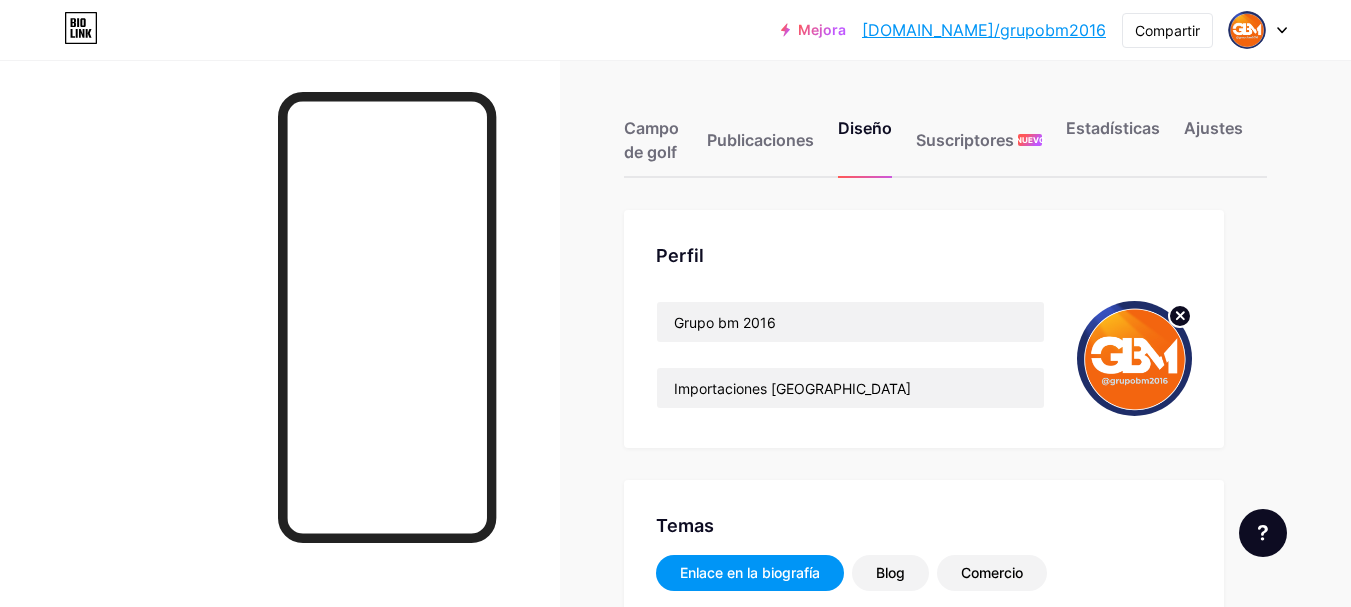 scroll, scrollTop: 0, scrollLeft: 0, axis: both 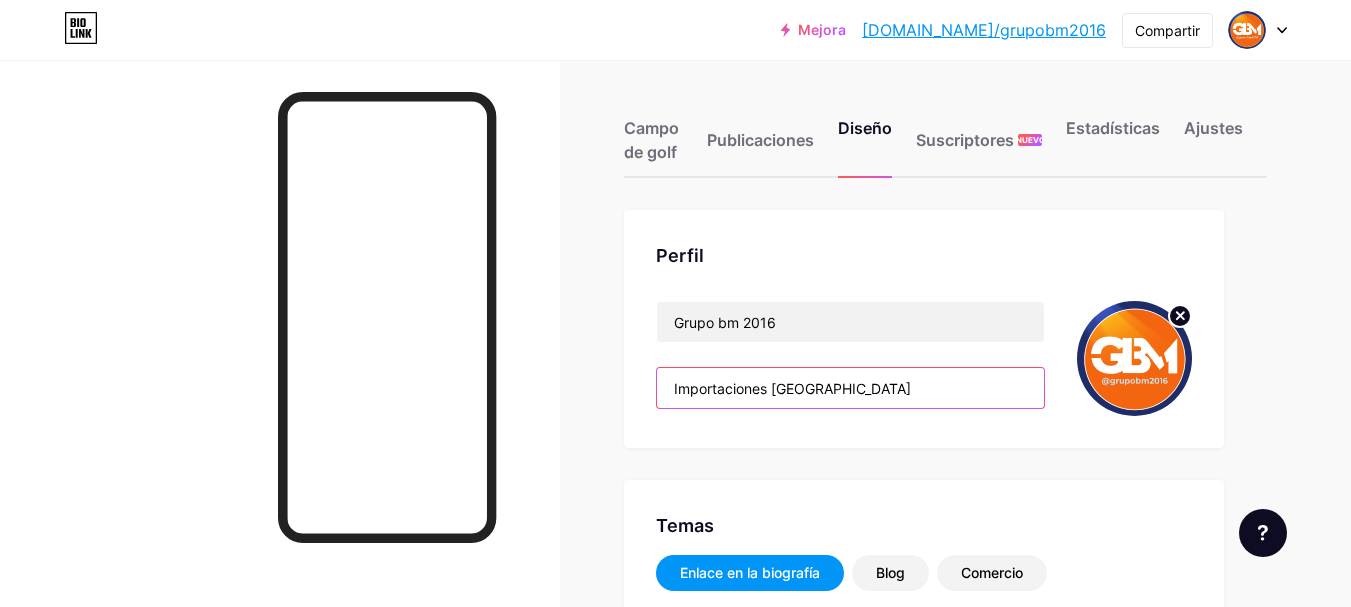 click on "Importaciones [GEOGRAPHIC_DATA]" at bounding box center (850, 388) 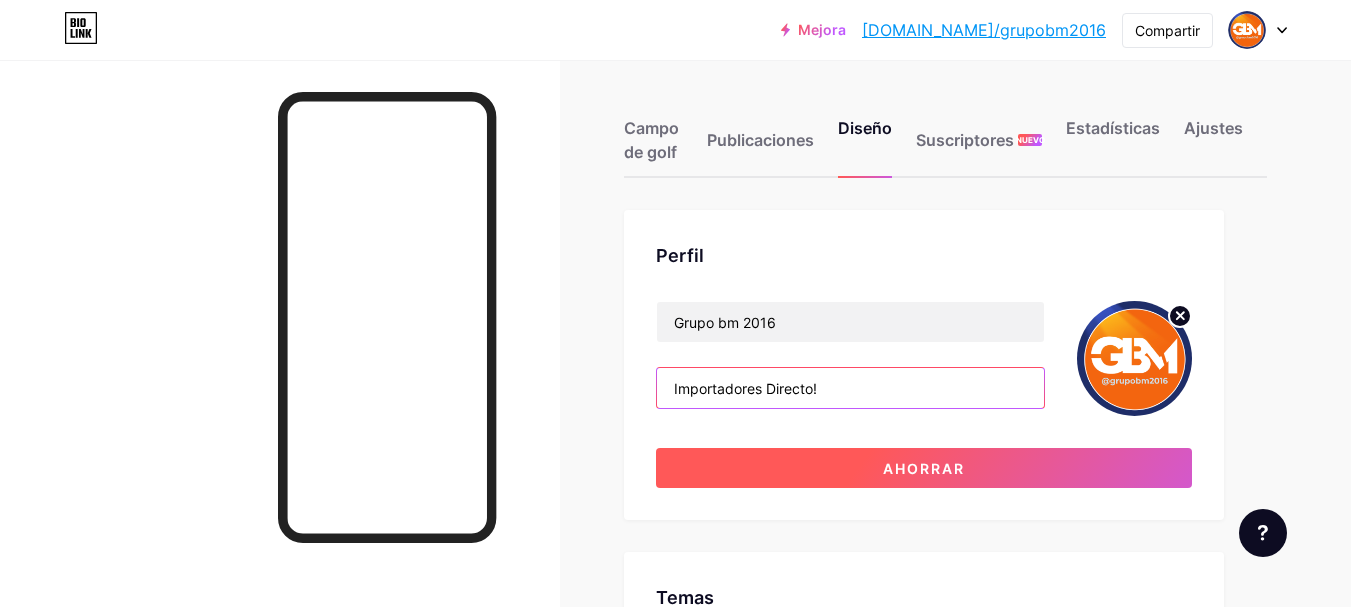 type on "Importadores Directo!" 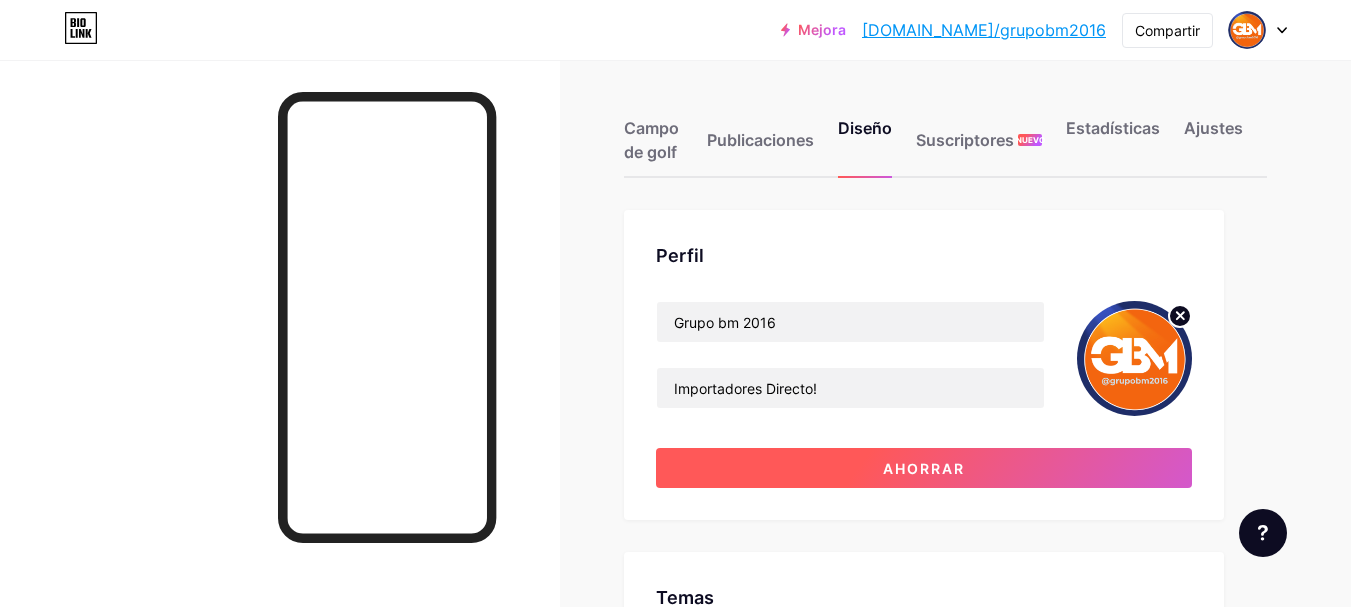click on "Ahorrar" at bounding box center (924, 468) 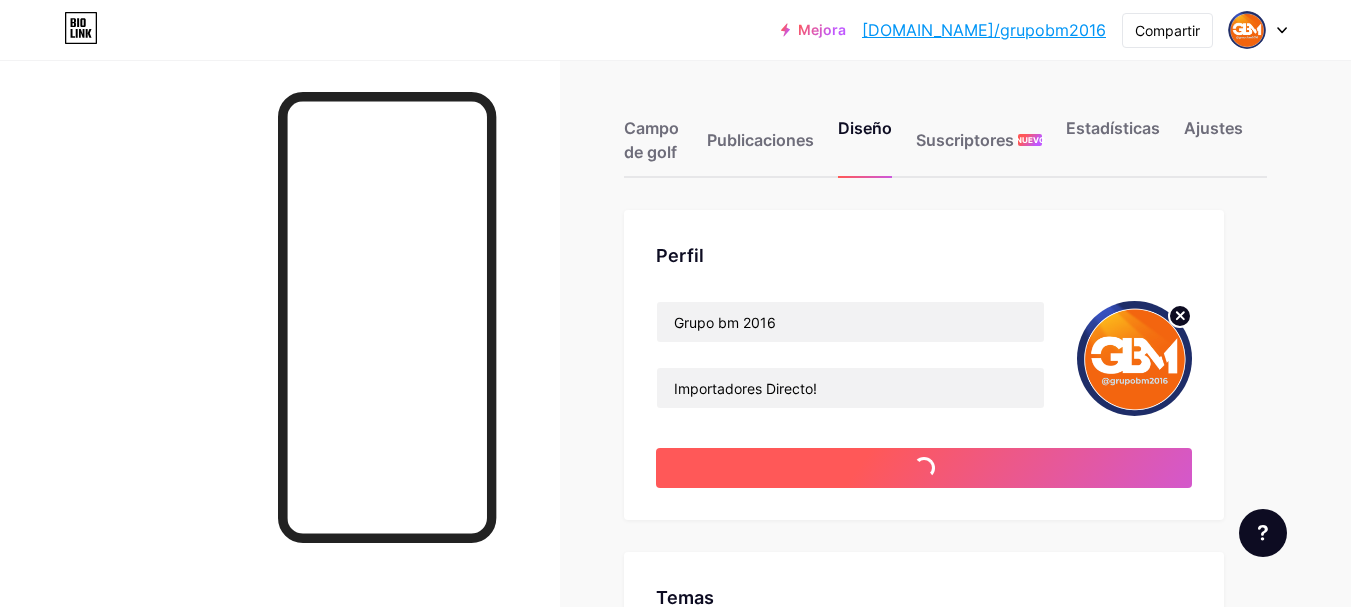 type on "#ffffff" 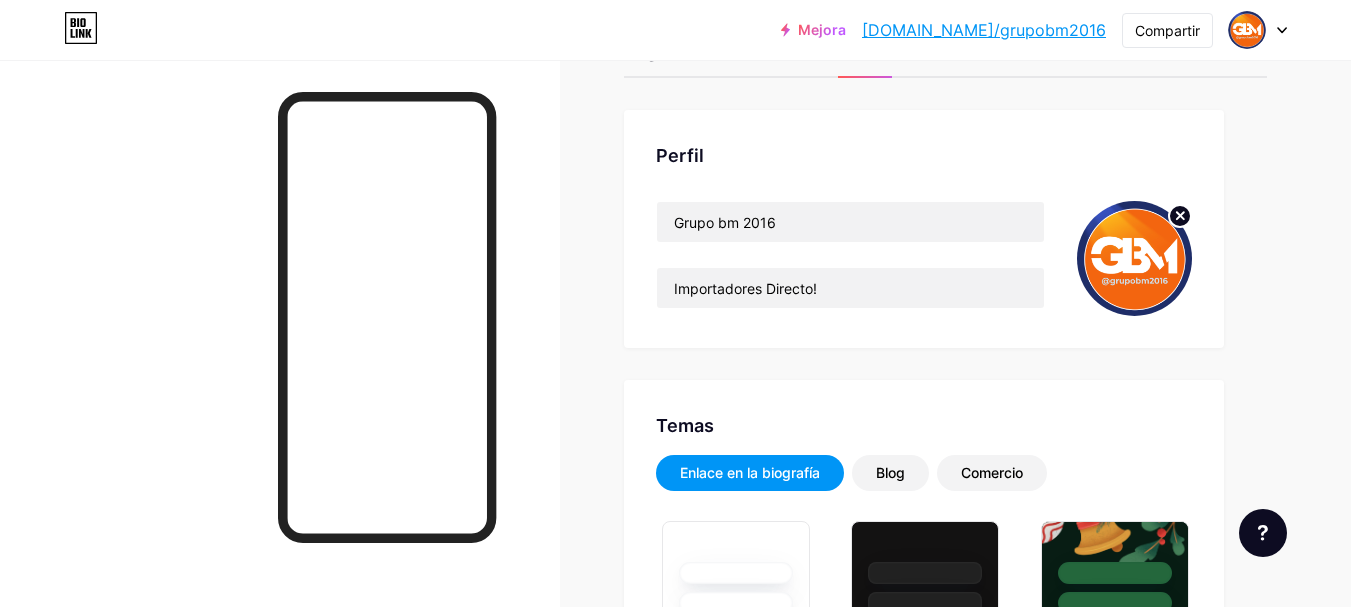 scroll, scrollTop: 0, scrollLeft: 0, axis: both 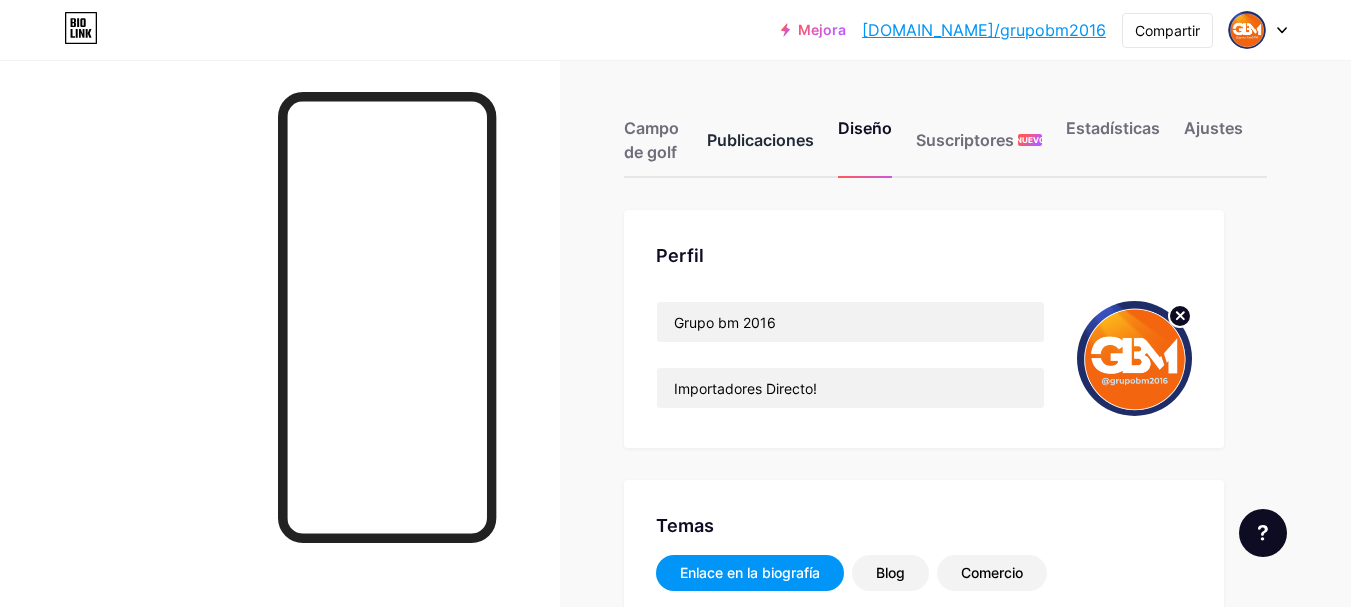 click on "Publicaciones" at bounding box center (760, 140) 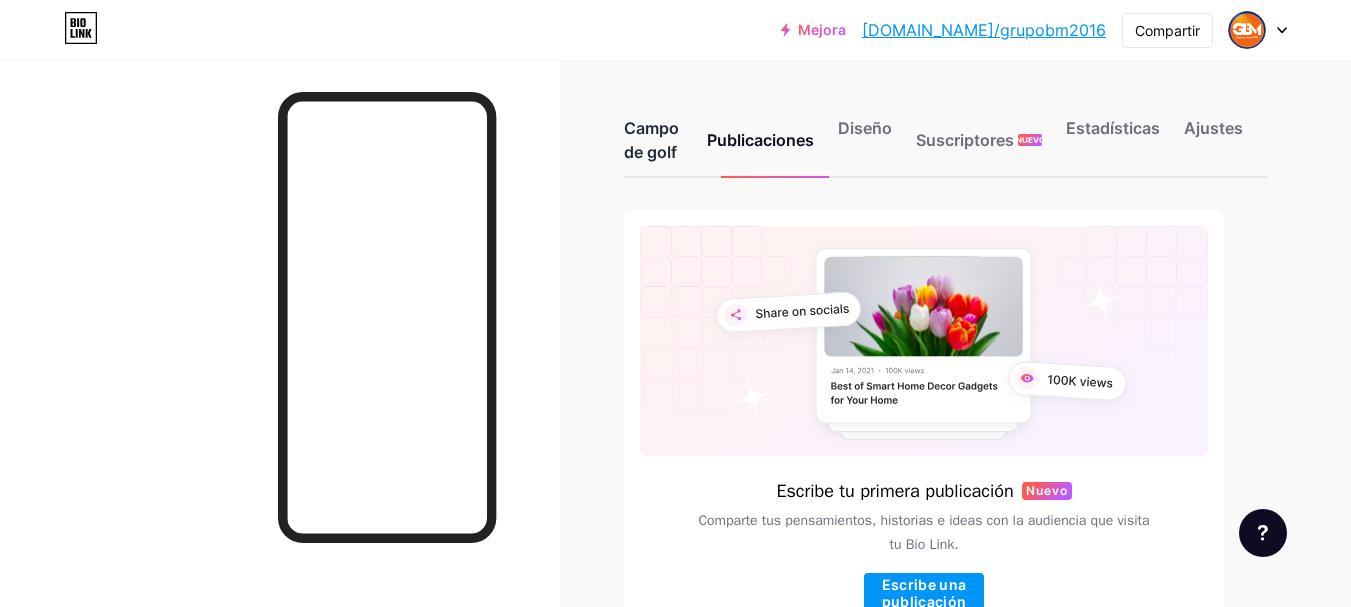 click on "Campo de golf" at bounding box center [651, 140] 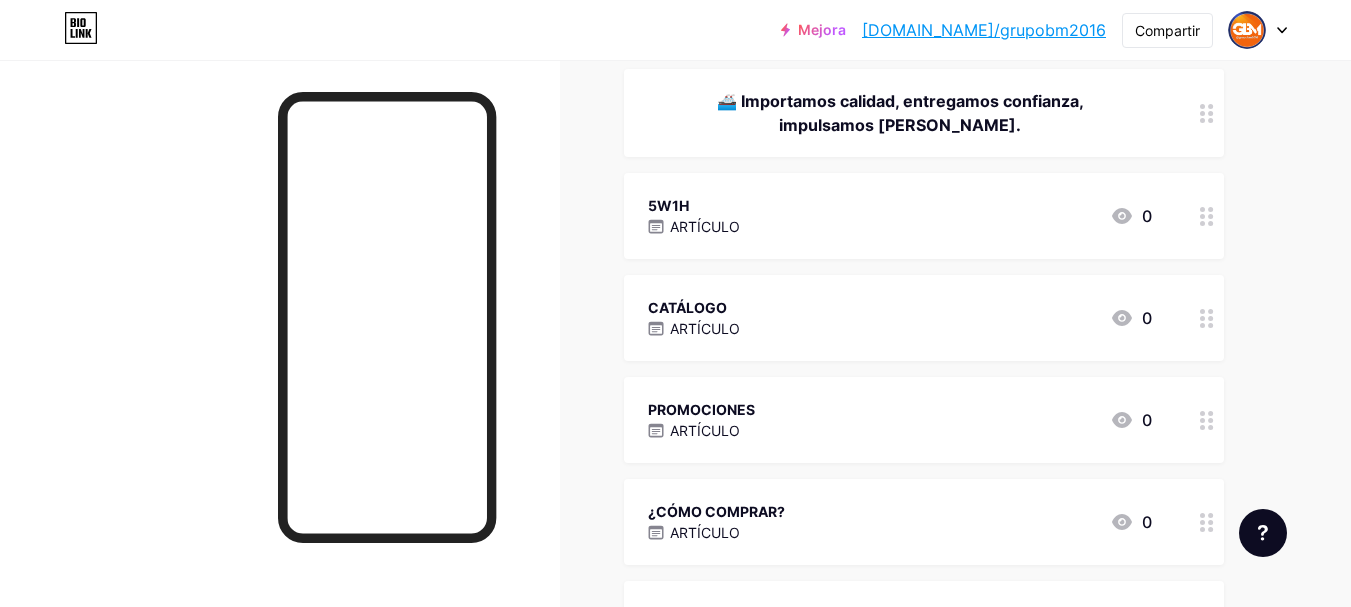scroll, scrollTop: 0, scrollLeft: 0, axis: both 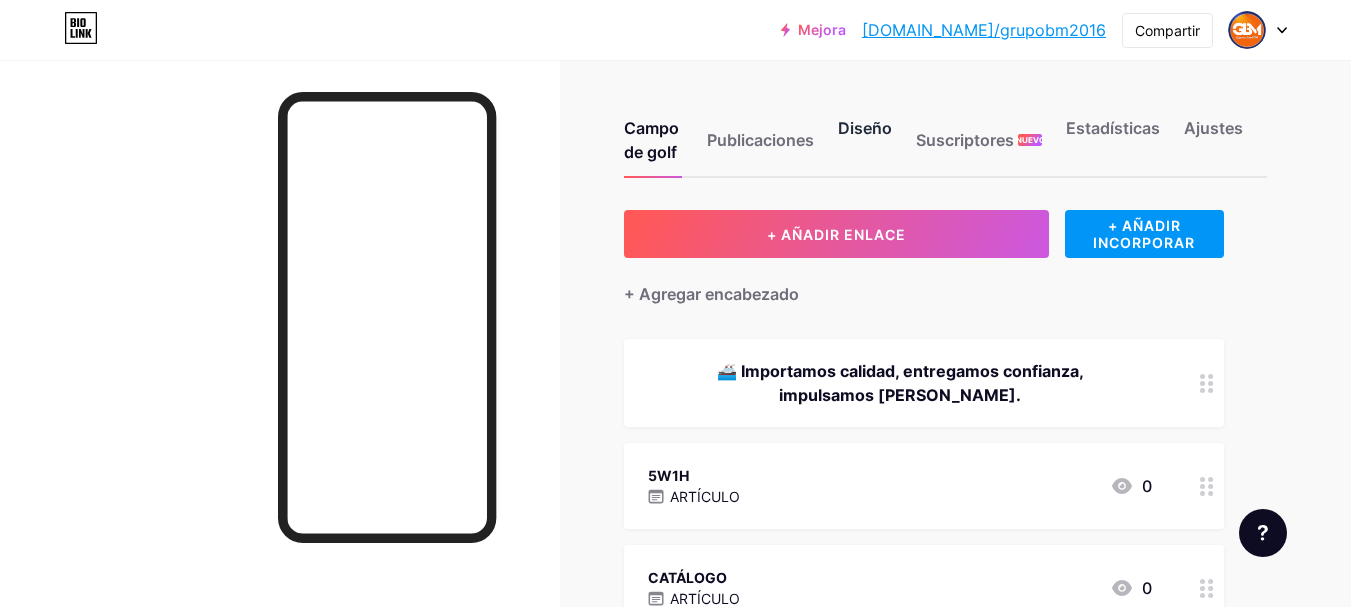 click on "Diseño" at bounding box center [865, 128] 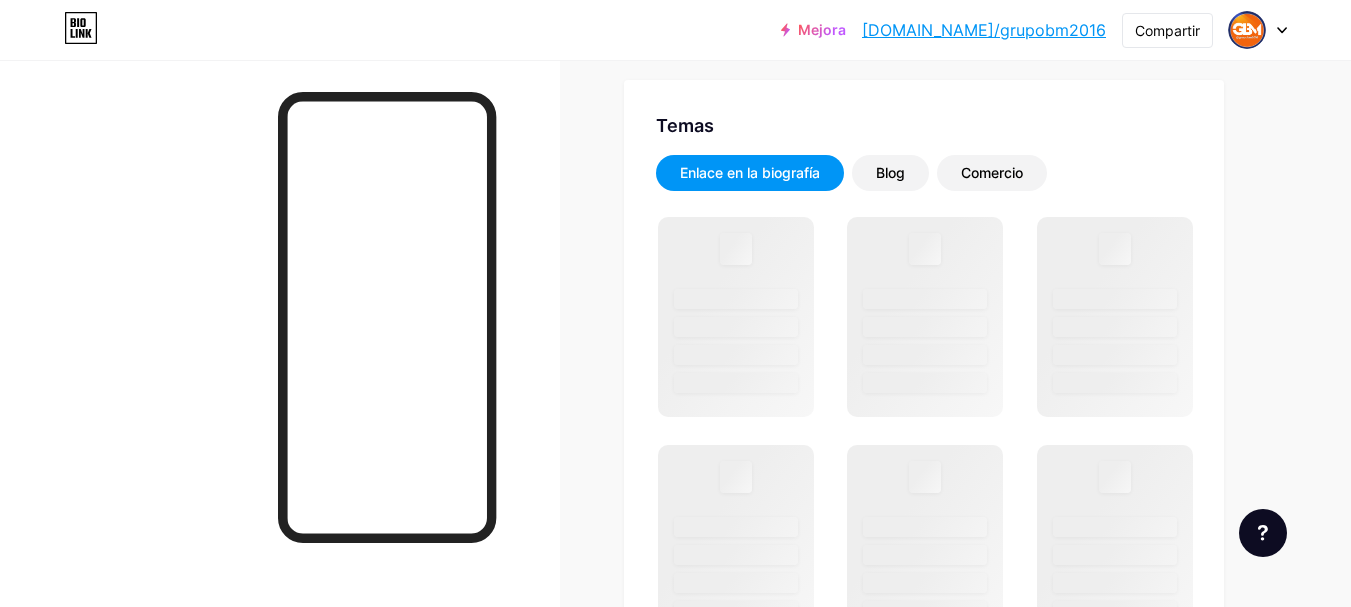 scroll, scrollTop: 500, scrollLeft: 0, axis: vertical 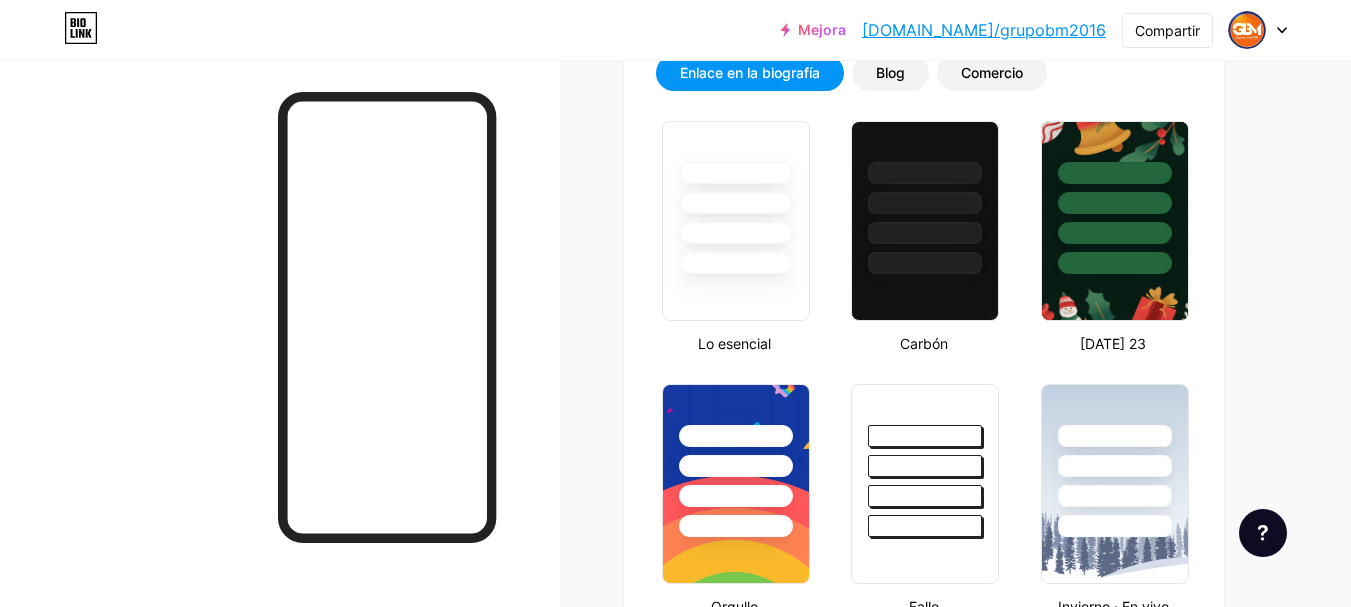 type on "#ffffff" 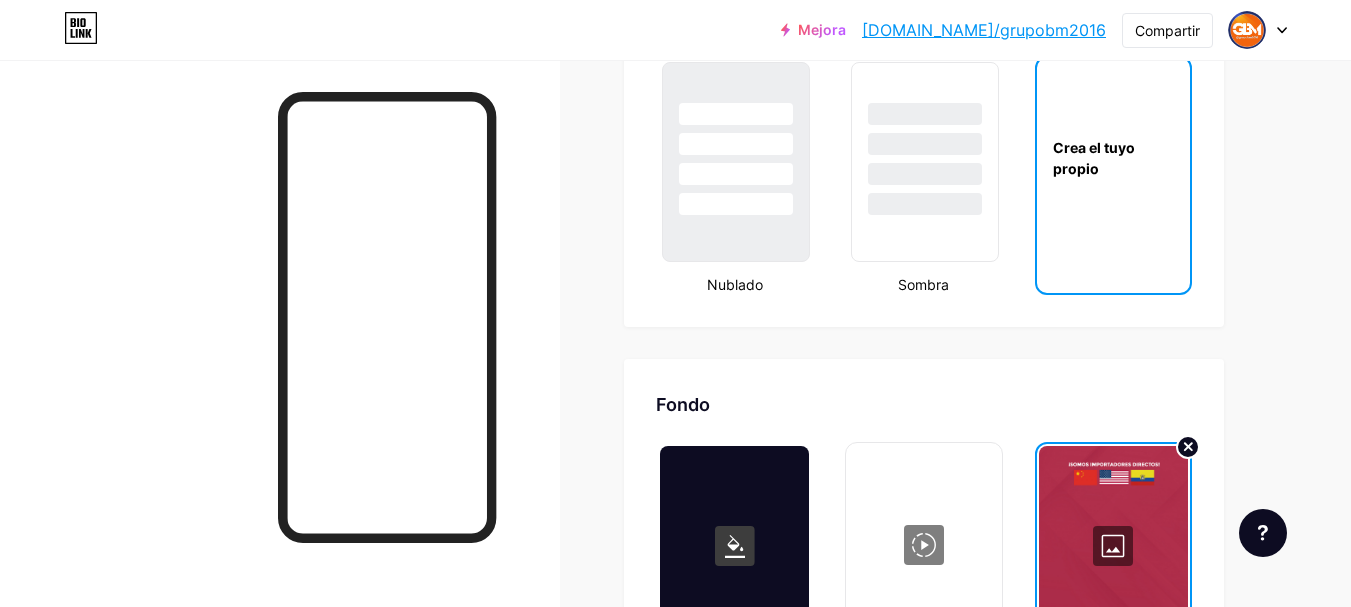 scroll, scrollTop: 2600, scrollLeft: 0, axis: vertical 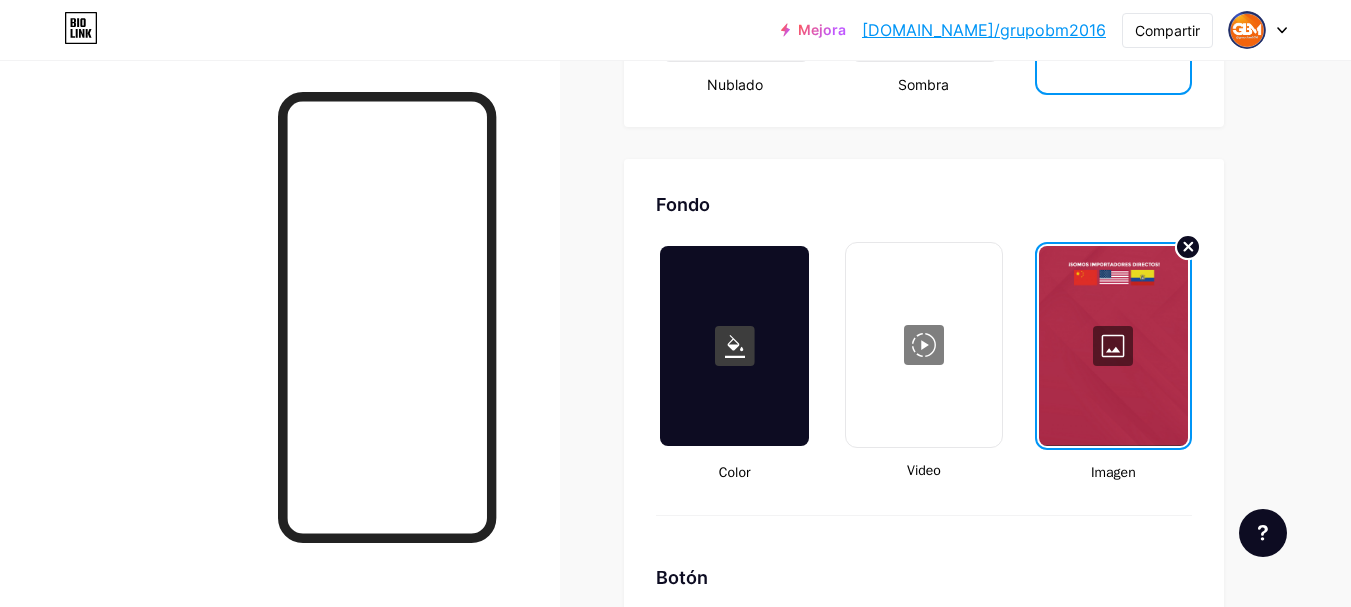 click 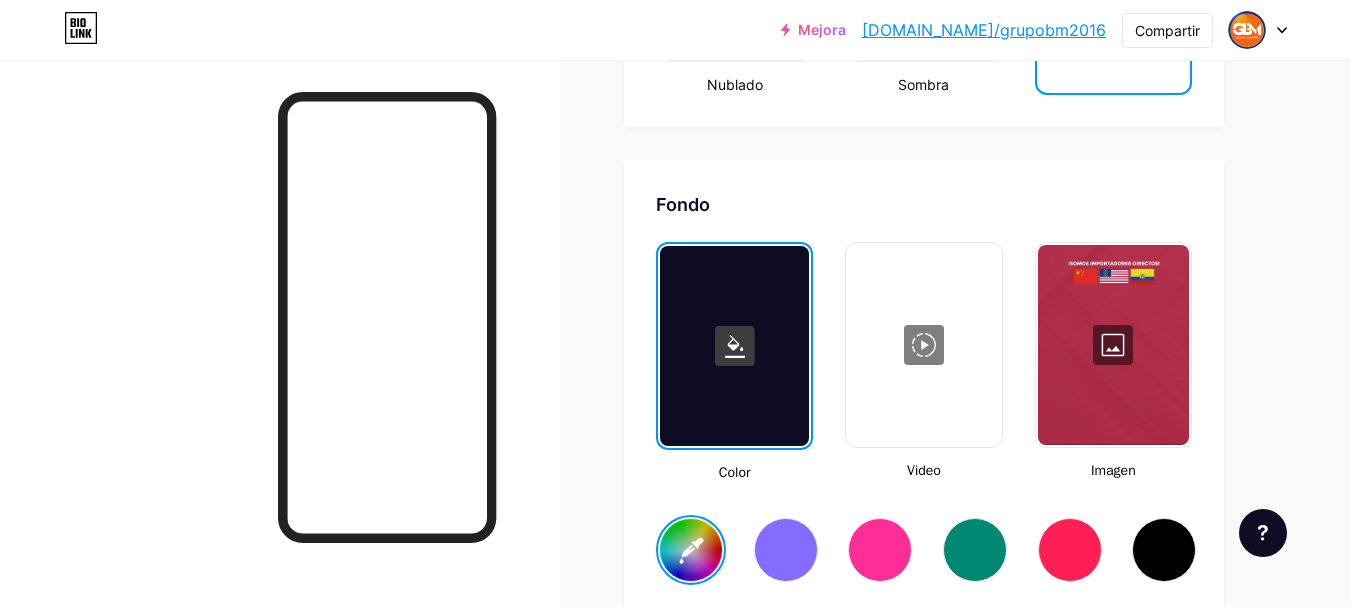 type on "#ffffff" 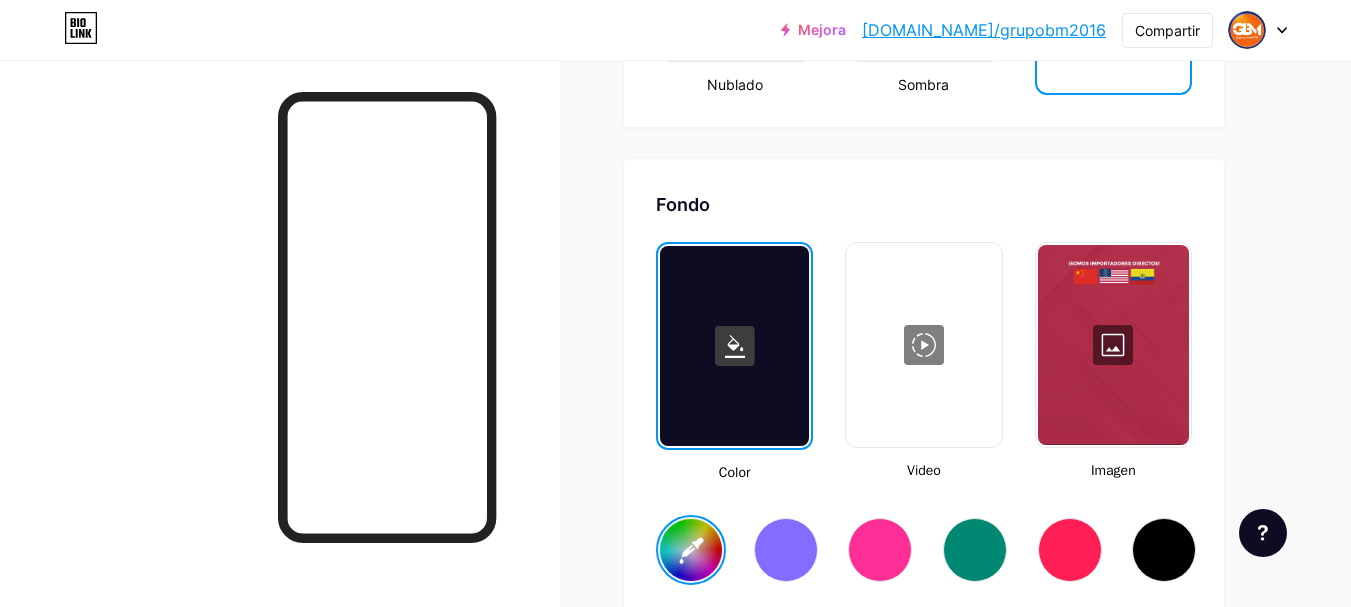 type on "#ffffff" 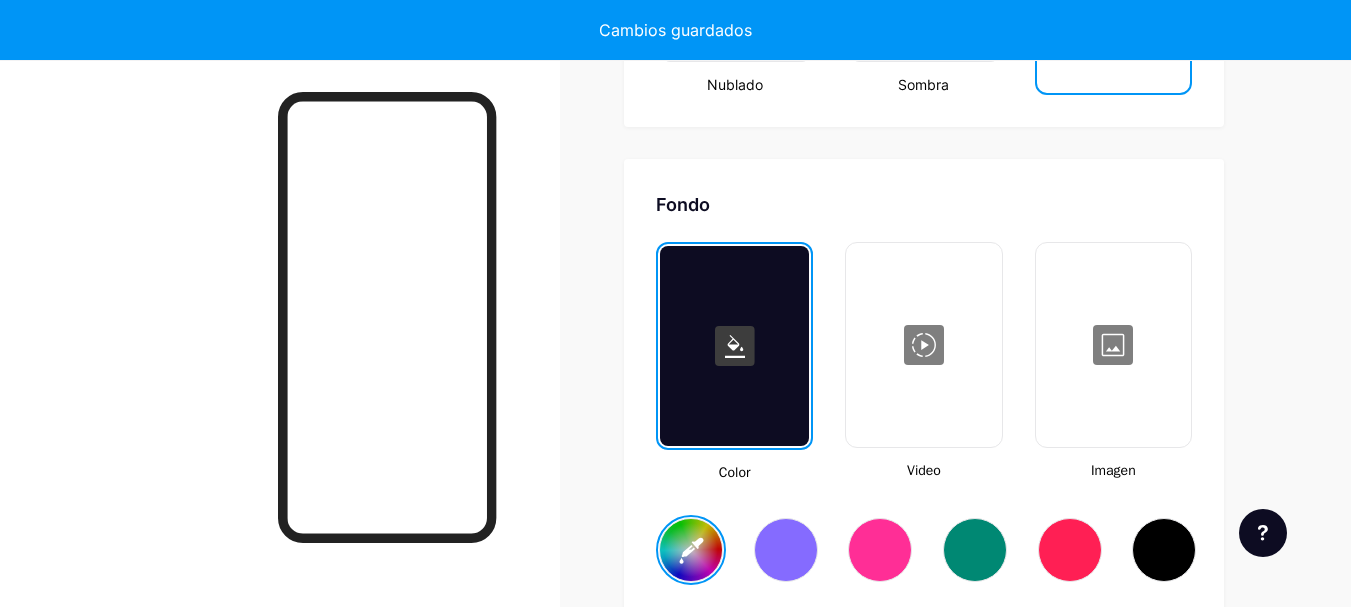 type on "#ffffff" 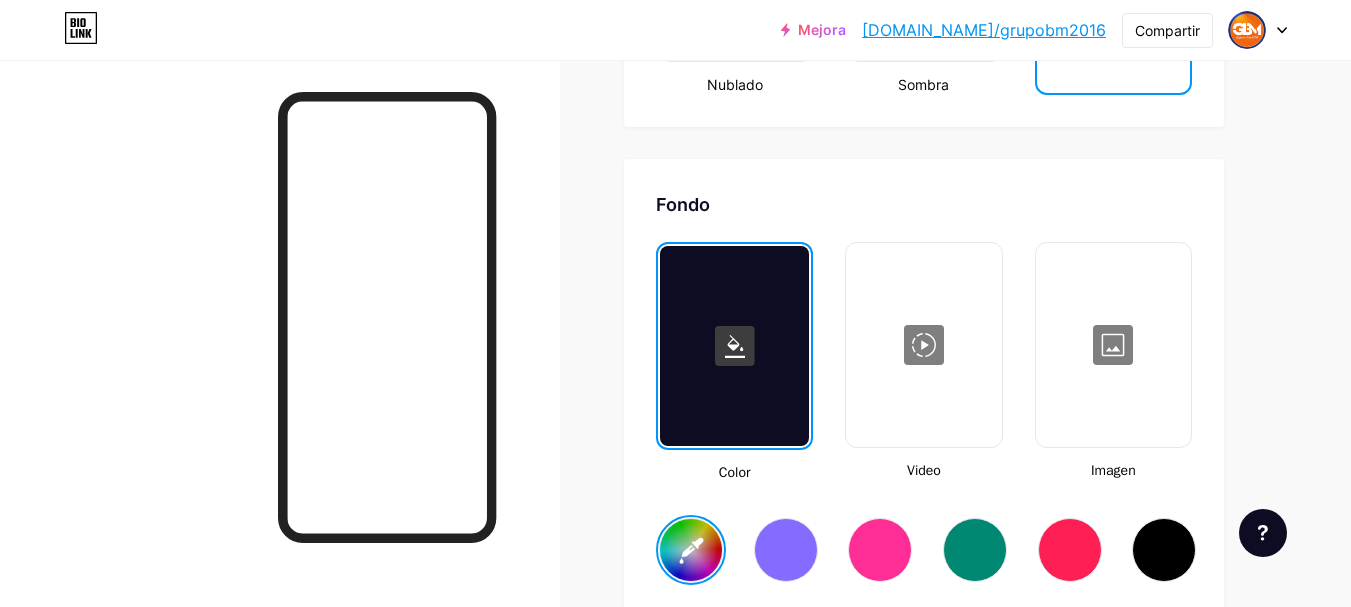 click at bounding box center [1113, 345] 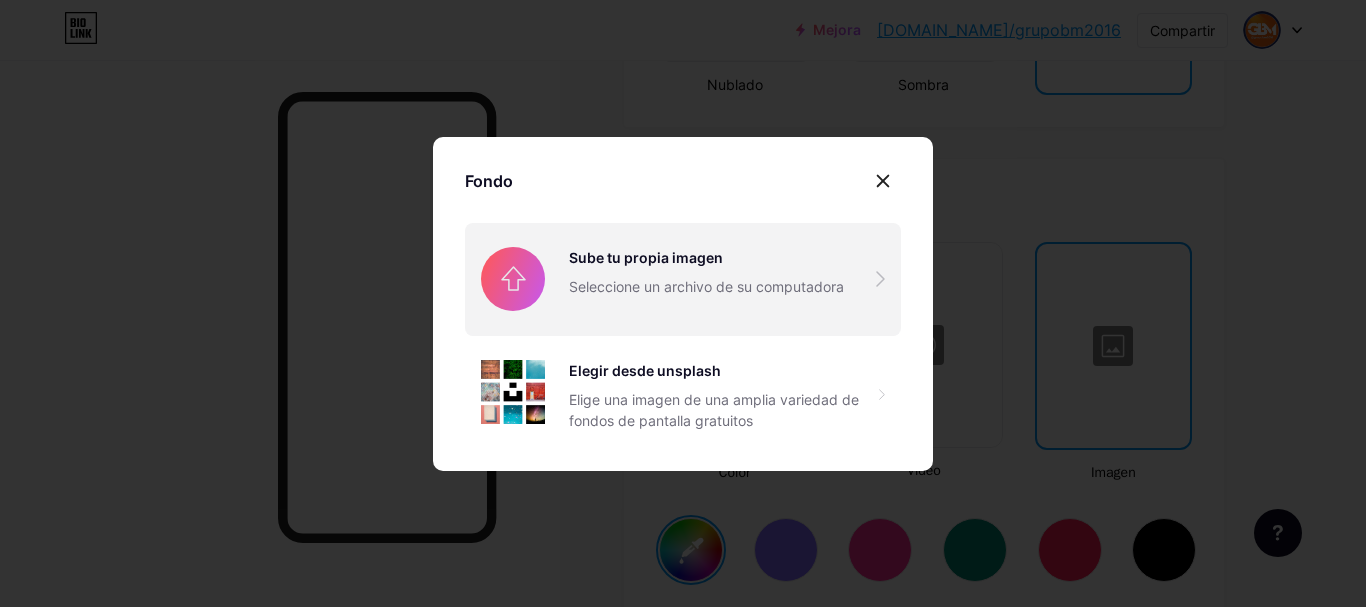 click at bounding box center [683, 279] 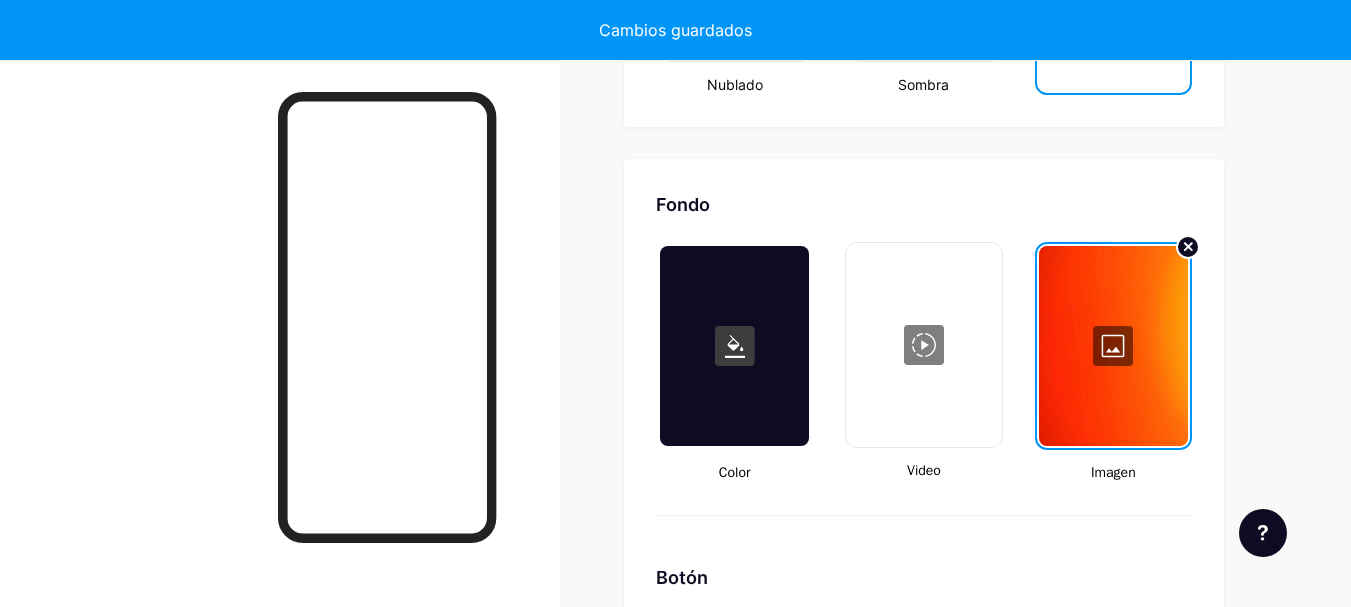type on "#ffffff" 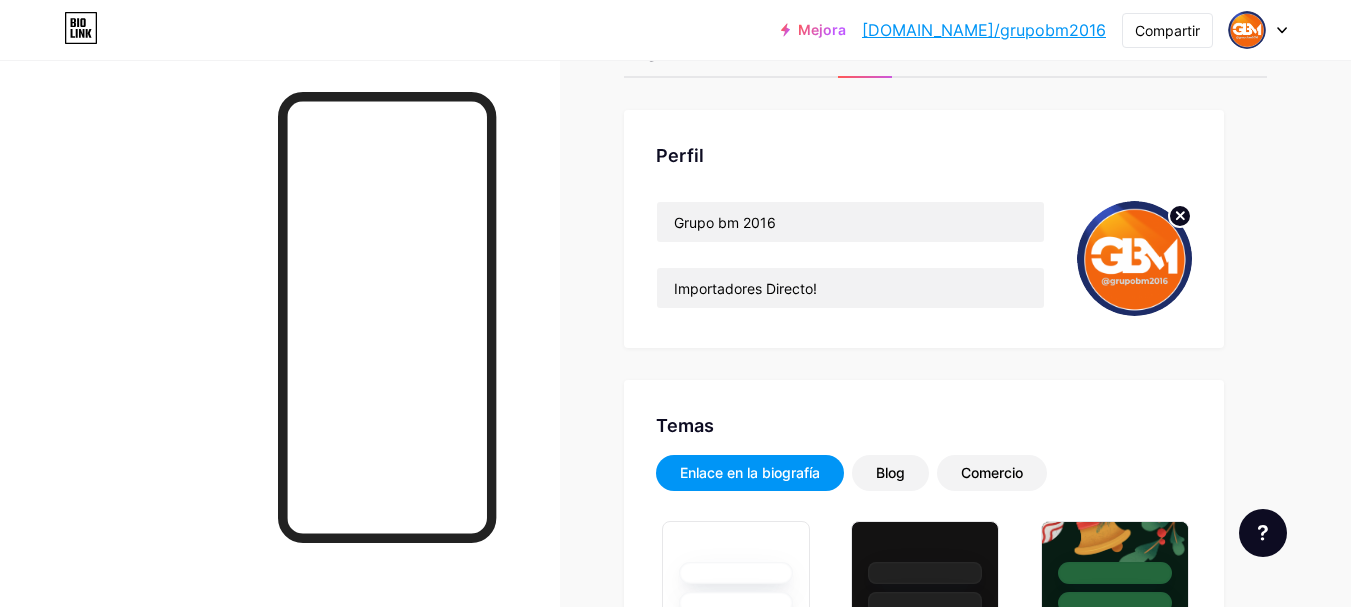scroll, scrollTop: 0, scrollLeft: 0, axis: both 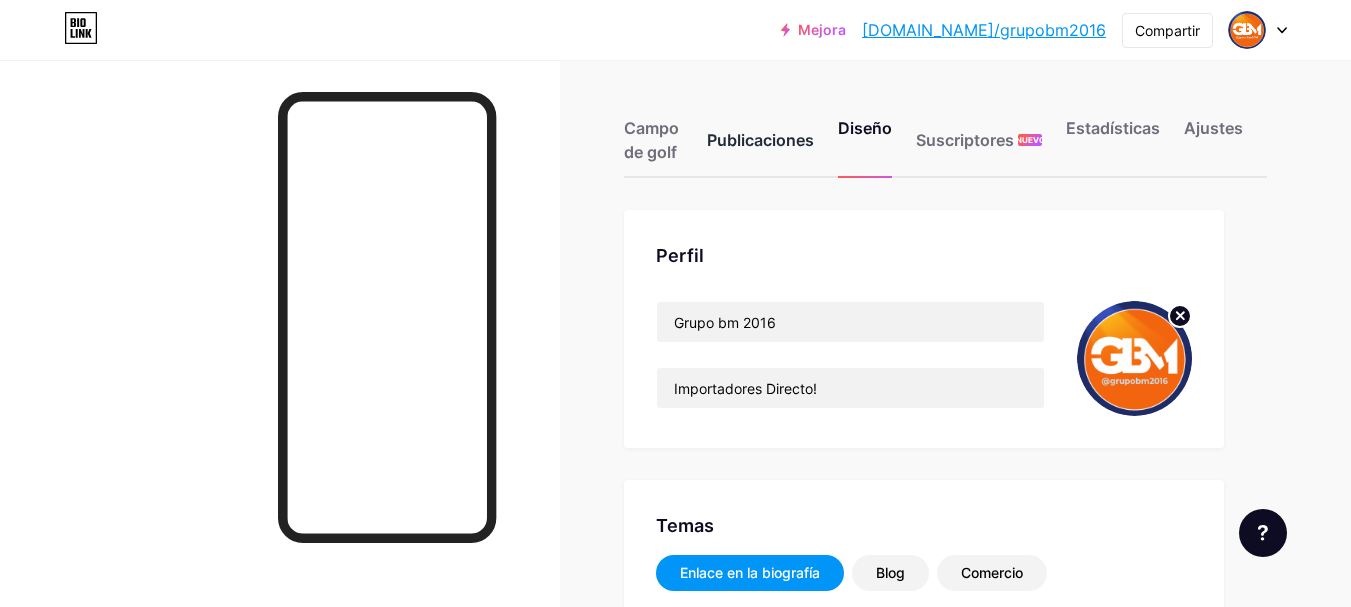 click on "Publicaciones" at bounding box center (760, 140) 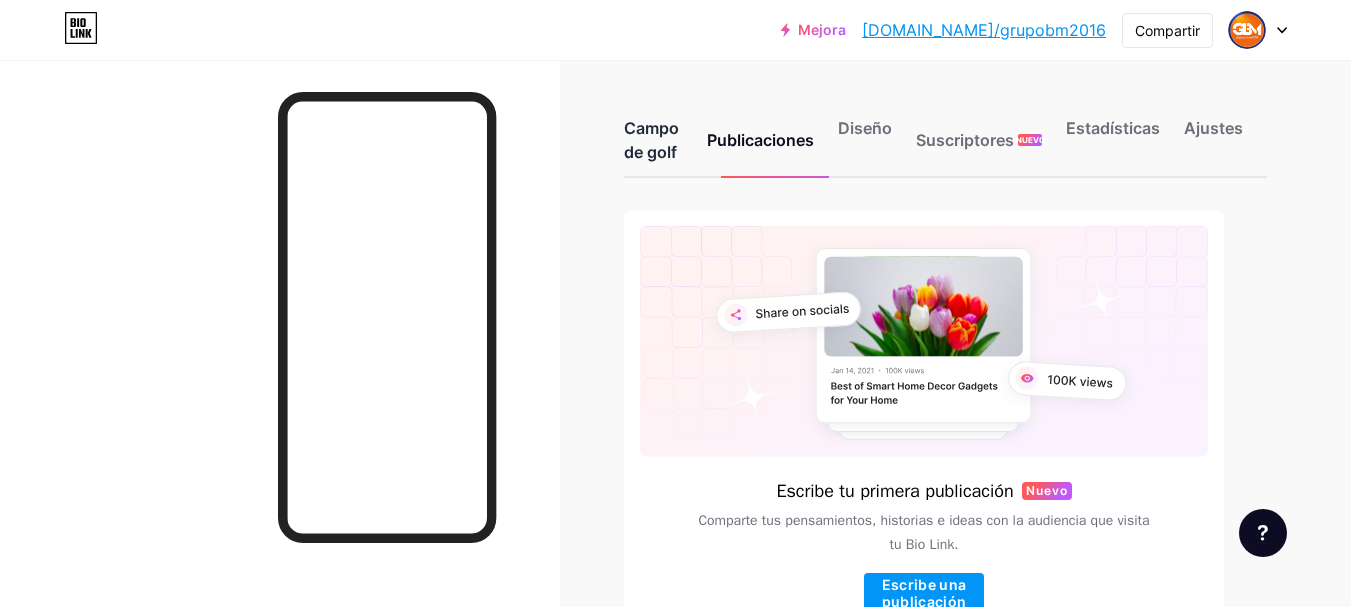 click on "Campo de golf" at bounding box center [651, 140] 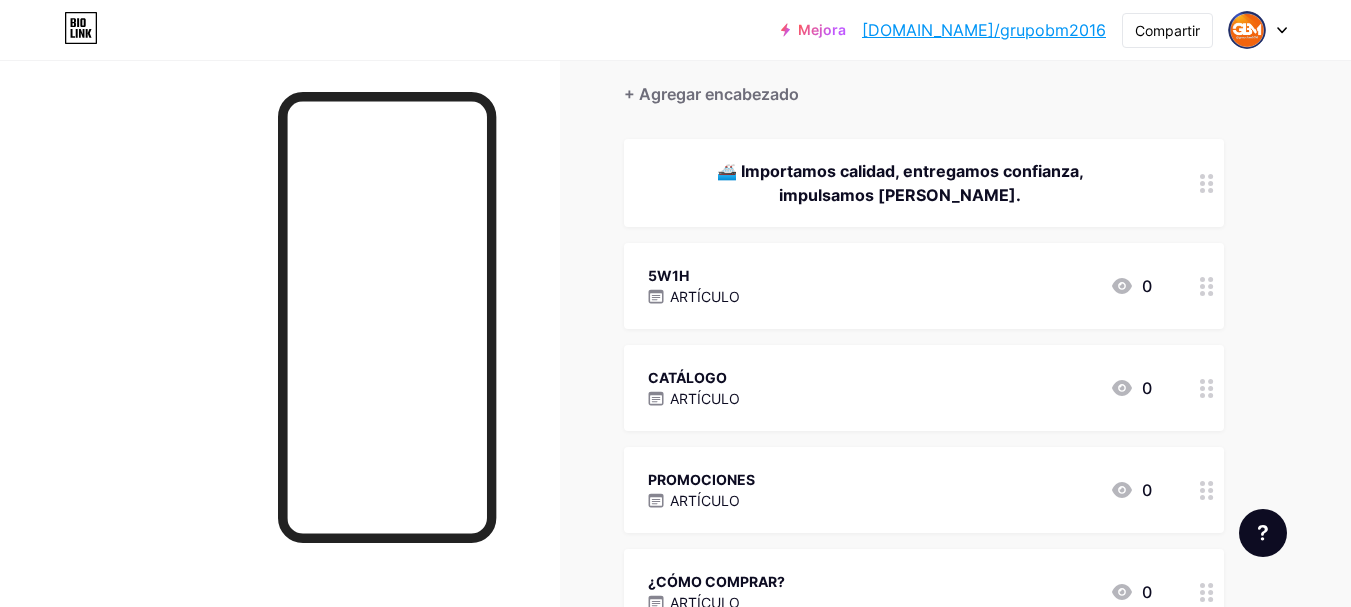 scroll, scrollTop: 300, scrollLeft: 0, axis: vertical 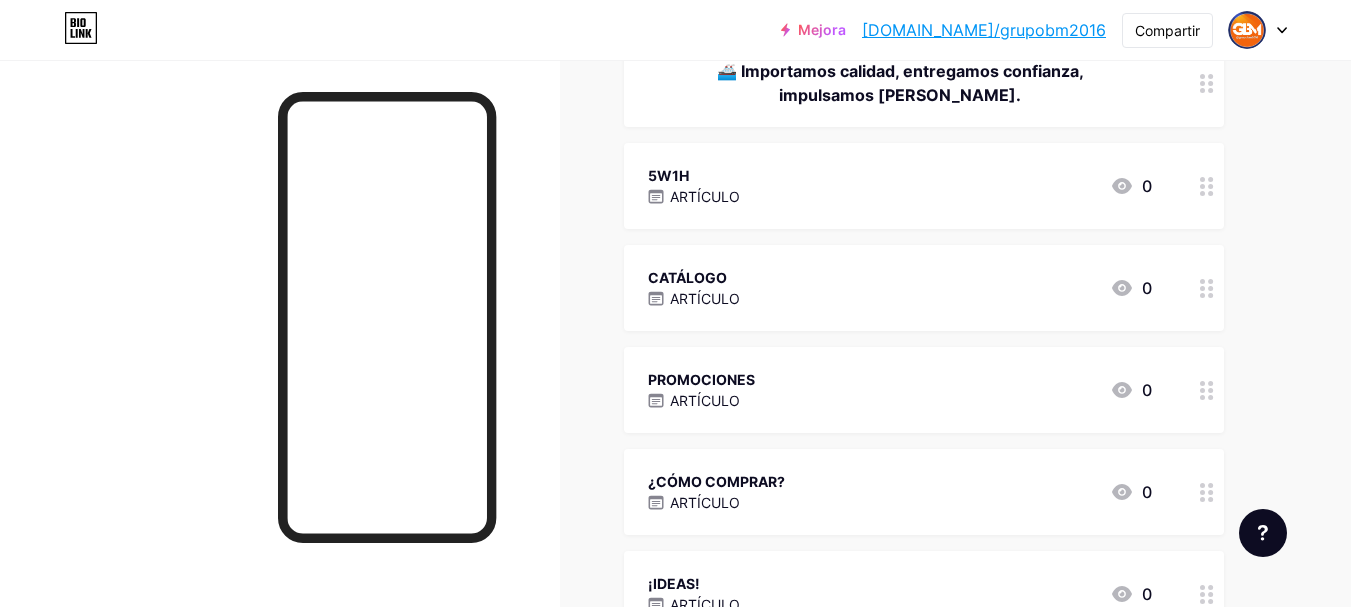 click on "CATÁLOGO
ARTÍCULO
0" at bounding box center [900, 288] 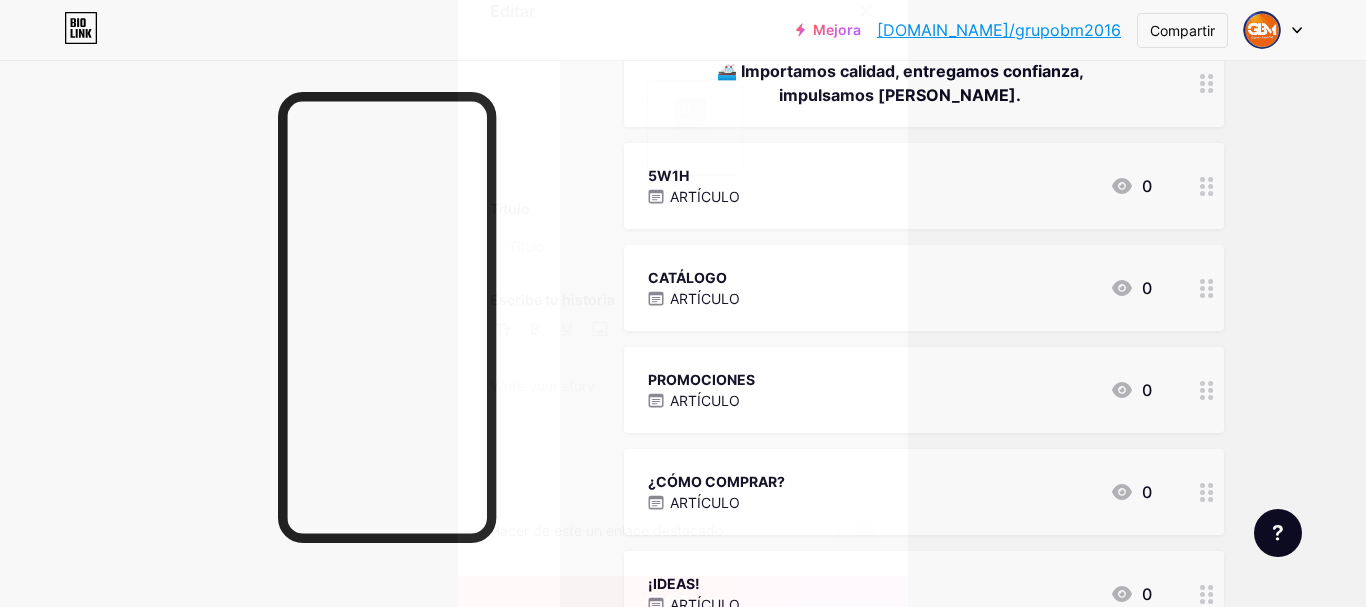 type on "CATÁLOGO" 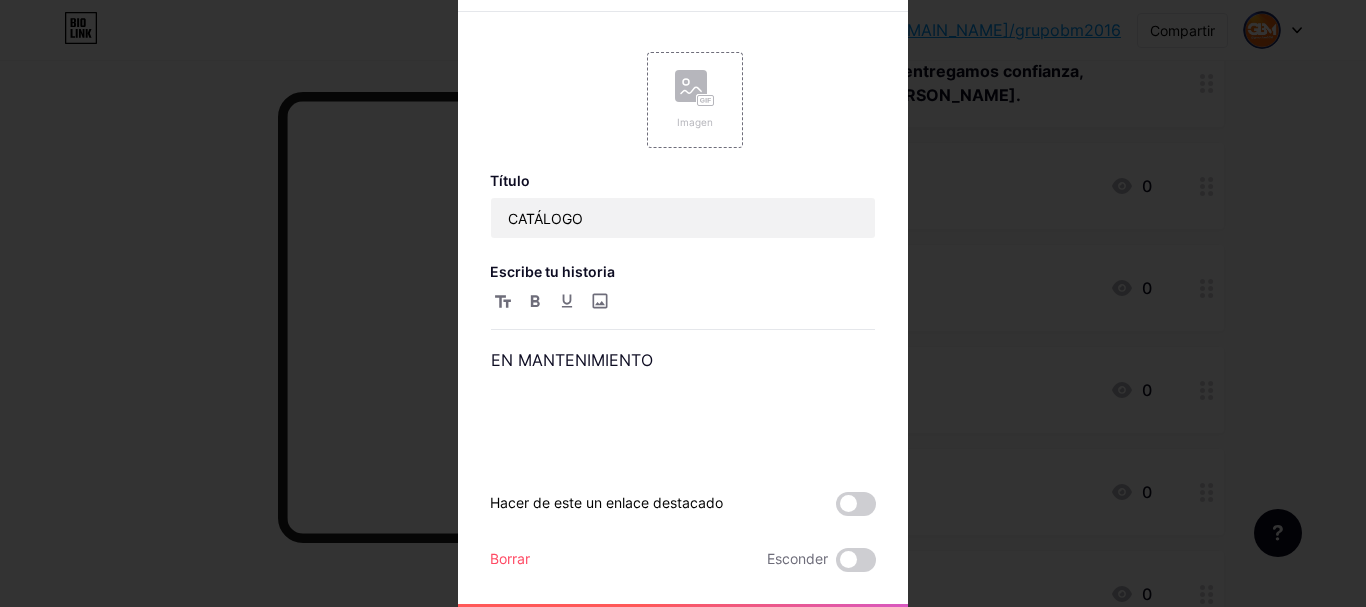 click at bounding box center (683, 303) 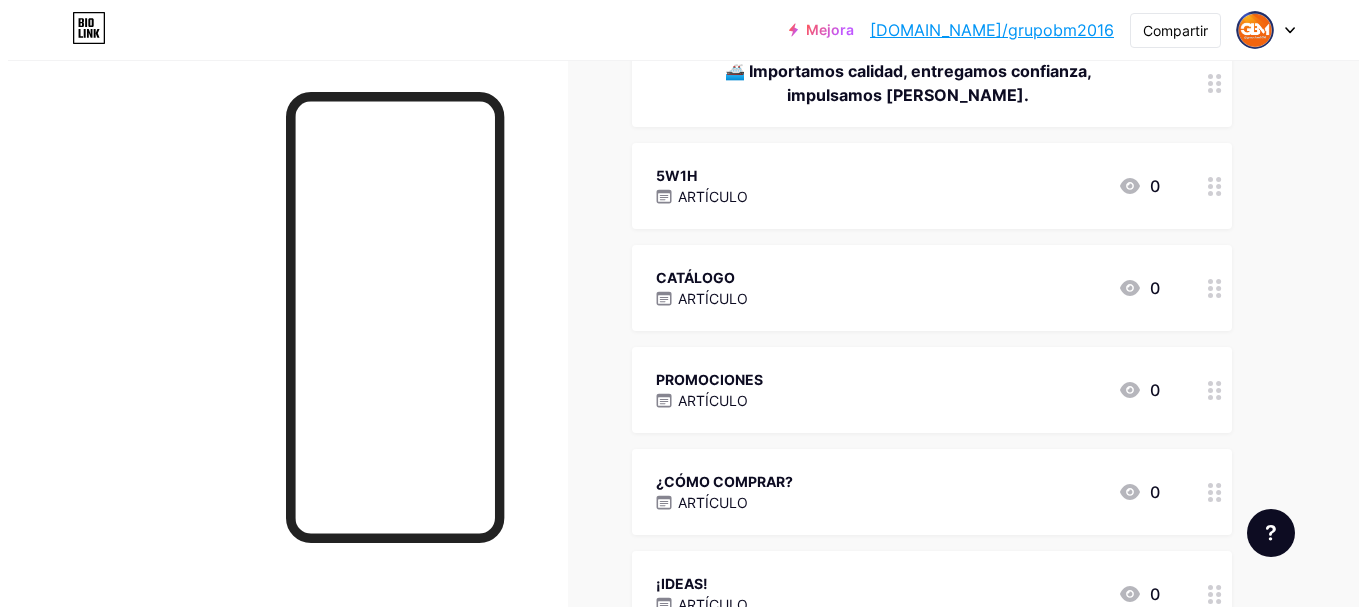 scroll, scrollTop: 0, scrollLeft: 0, axis: both 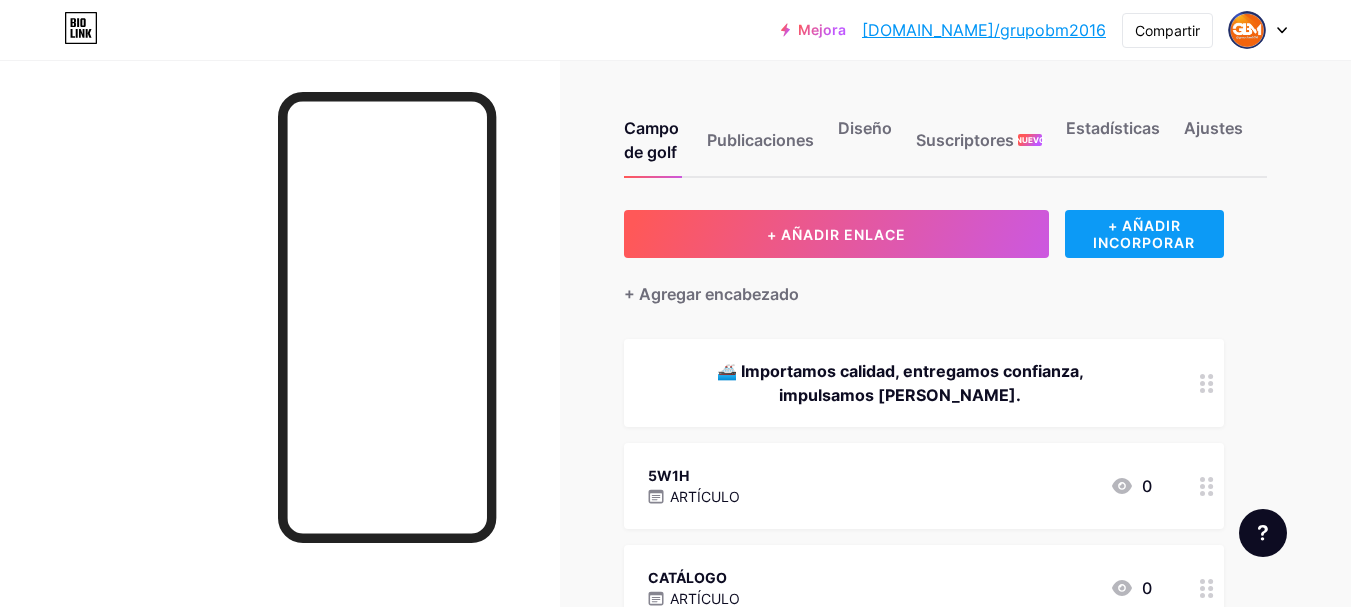 click on "+ AÑADIR INCORPORAR" at bounding box center [1144, 234] 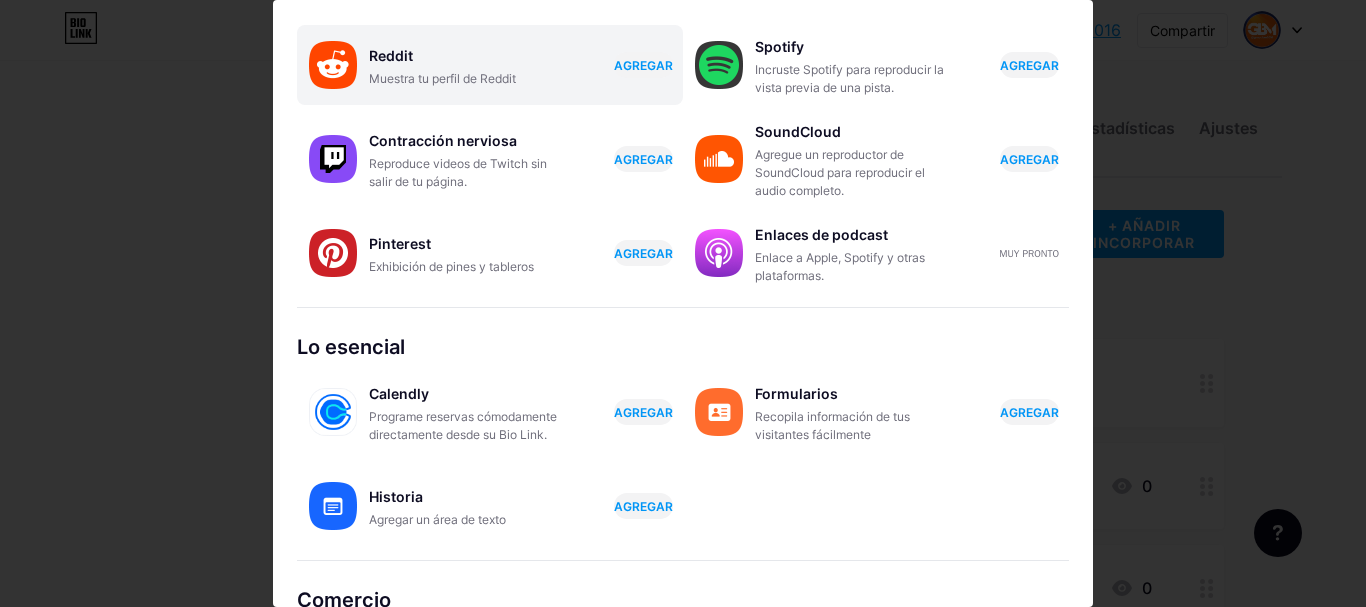 scroll, scrollTop: 400, scrollLeft: 0, axis: vertical 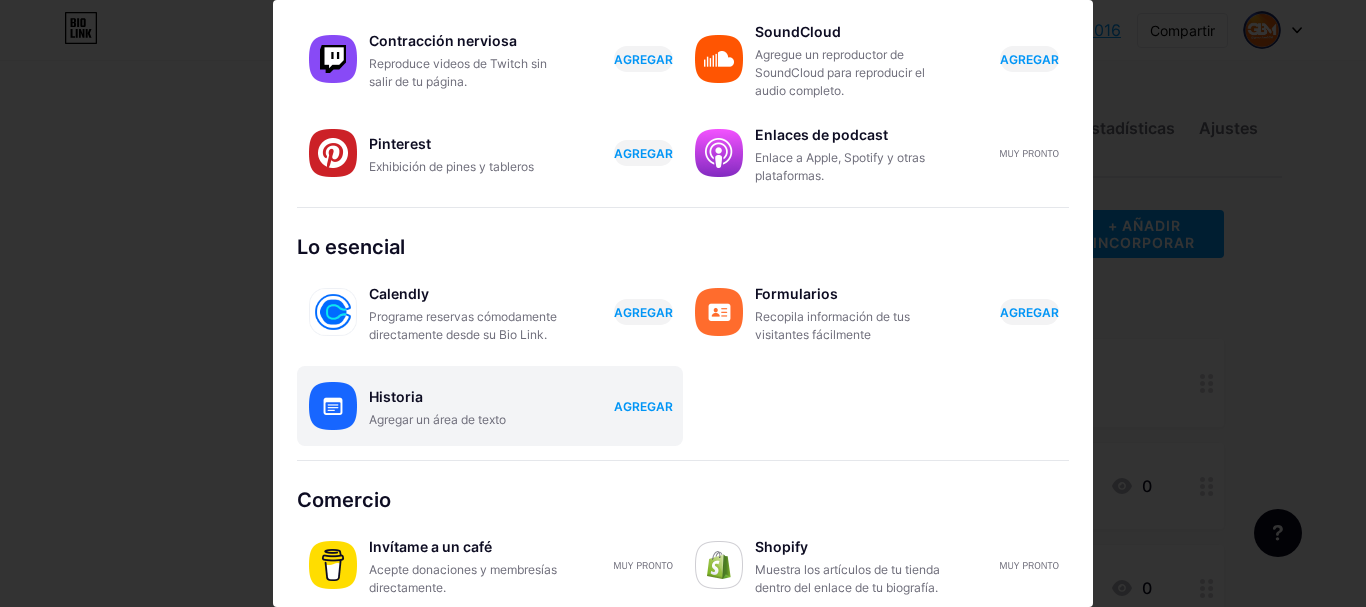 click on "AGREGAR" at bounding box center [643, 406] 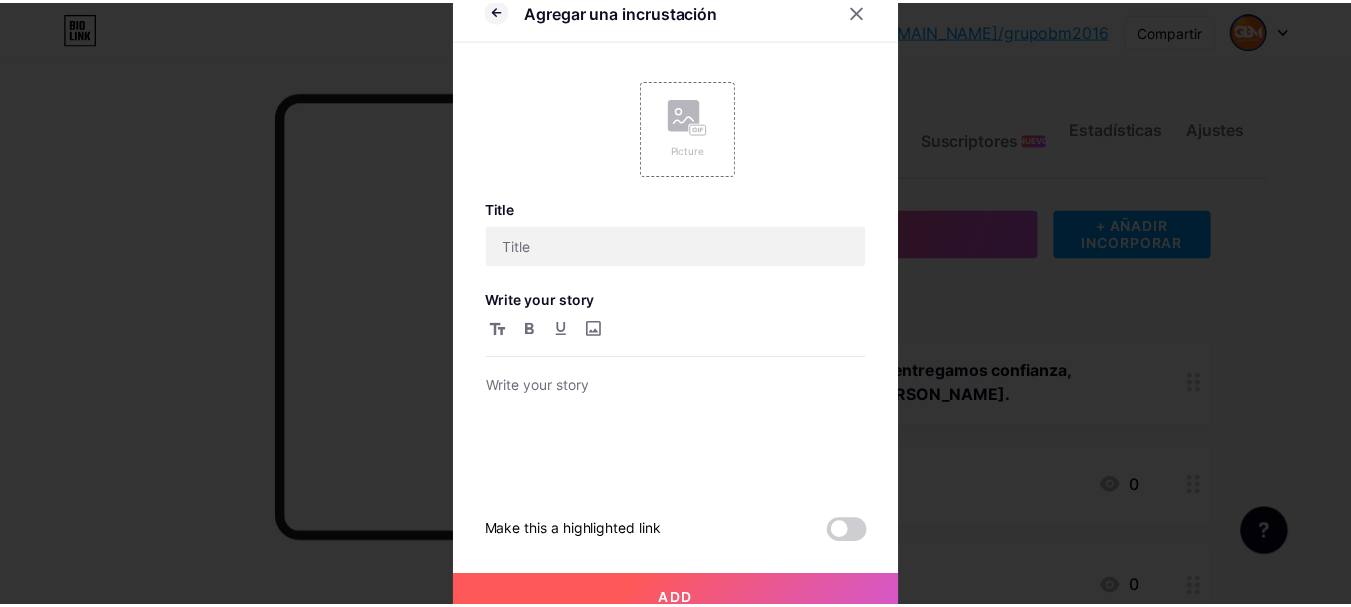 scroll, scrollTop: 0, scrollLeft: 0, axis: both 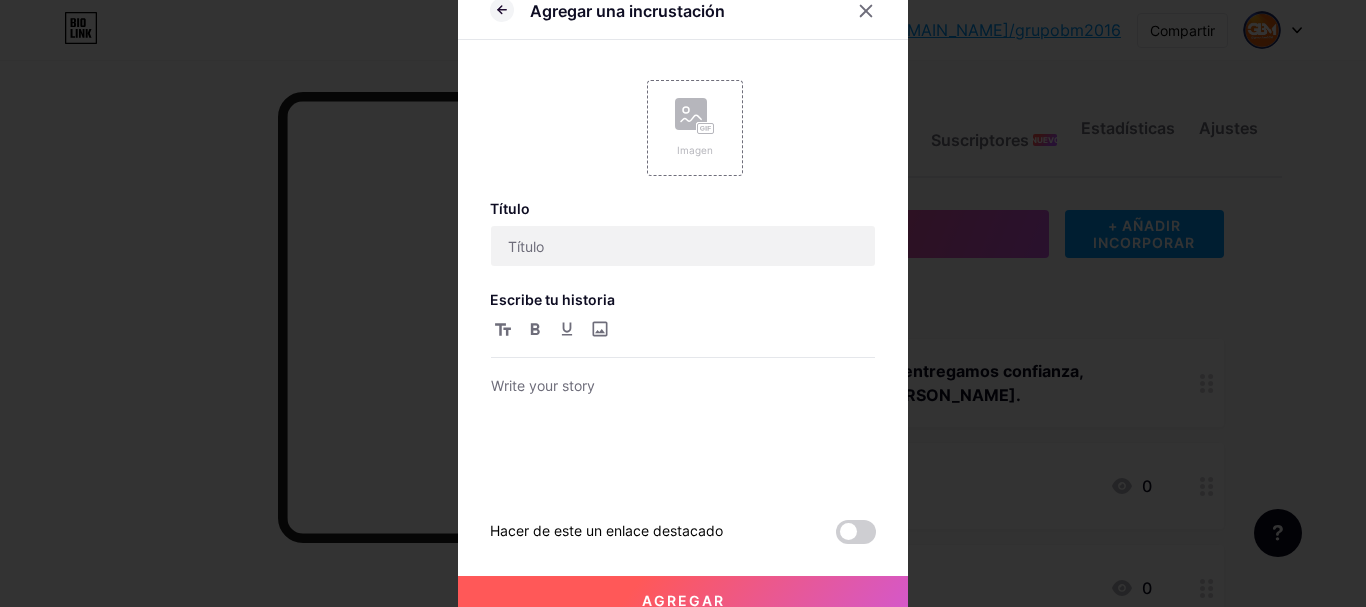 click on "Título
Escribe tu historia
Hacer de este un enlace destacado" at bounding box center [683, 372] 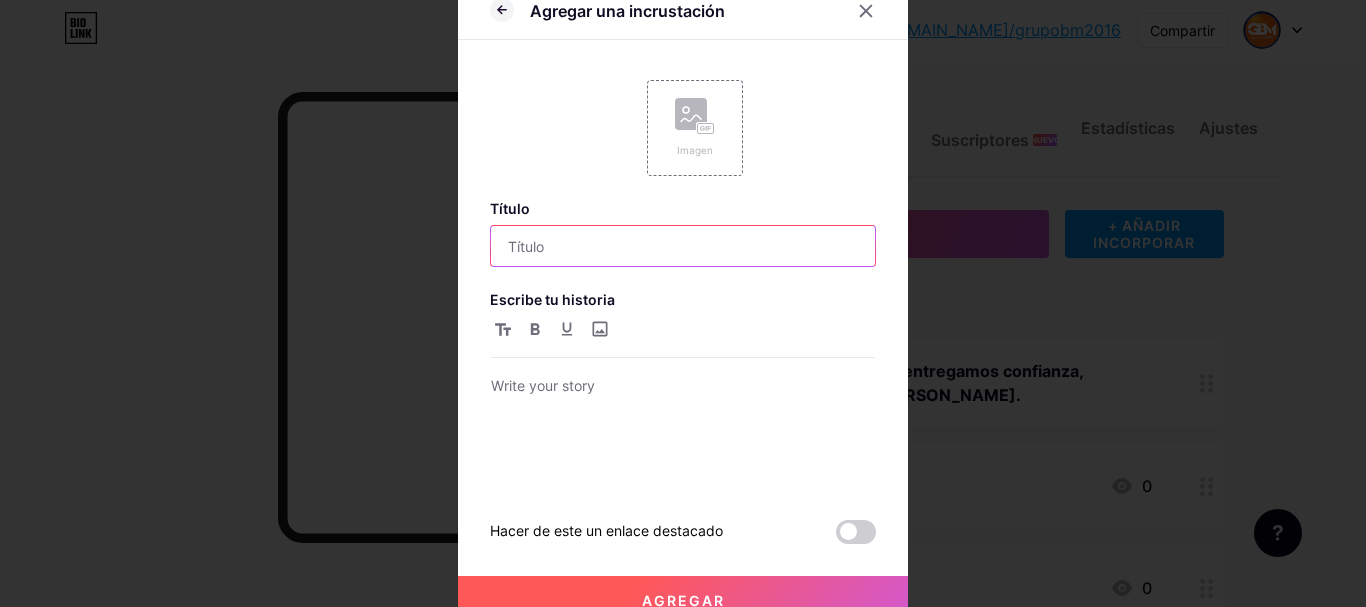 click at bounding box center [683, 246] 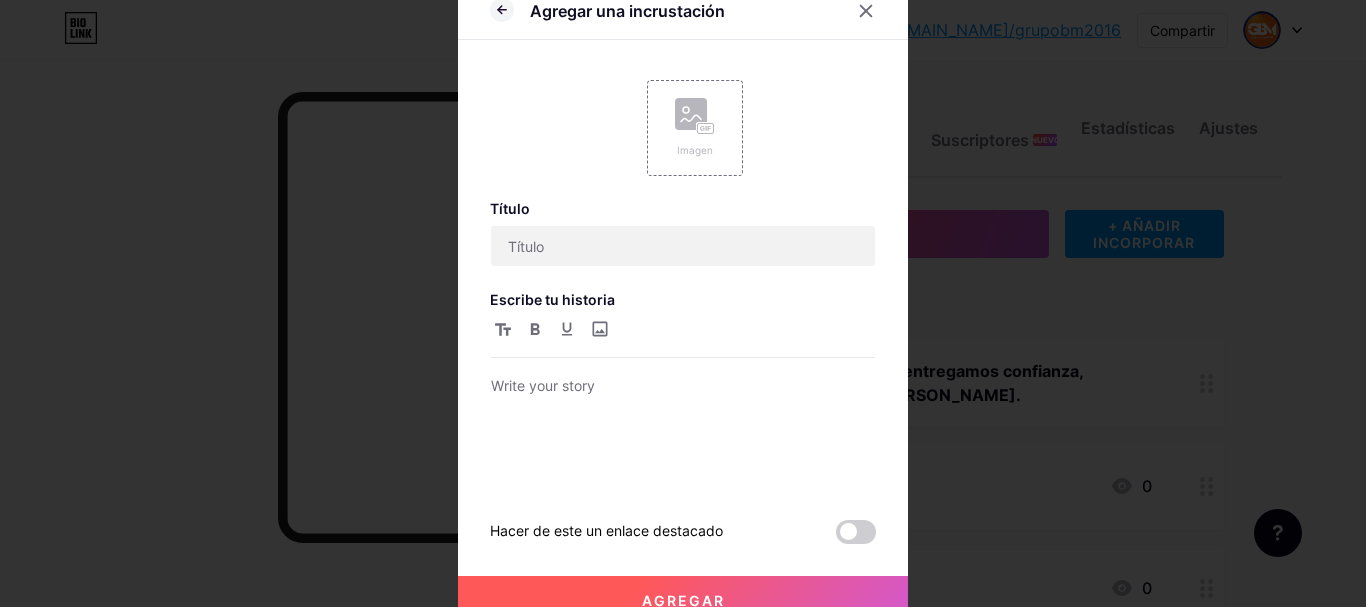 click 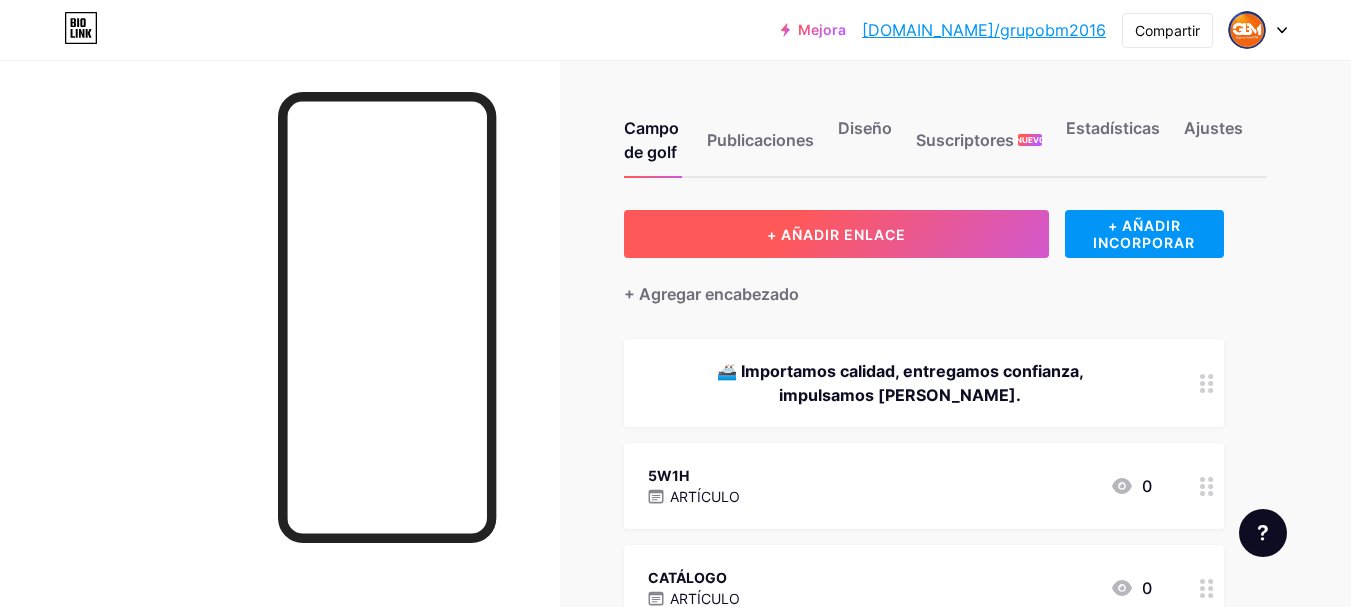 click on "+ AÑADIR ENLACE" at bounding box center (836, 234) 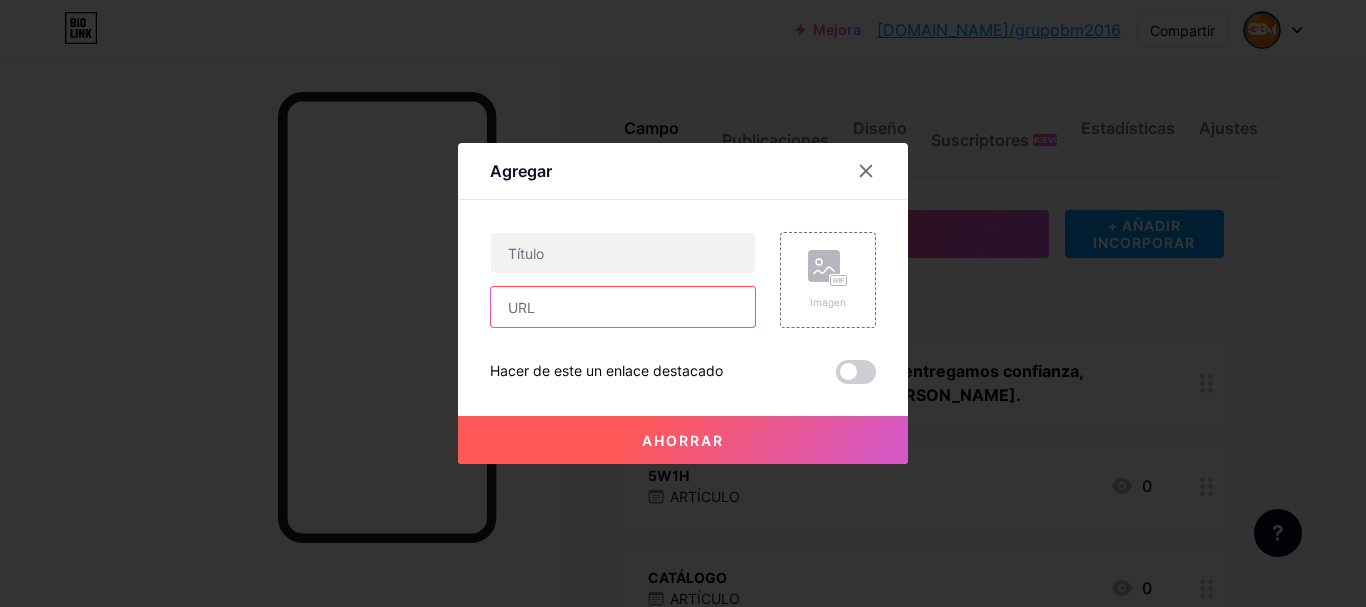 click at bounding box center (623, 307) 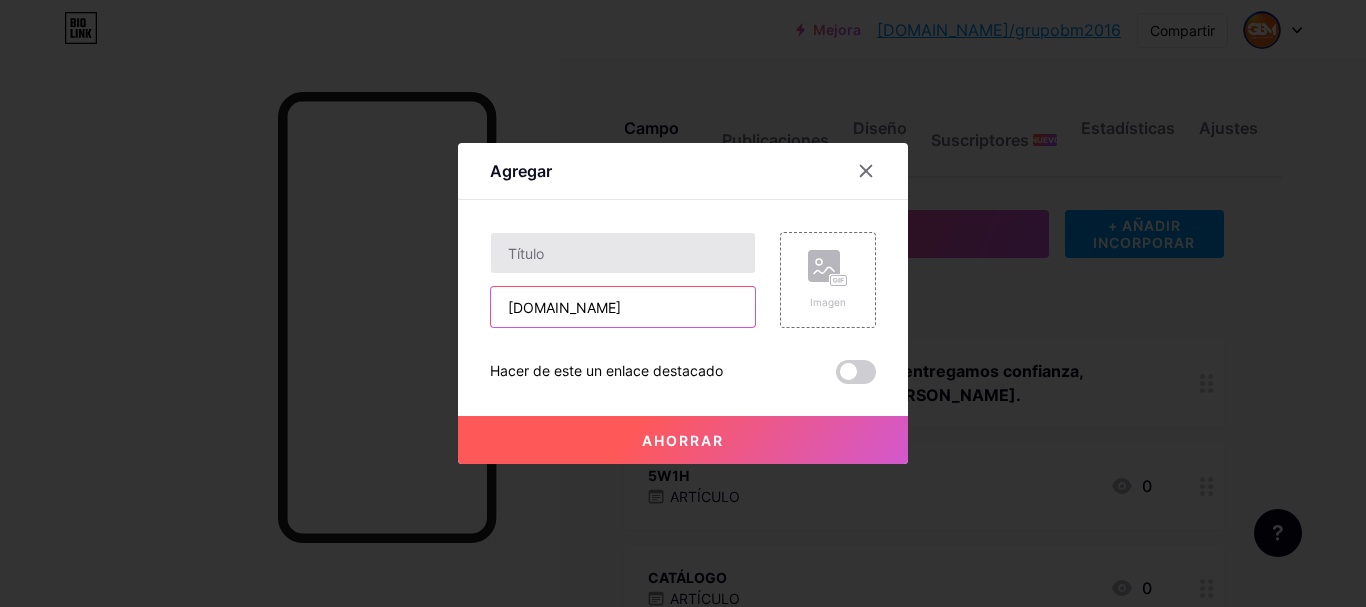 type on "[DOMAIN_NAME]" 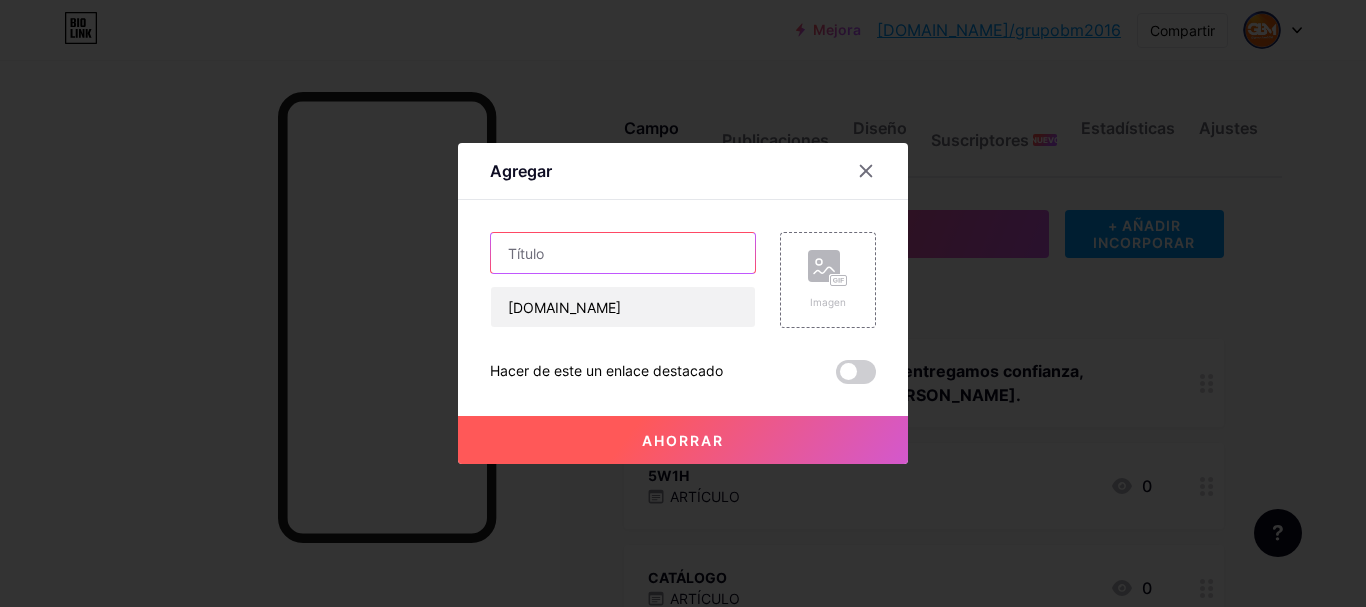 click at bounding box center [623, 253] 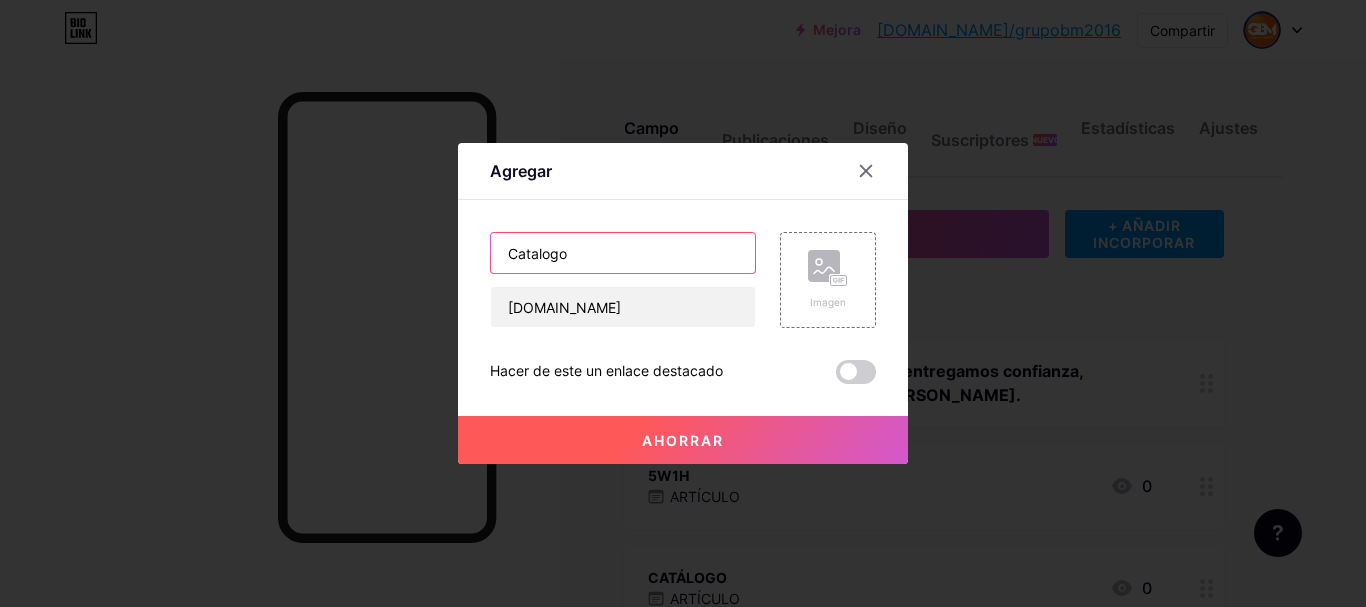 click on "Catalogo" at bounding box center [623, 253] 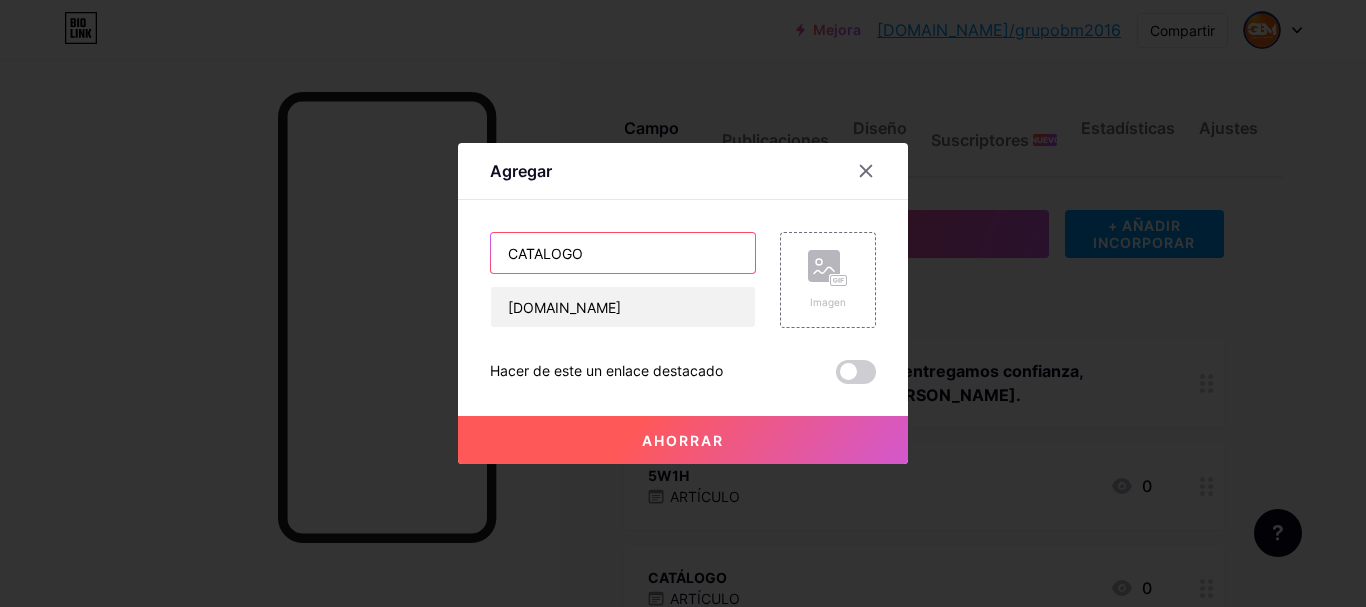 click on "CATALOGO" at bounding box center [623, 253] 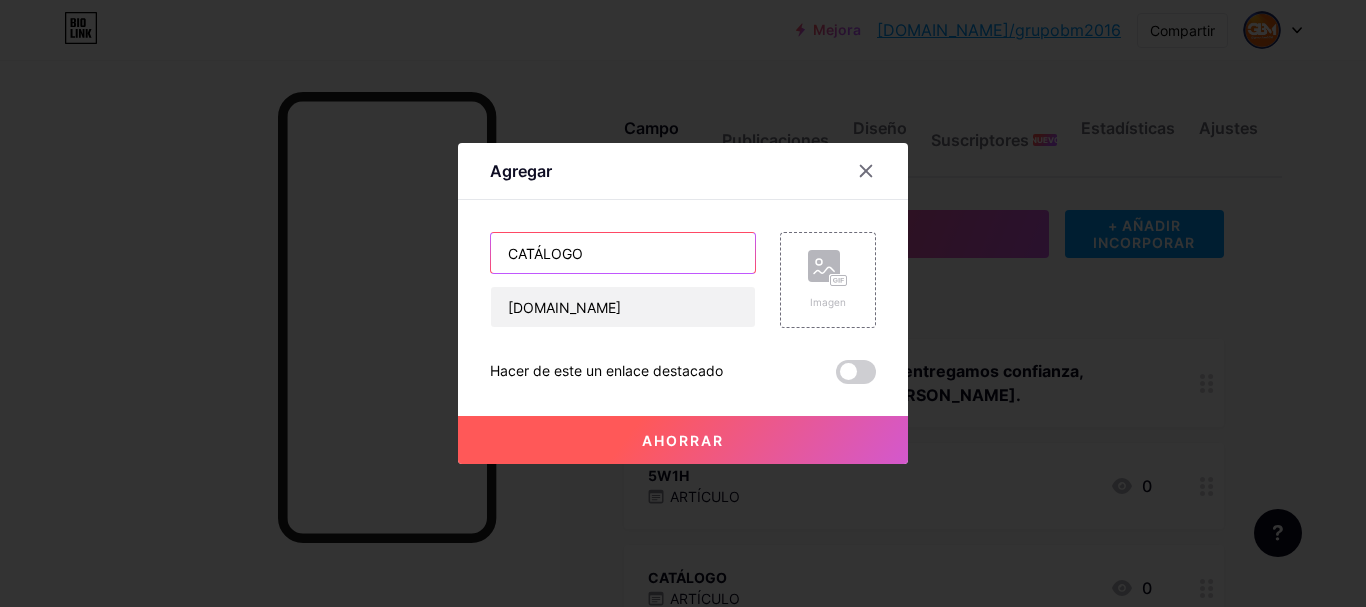 type on "CATÁLOGO" 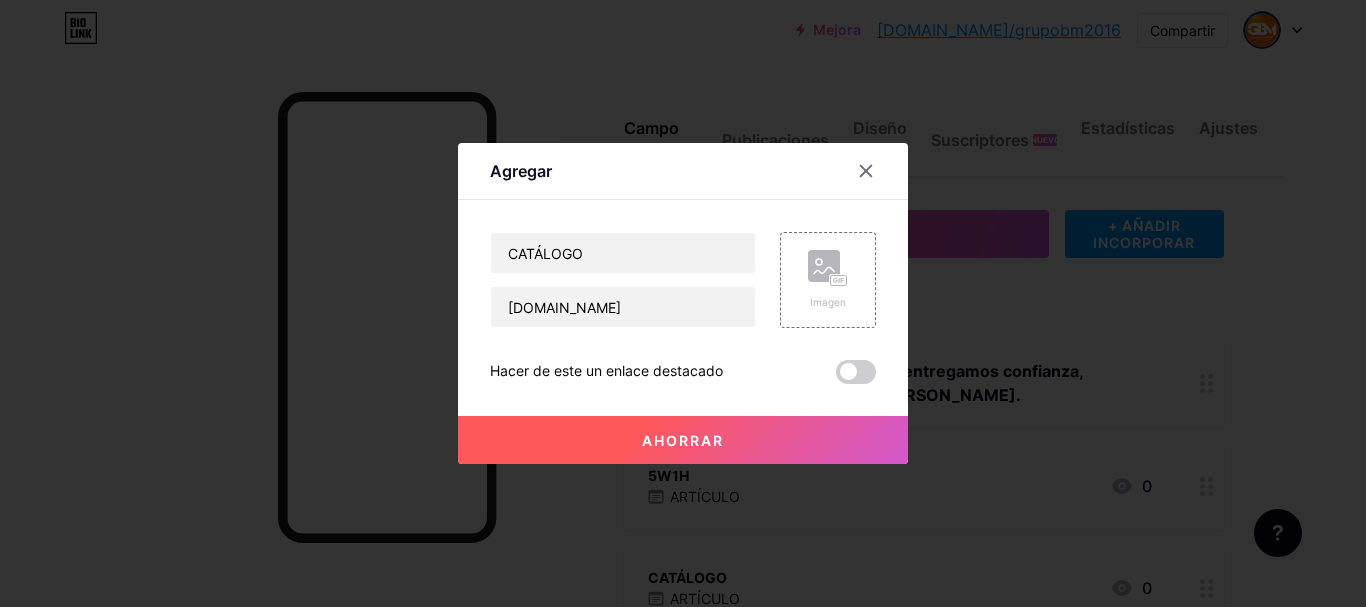 click on "Ahorrar" at bounding box center (683, 440) 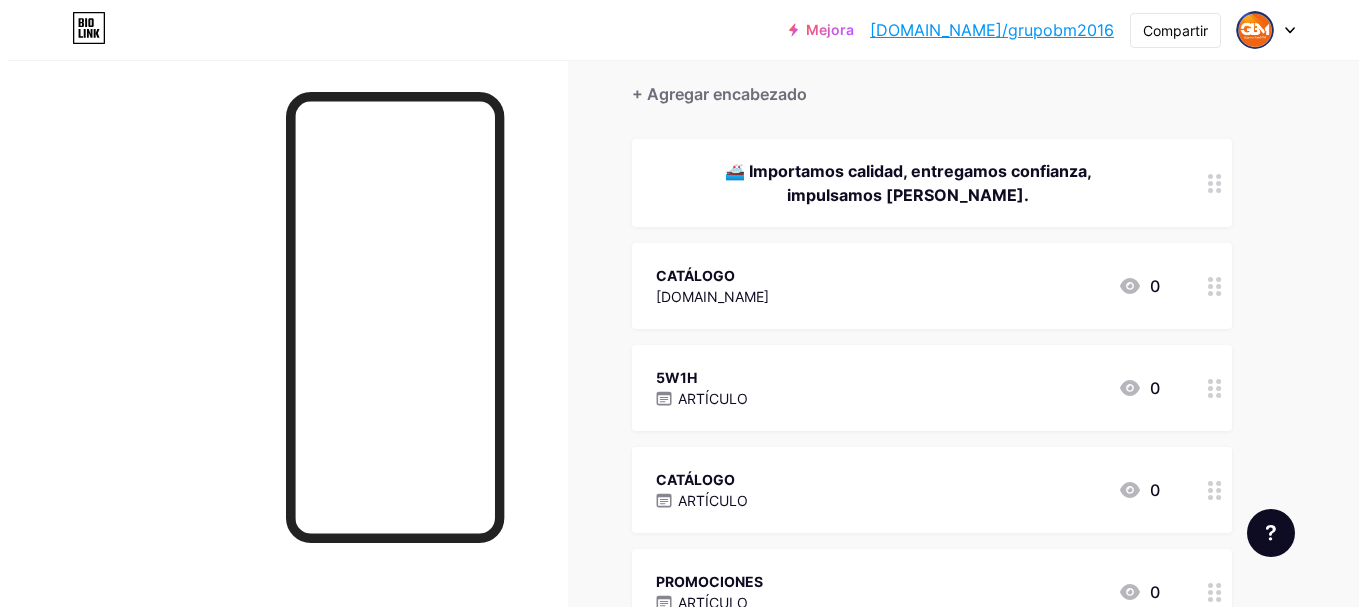 scroll, scrollTop: 300, scrollLeft: 0, axis: vertical 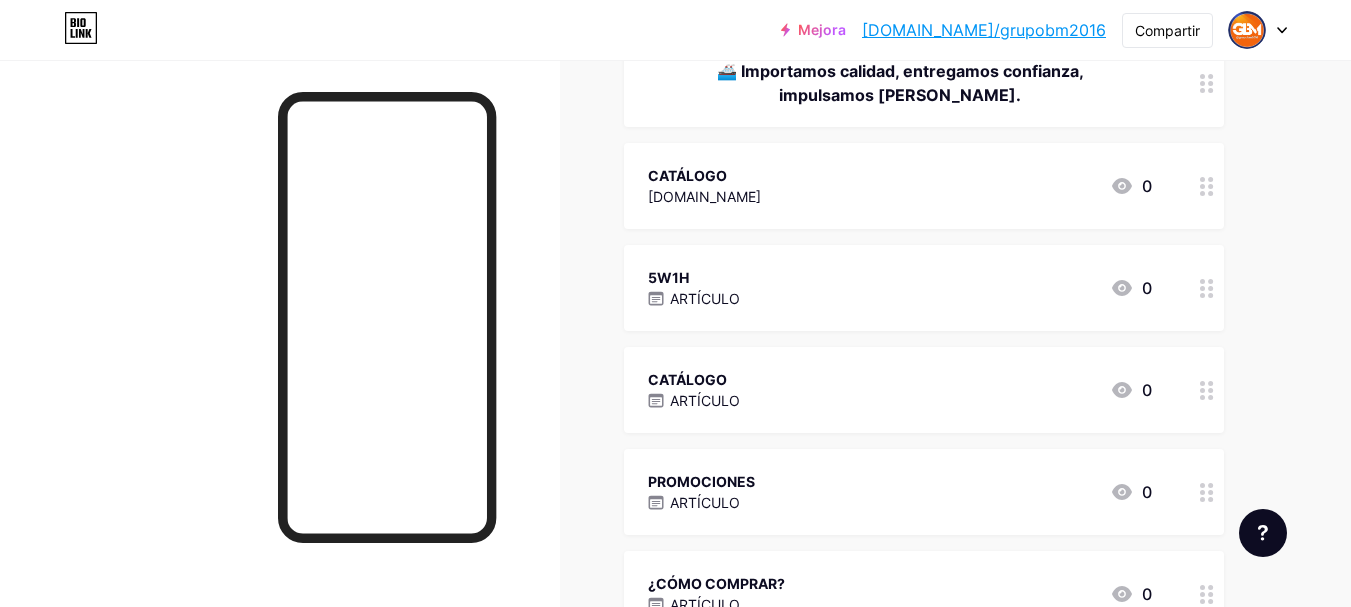 drag, startPoint x: 834, startPoint y: 192, endPoint x: 836, endPoint y: 244, distance: 52.03845 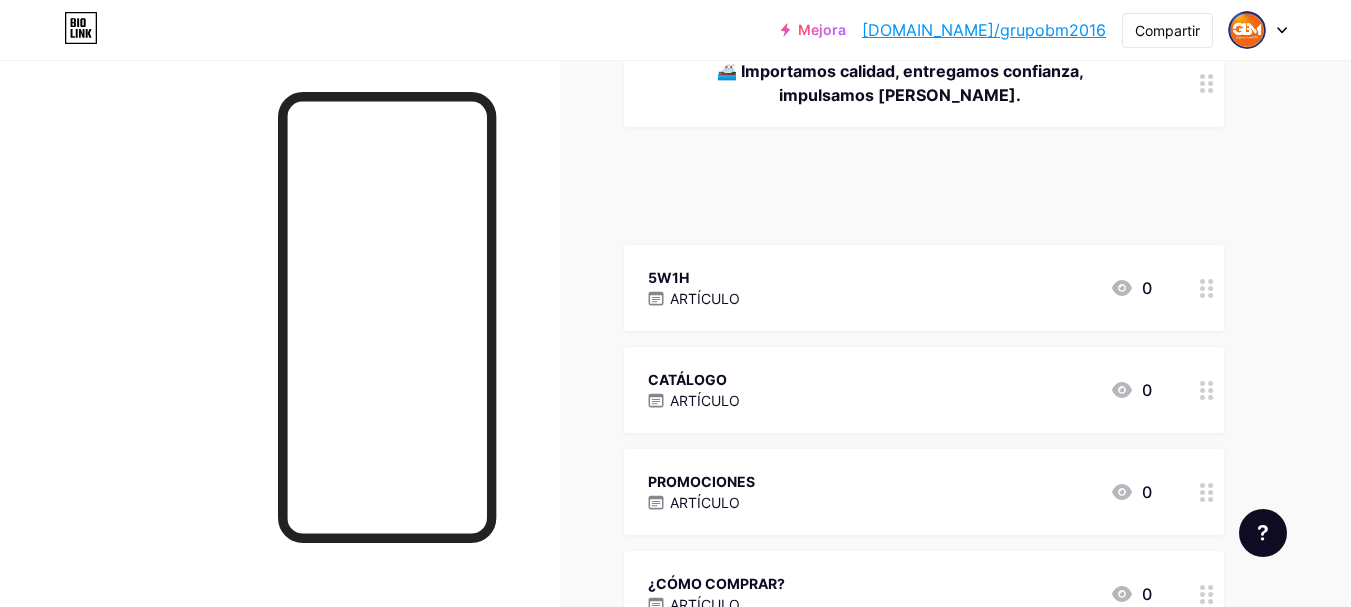 type 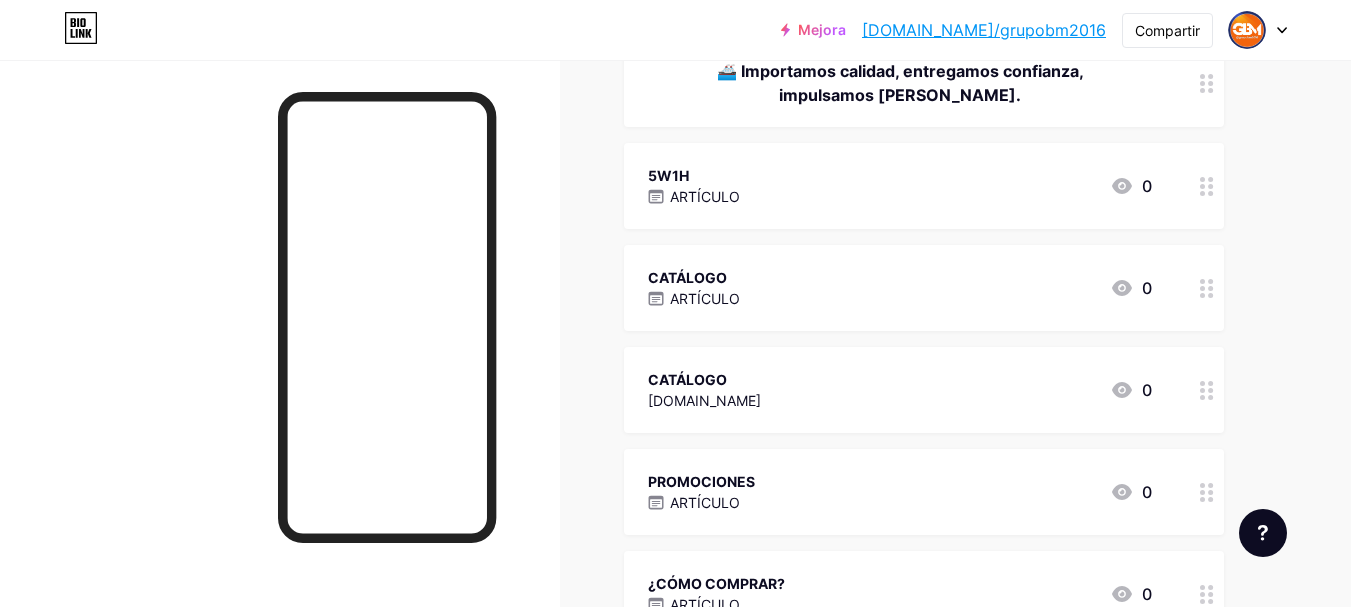 click on "CATÁLOGO
ARTÍCULO
0" at bounding box center (900, 288) 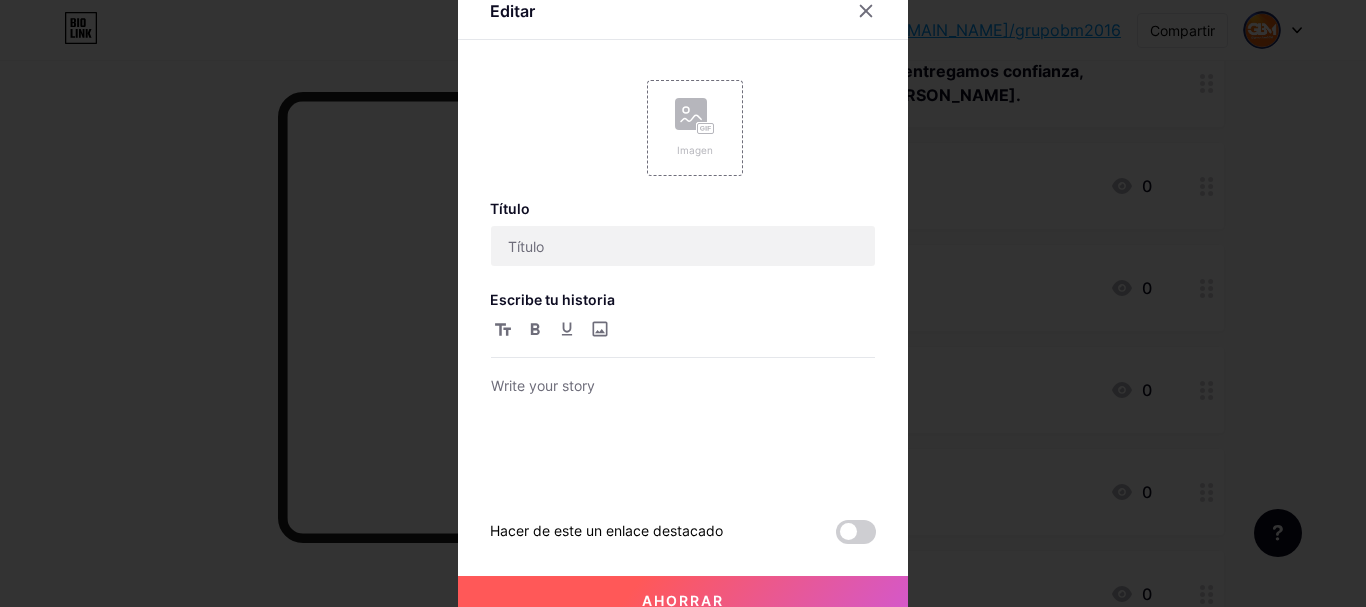 type on "CATÁLOGO" 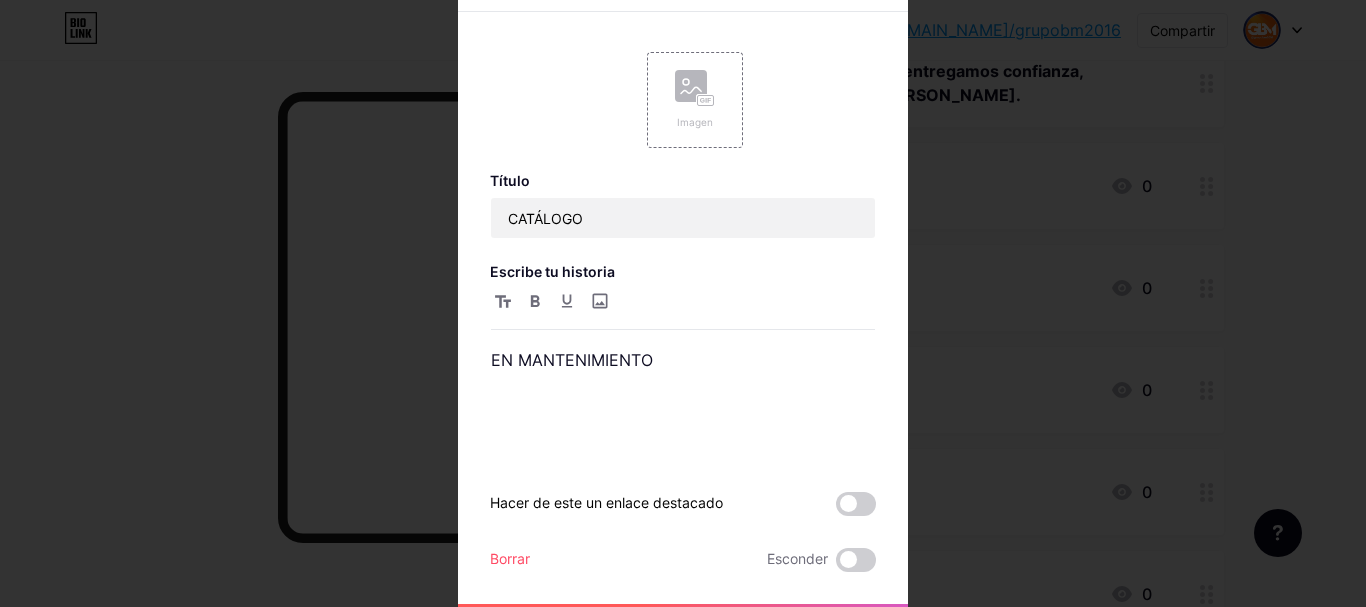 click on "Editar                         Imagen
Título
CATÁLOGO
Escribe tu historia
EN MANTENIMIENTO
Hacer de este un enlace destacado
Borrar
Esconder         Ahorrar         CATÁLOGO     null                     Imagen
Hacer de este un enlace destacado
Borrar
Esconder         Ahorrar" at bounding box center [683, 303] 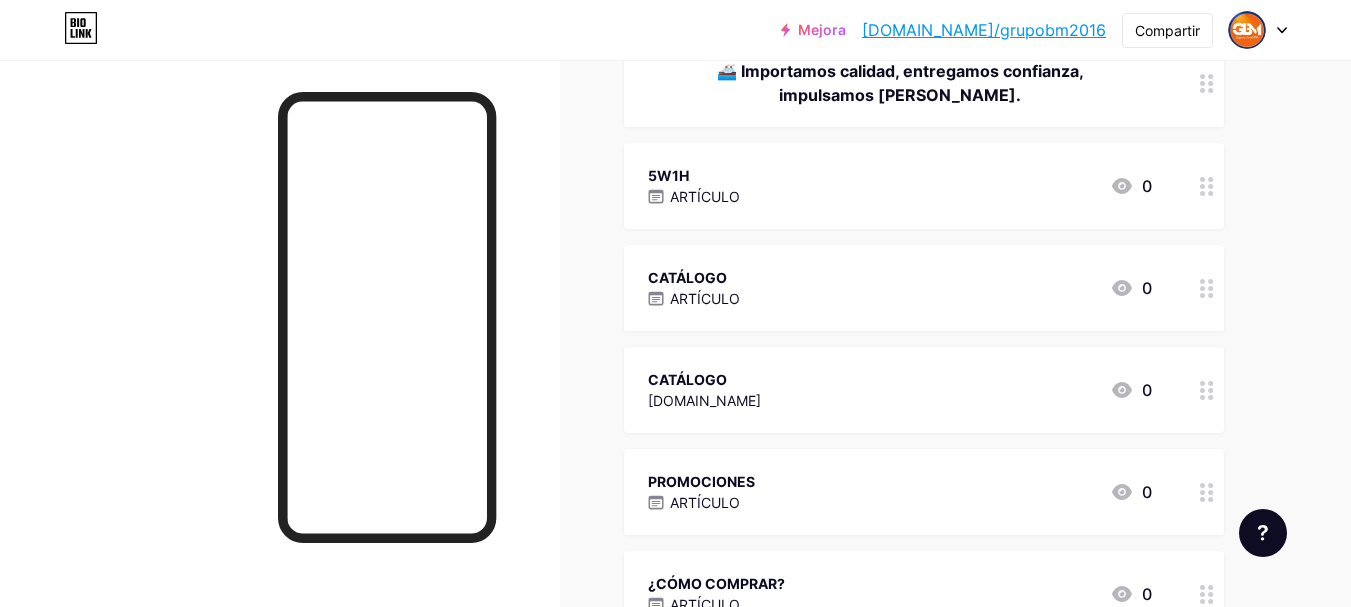 click 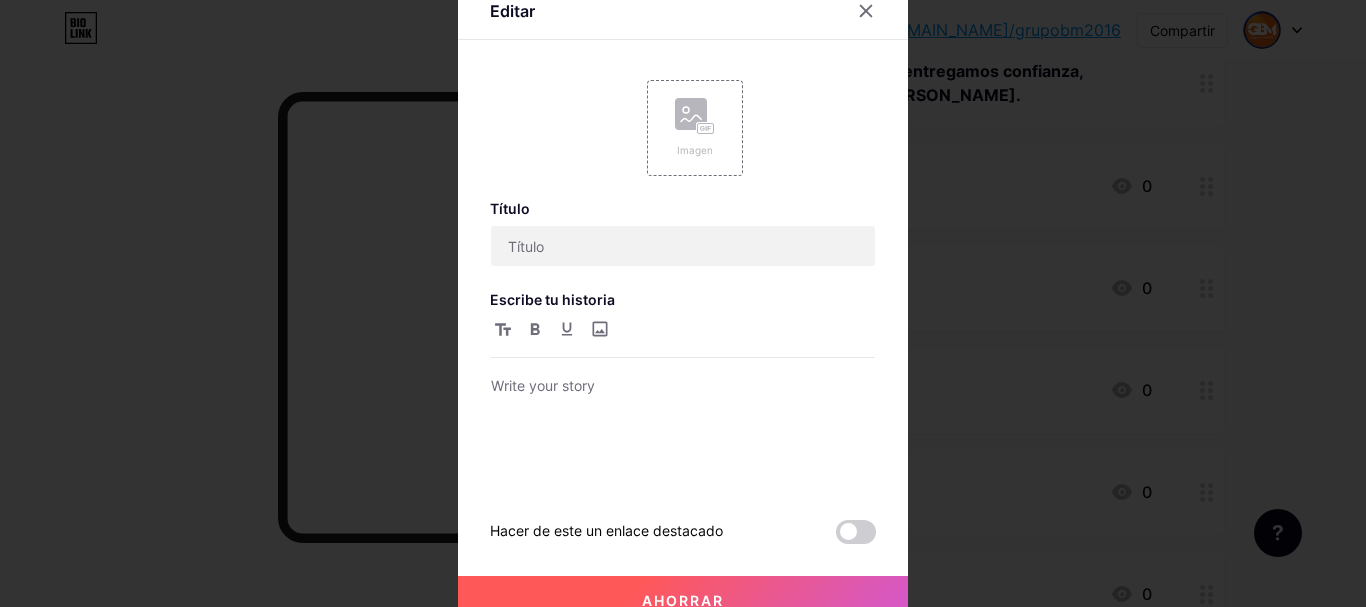 type on "CATÁLOGO" 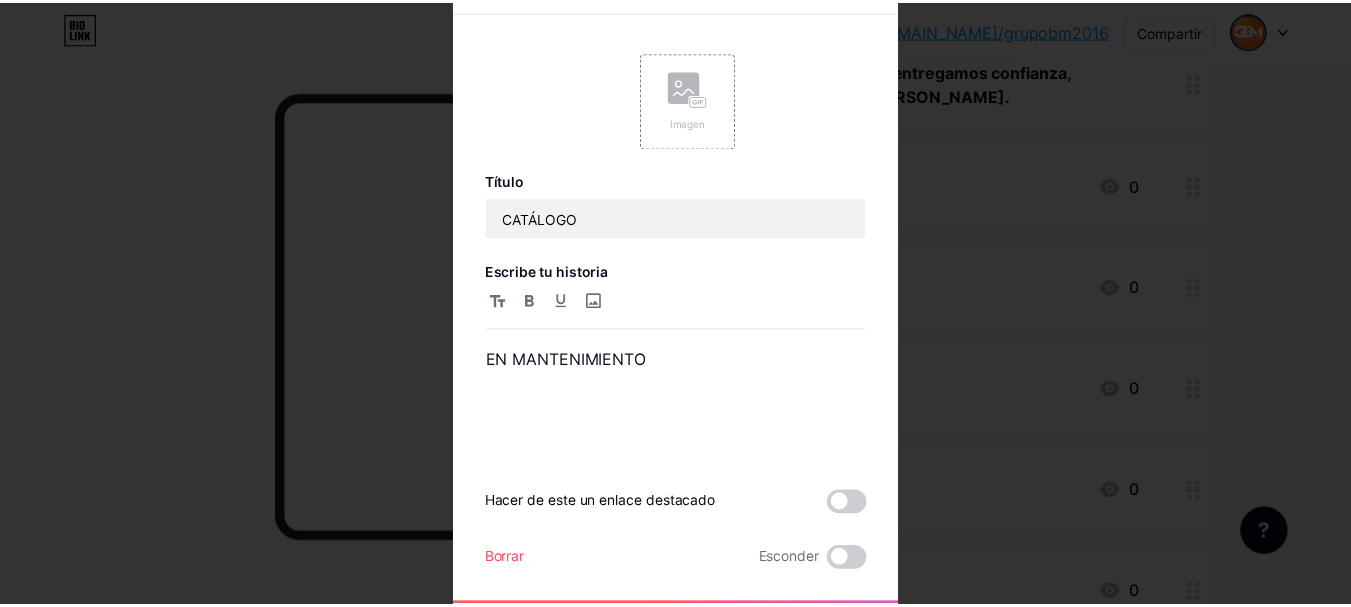 scroll, scrollTop: 45, scrollLeft: 0, axis: vertical 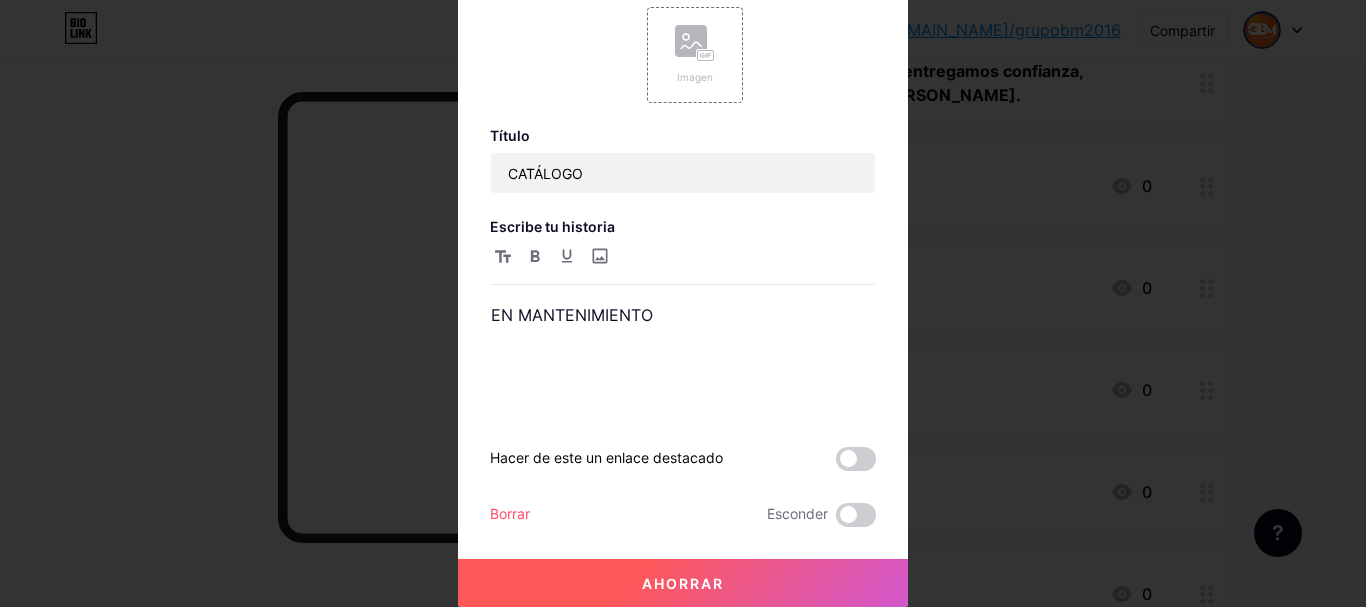 click on "Borrar" at bounding box center (510, 513) 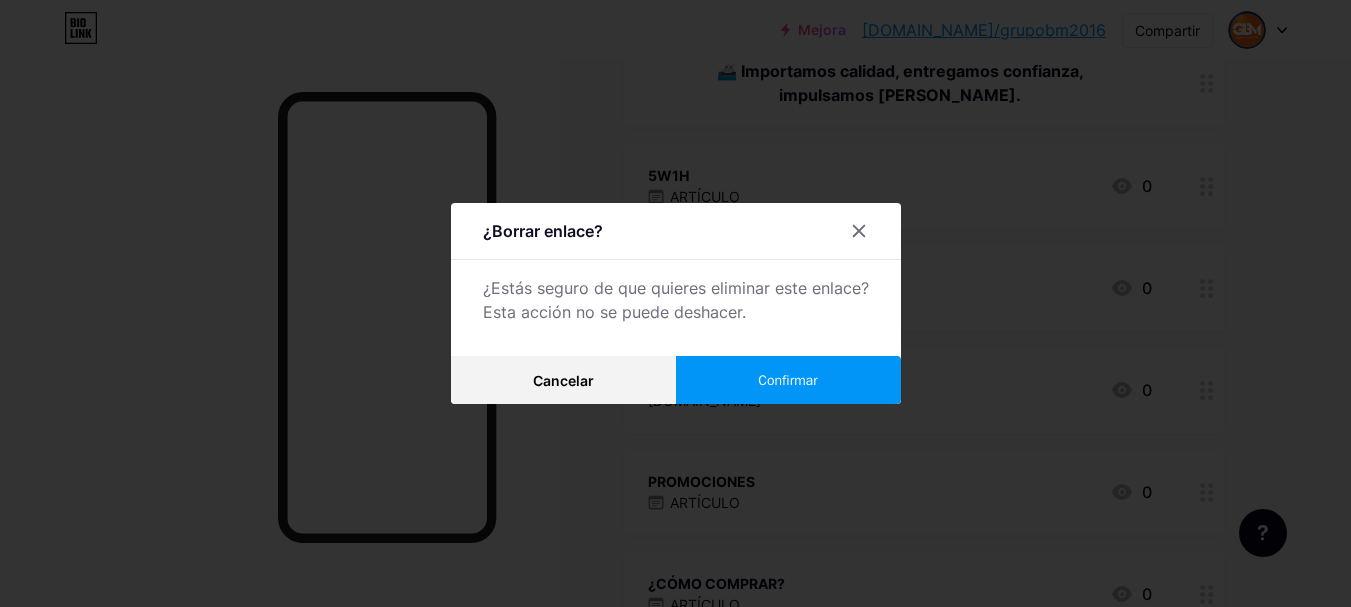 click on "Confirmar" at bounding box center [788, 380] 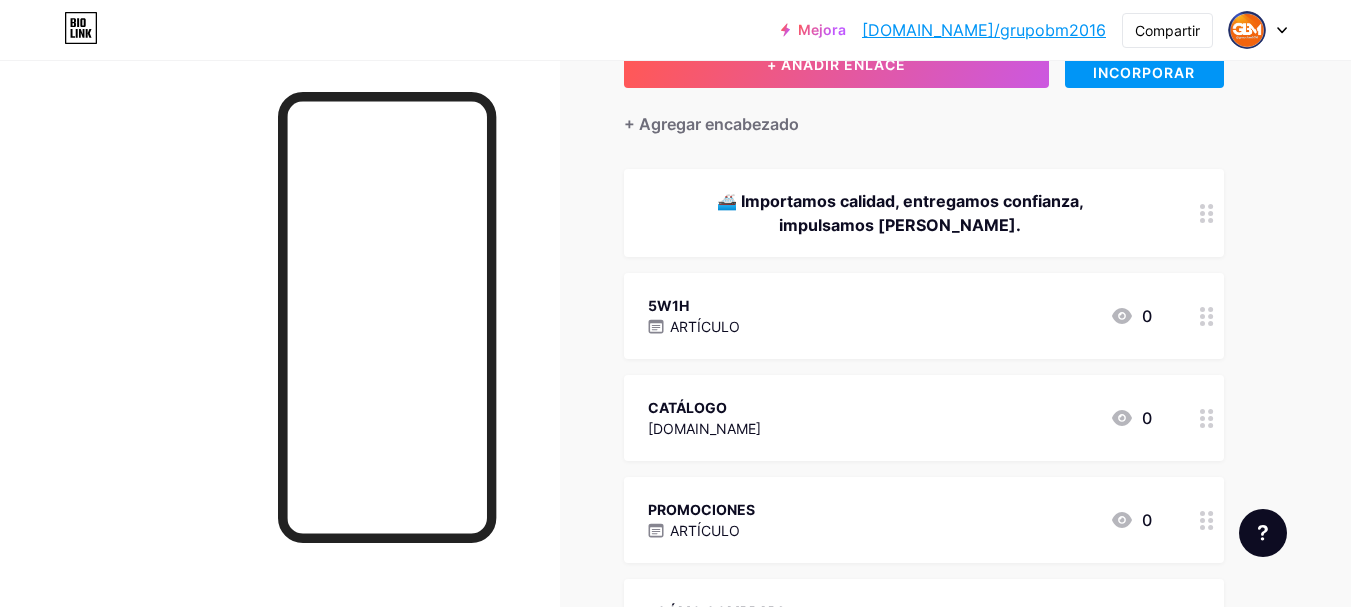 scroll, scrollTop: 0, scrollLeft: 0, axis: both 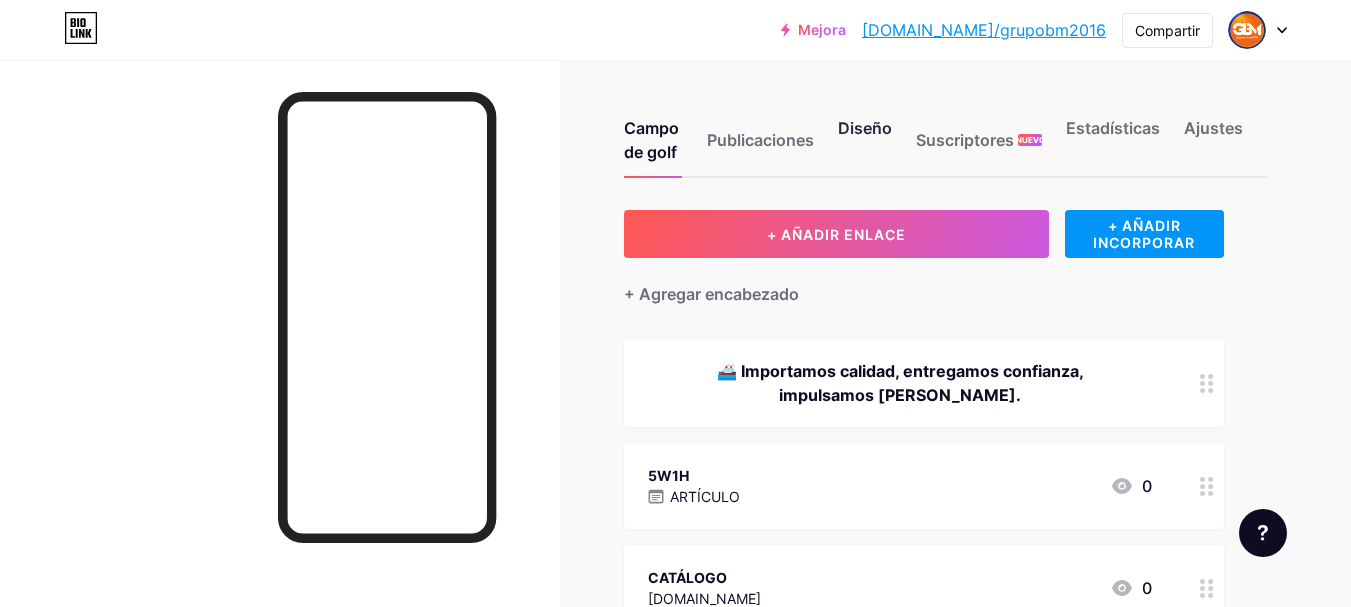 click on "Diseño" at bounding box center (865, 128) 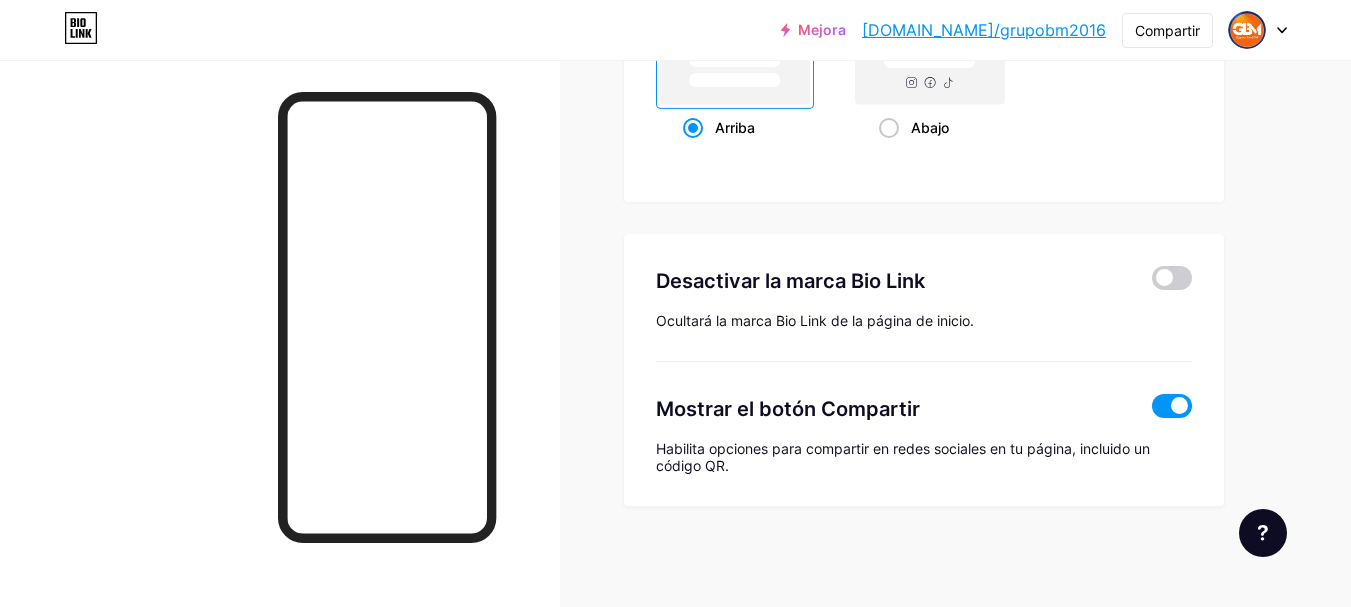 type on "#ffffff" 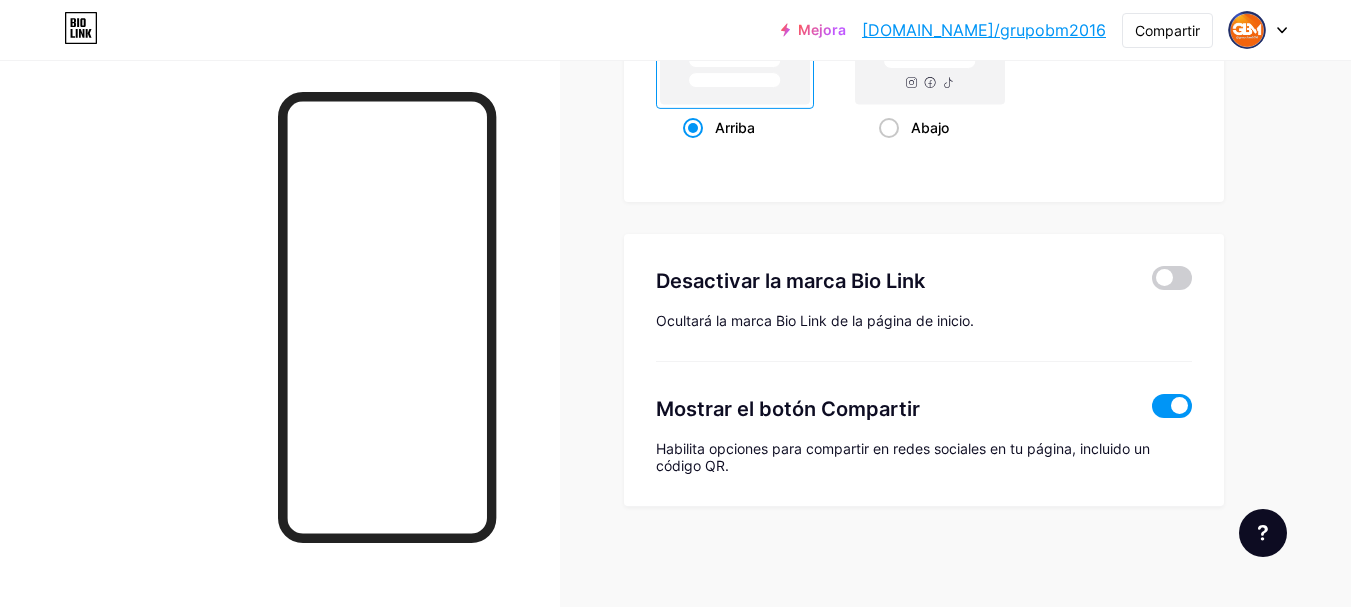 type on "#000000" 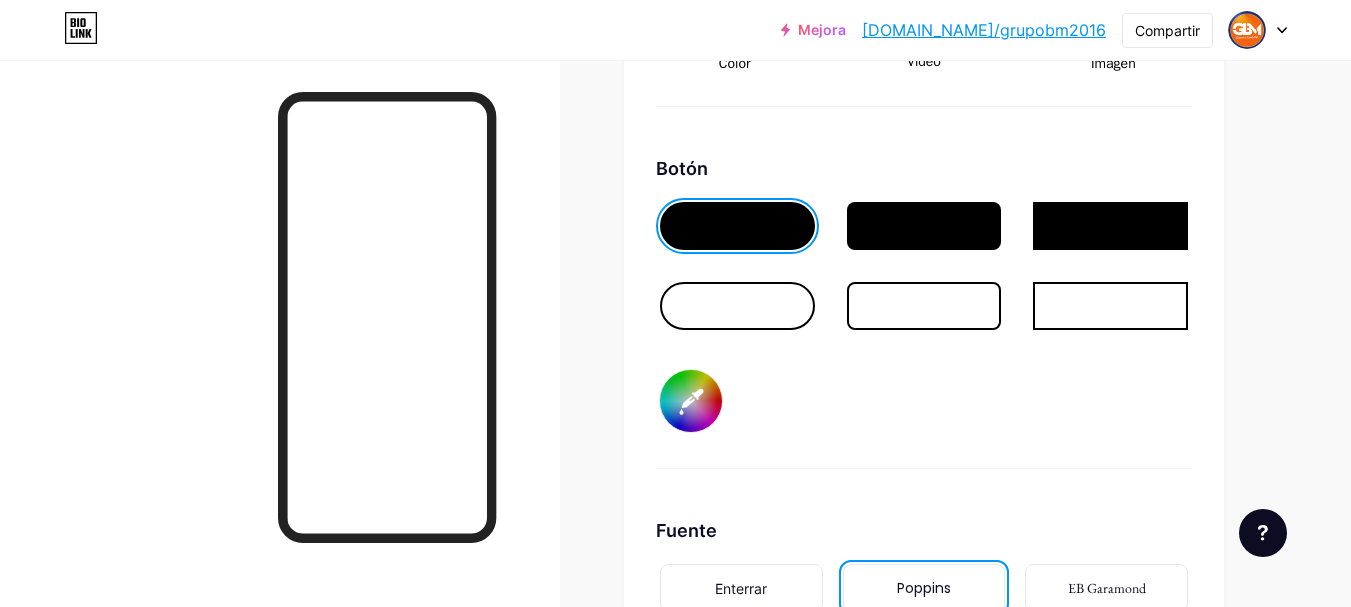 scroll, scrollTop: 2609, scrollLeft: 0, axis: vertical 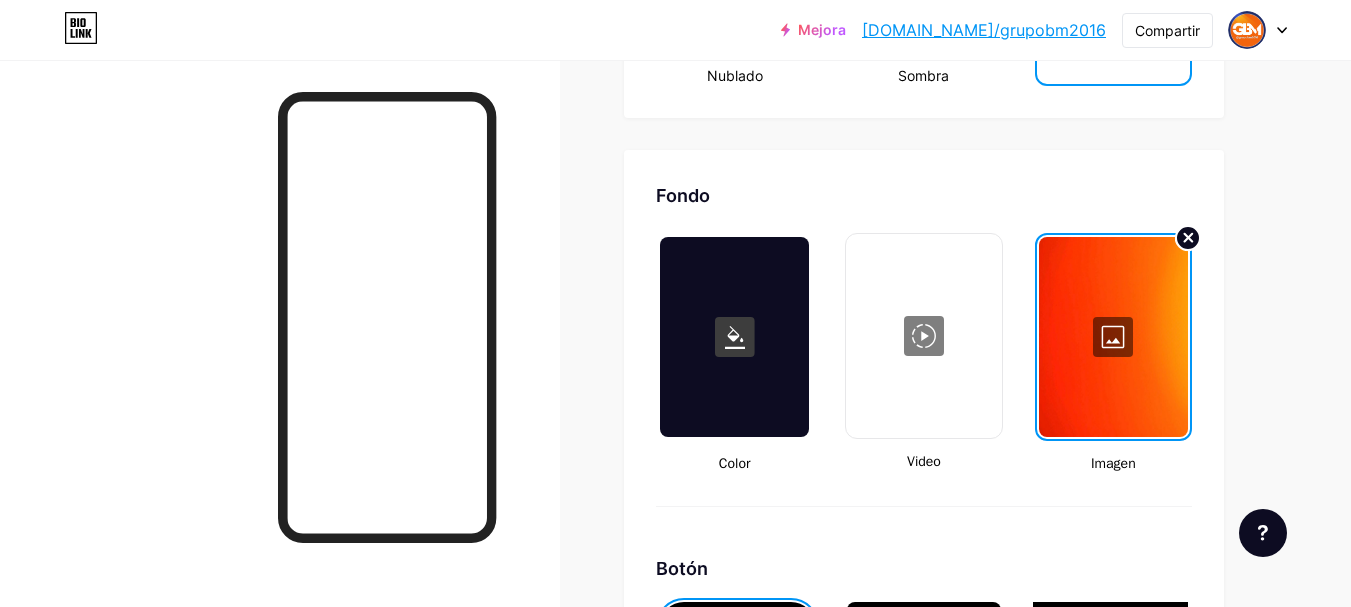 click 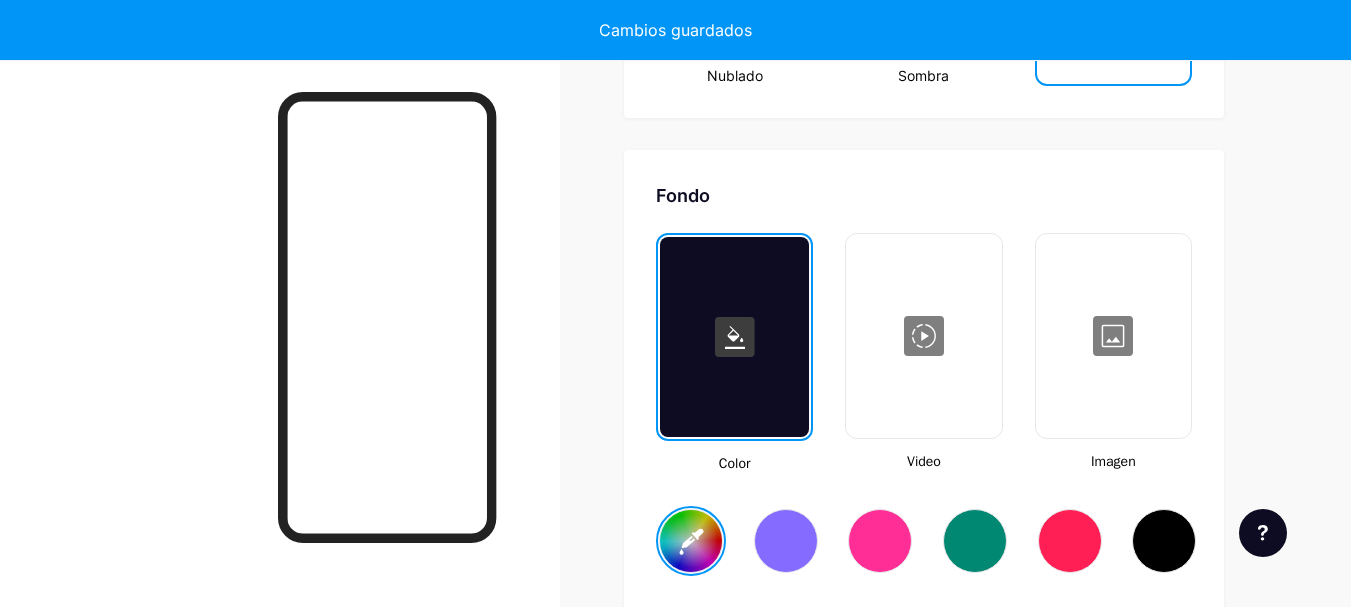 type on "#ffffff" 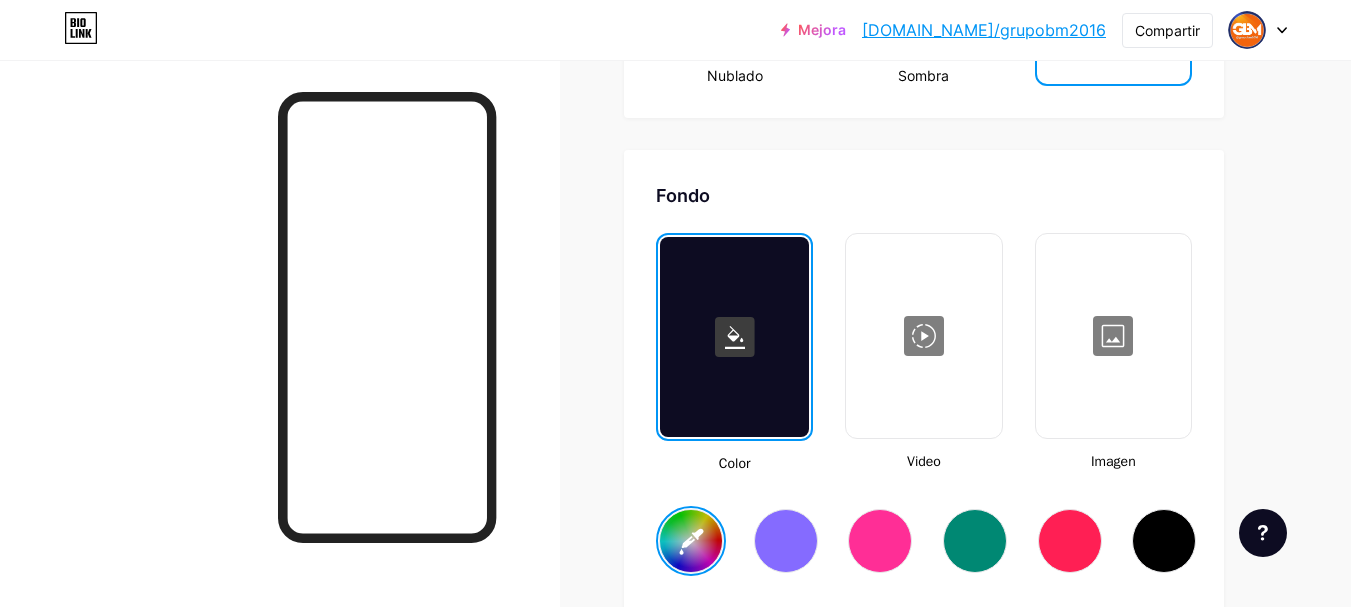click at bounding box center (1113, 336) 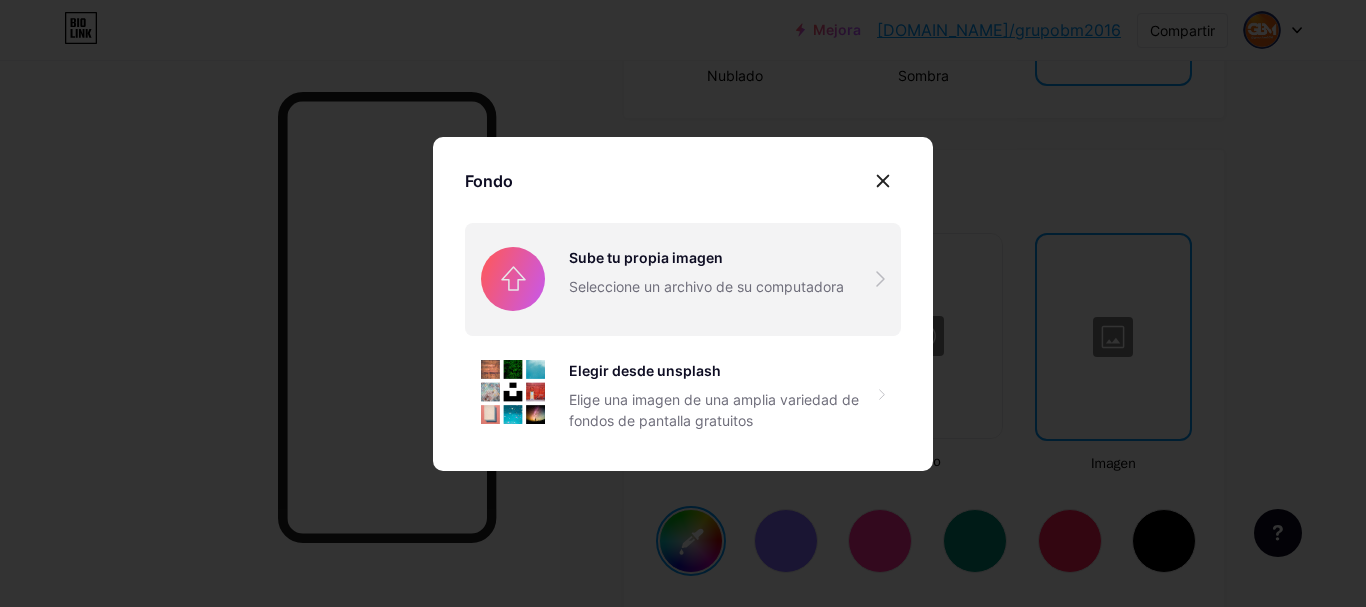 click at bounding box center [683, 279] 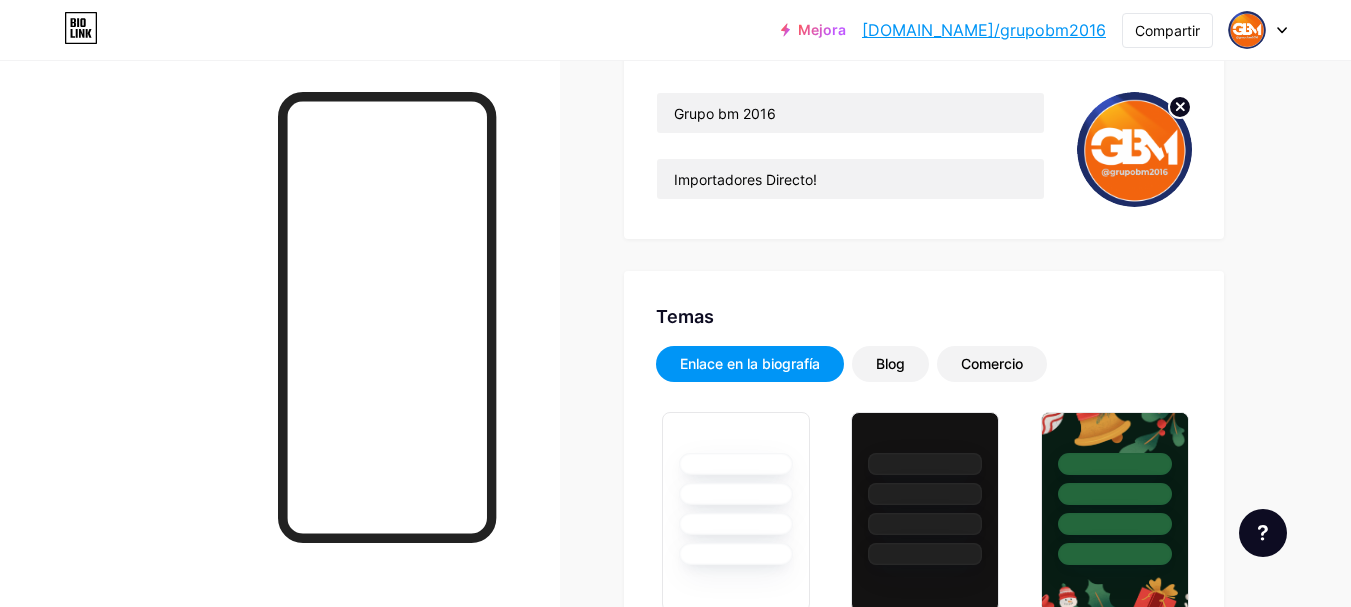 scroll, scrollTop: 0, scrollLeft: 0, axis: both 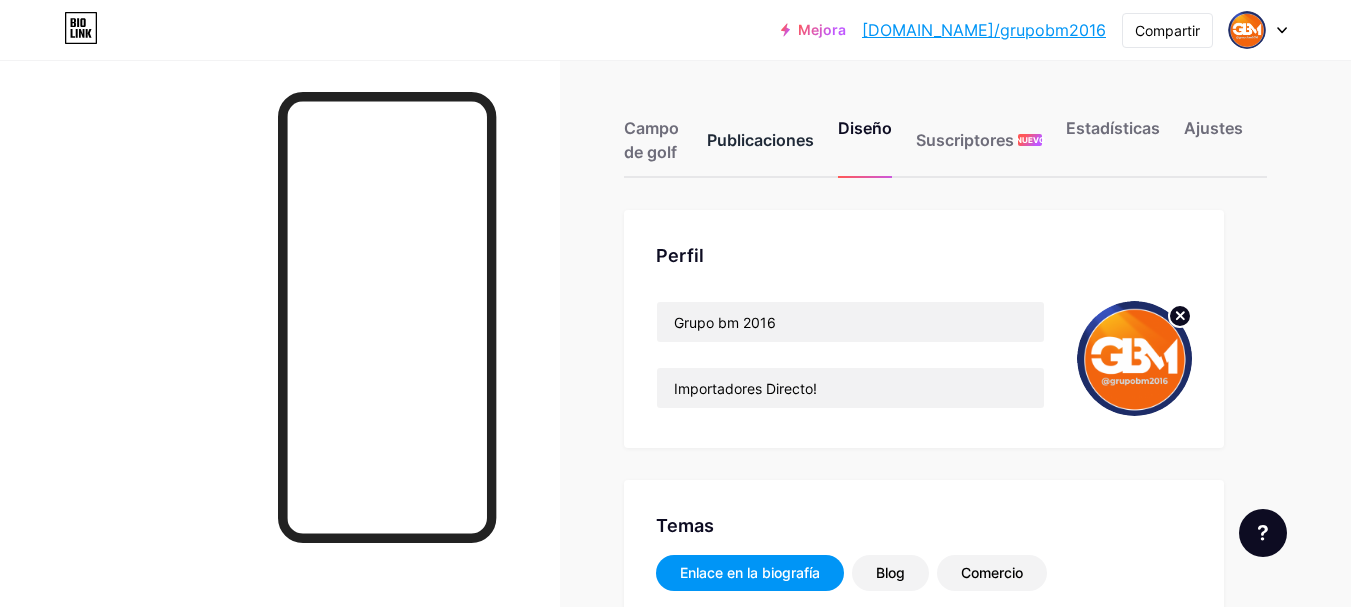 click on "Publicaciones" at bounding box center [760, 140] 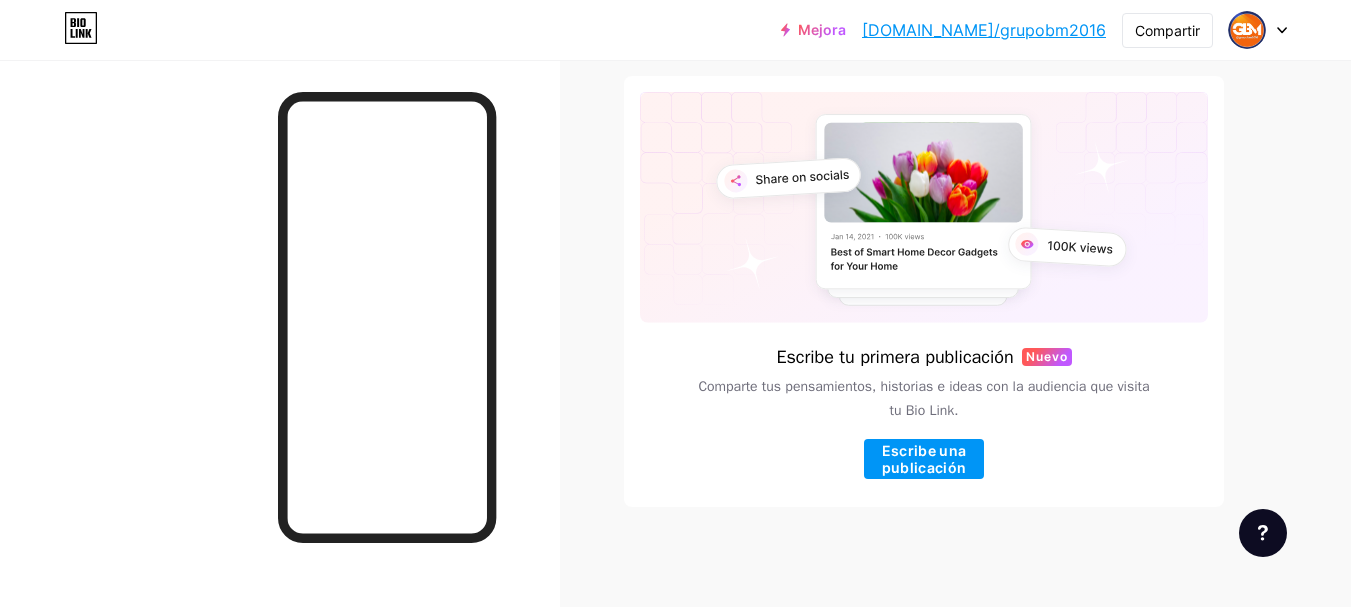 scroll, scrollTop: 0, scrollLeft: 0, axis: both 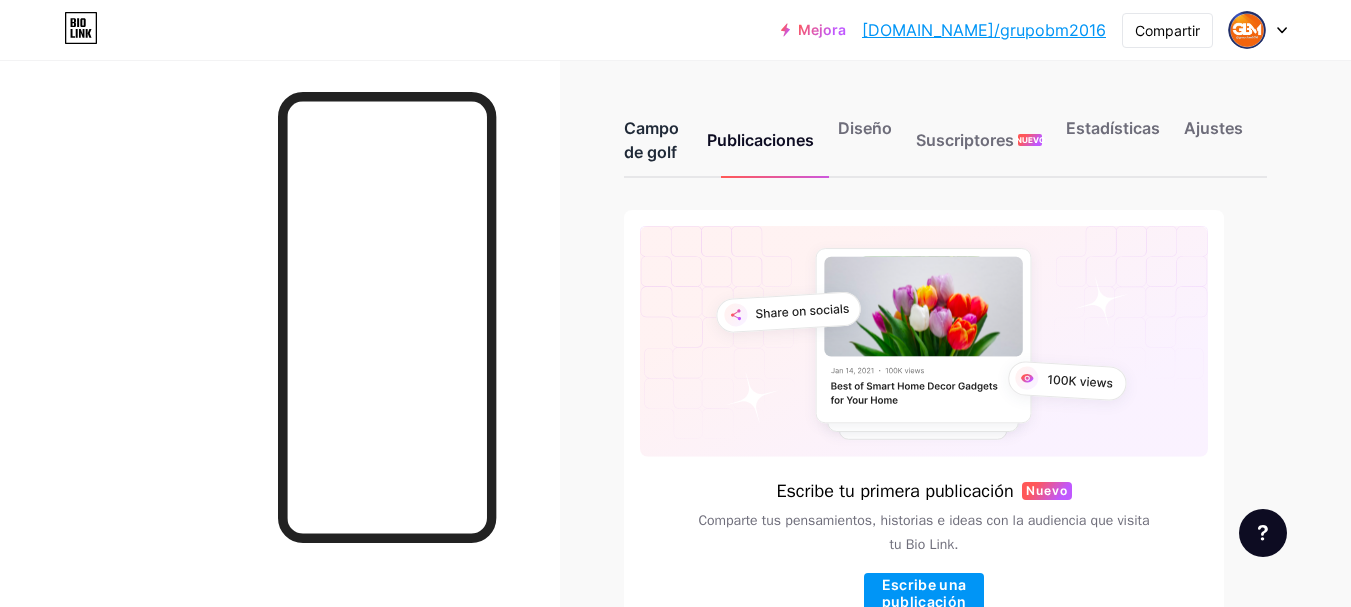 click on "Campo de golf" at bounding box center (651, 140) 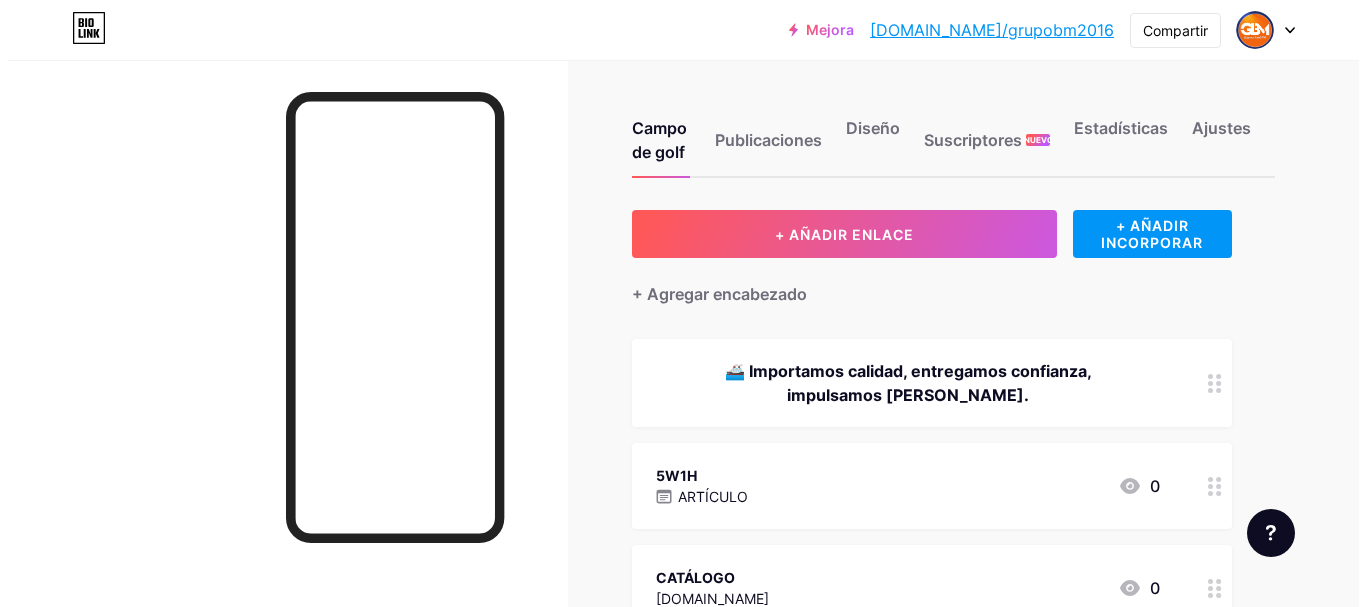 scroll, scrollTop: 400, scrollLeft: 0, axis: vertical 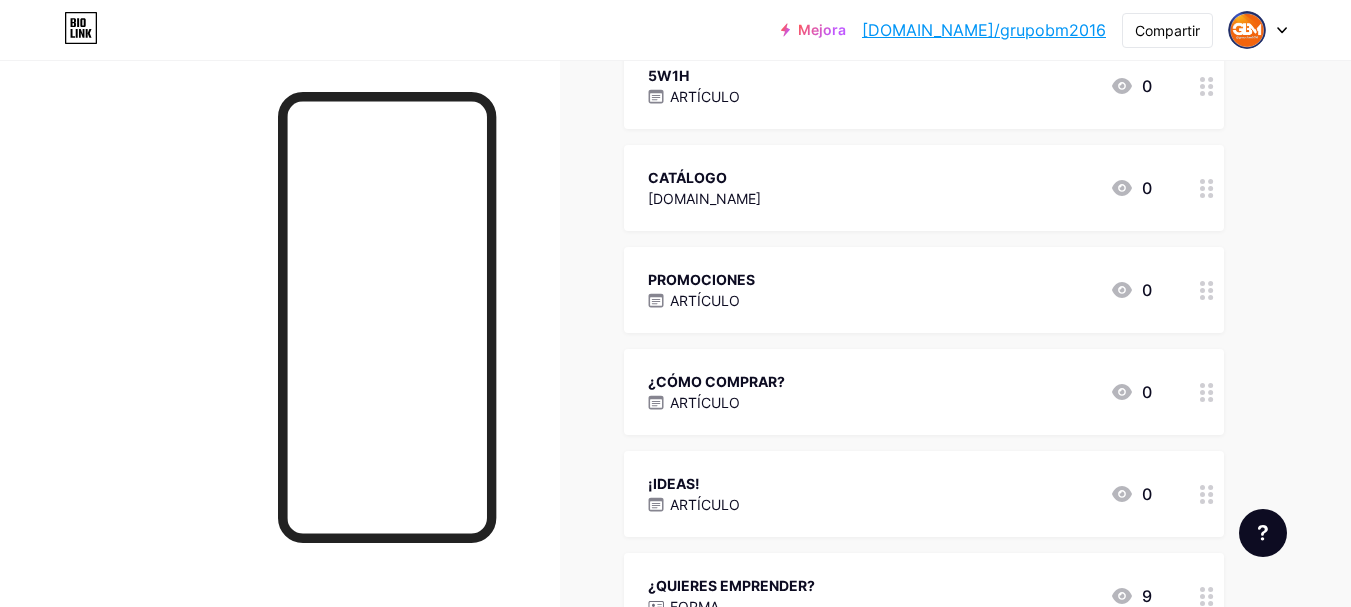 click on "PROMOCIONES
ARTÍCULO
0" at bounding box center [900, 290] 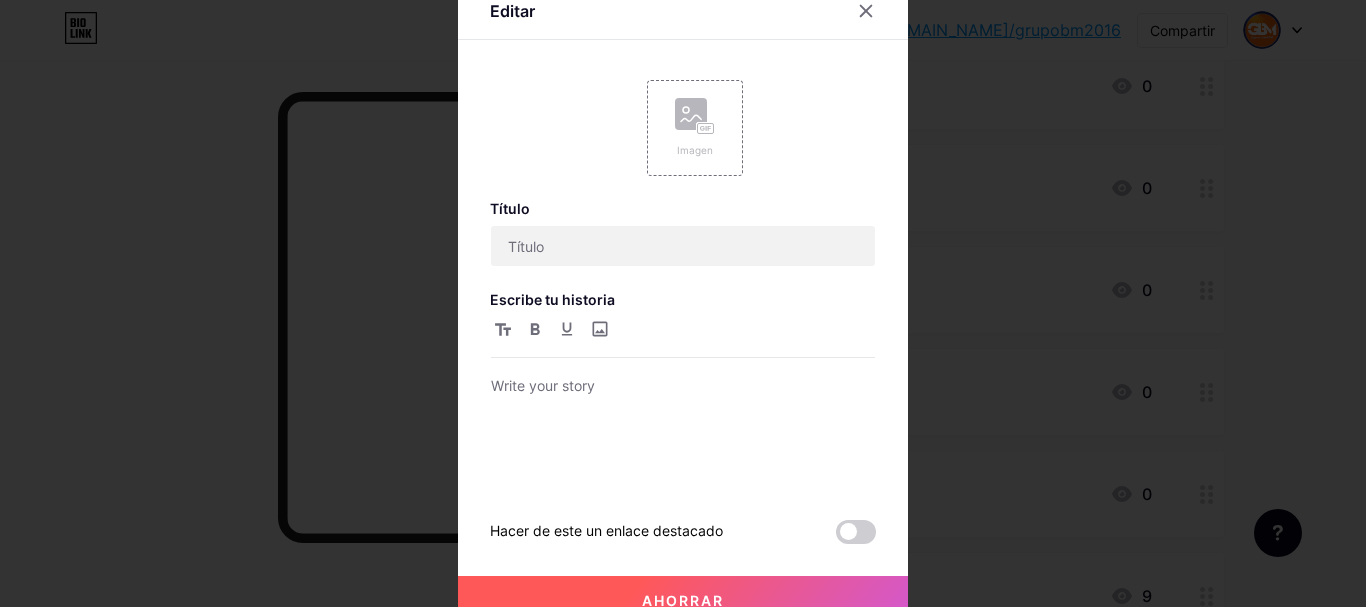 type on "PROMOCIONES" 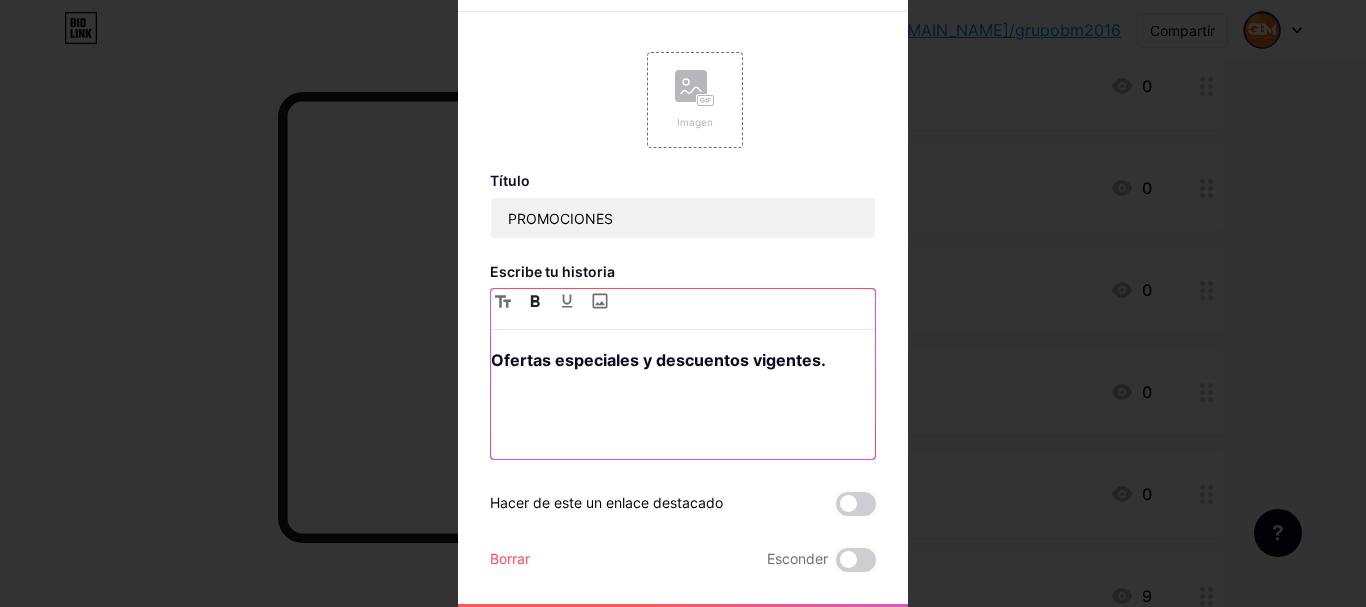 click on "Ofertas especiales y descuentos vigentes." at bounding box center [683, 360] 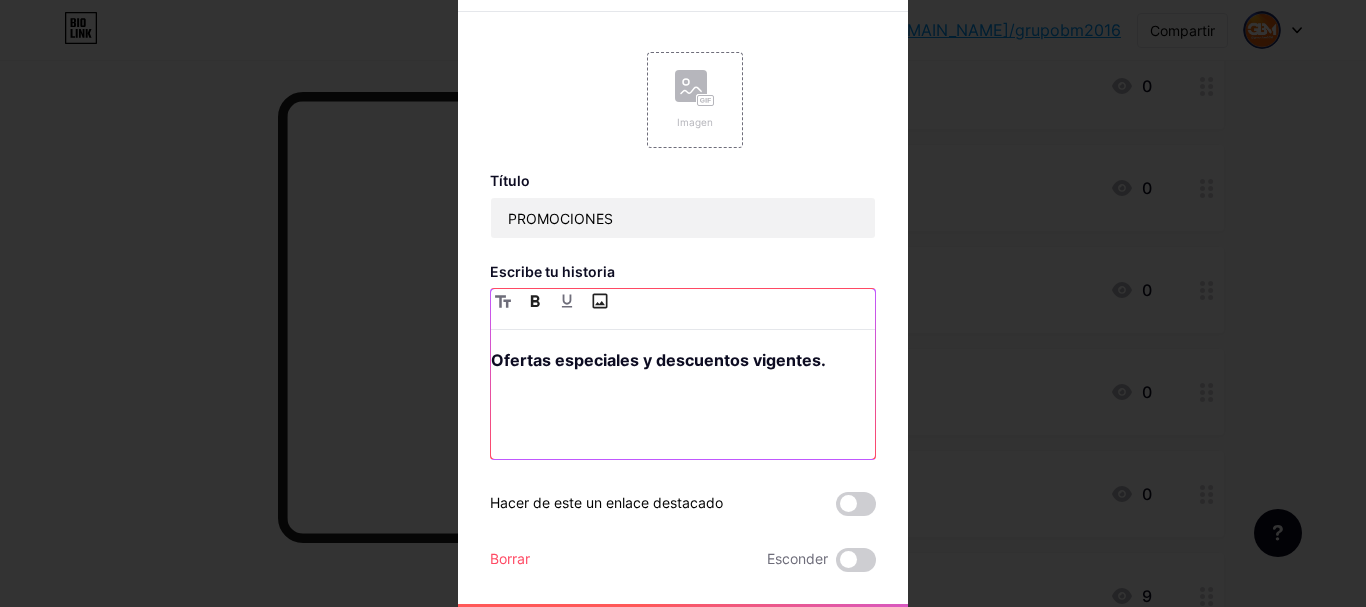click at bounding box center (599, 301) 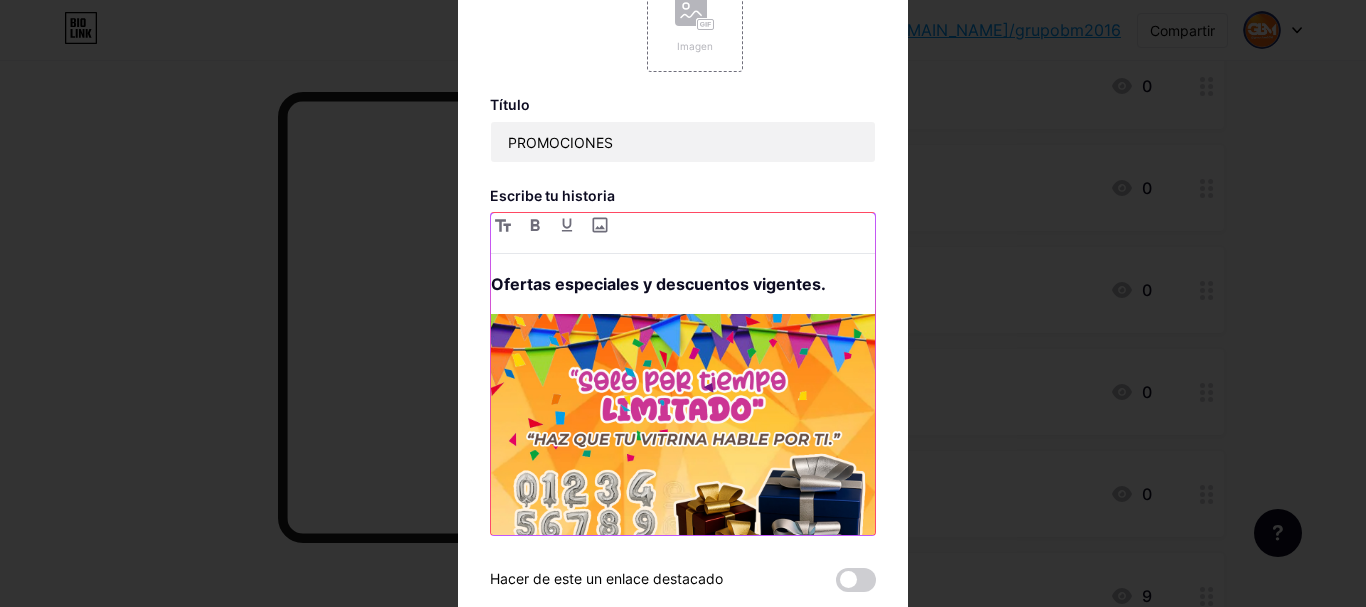 scroll, scrollTop: 121, scrollLeft: 0, axis: vertical 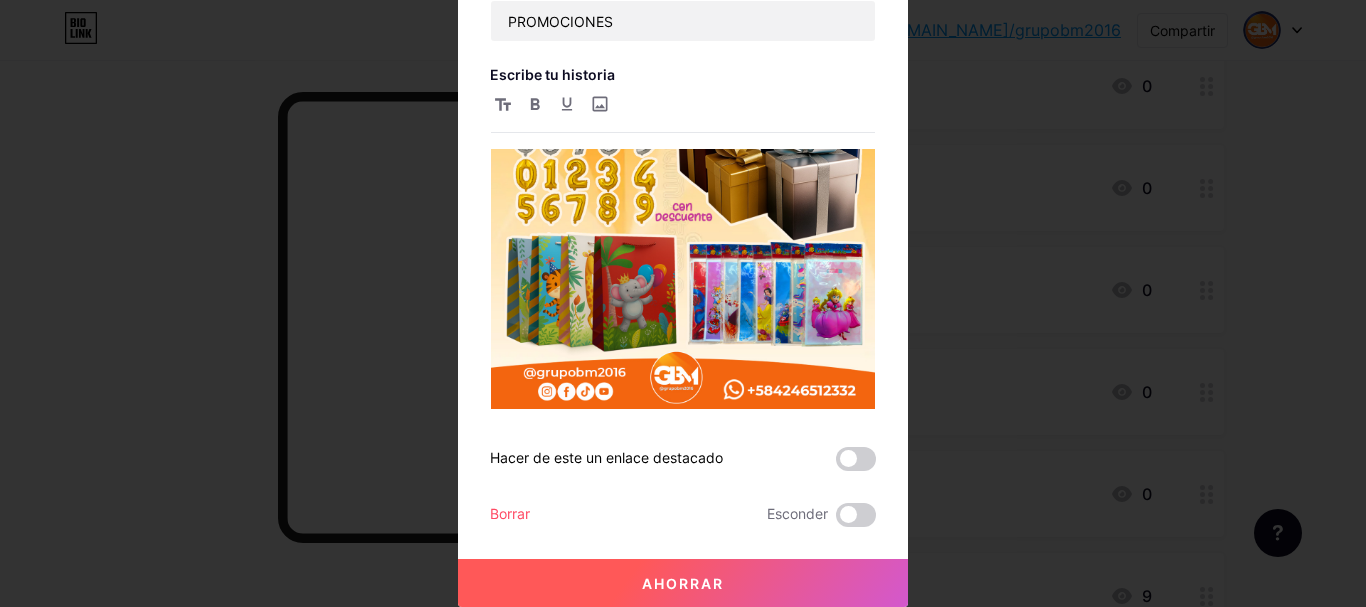 click on "Ahorrar" at bounding box center [683, 583] 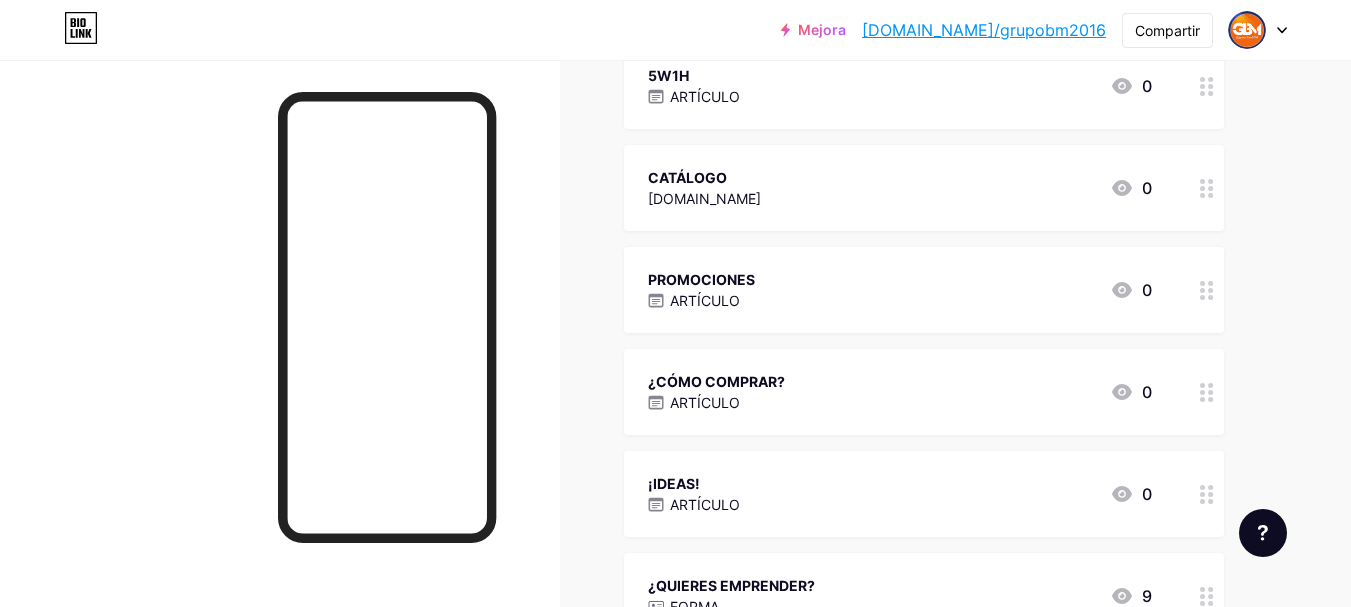 click 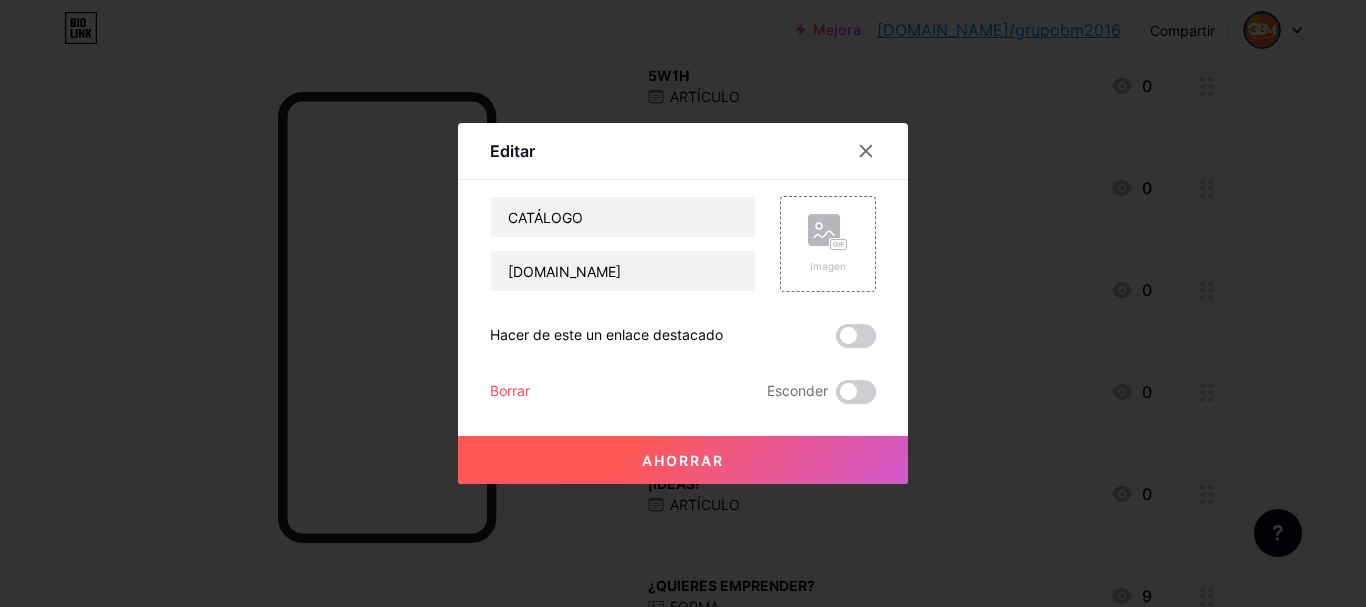 click at bounding box center [856, 336] 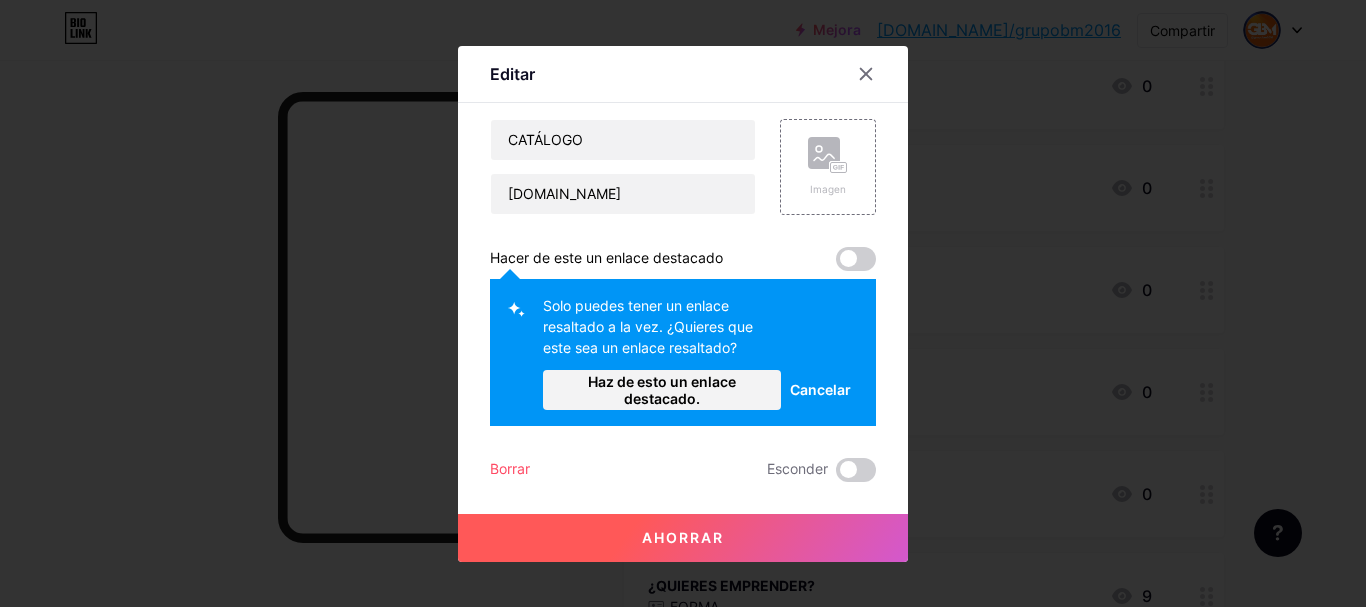 click on "Ahorrar" at bounding box center (683, 538) 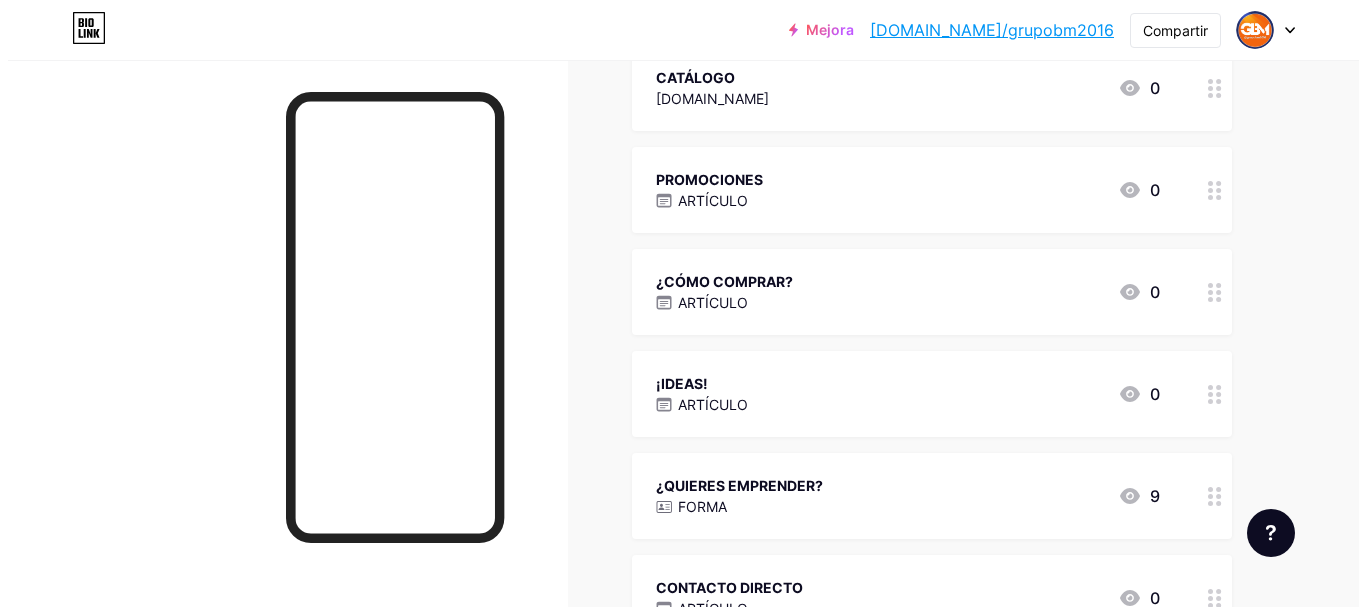 scroll, scrollTop: 600, scrollLeft: 0, axis: vertical 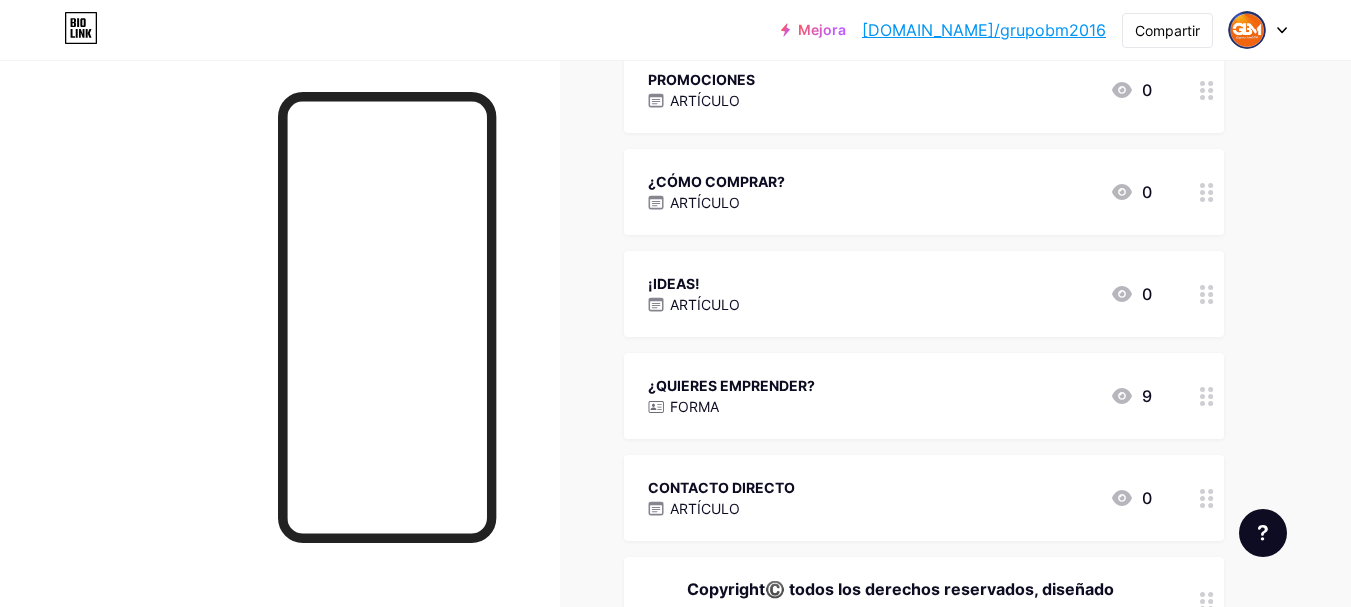click 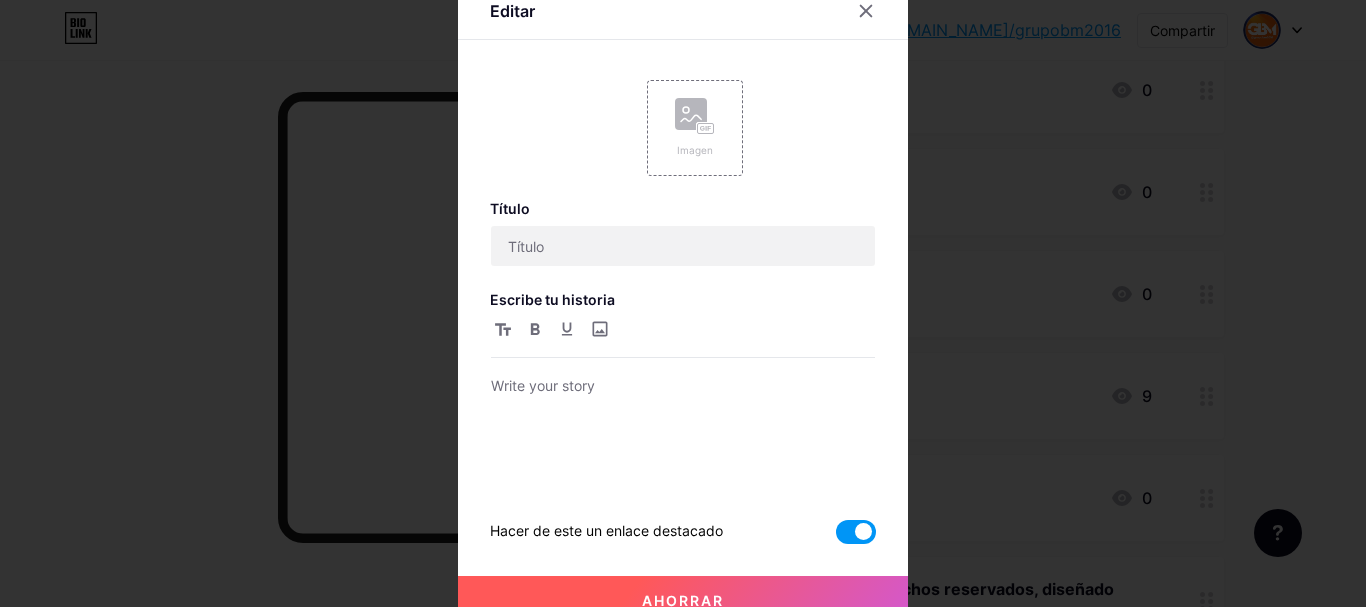 type on "¿CÓMO COMPRAR?" 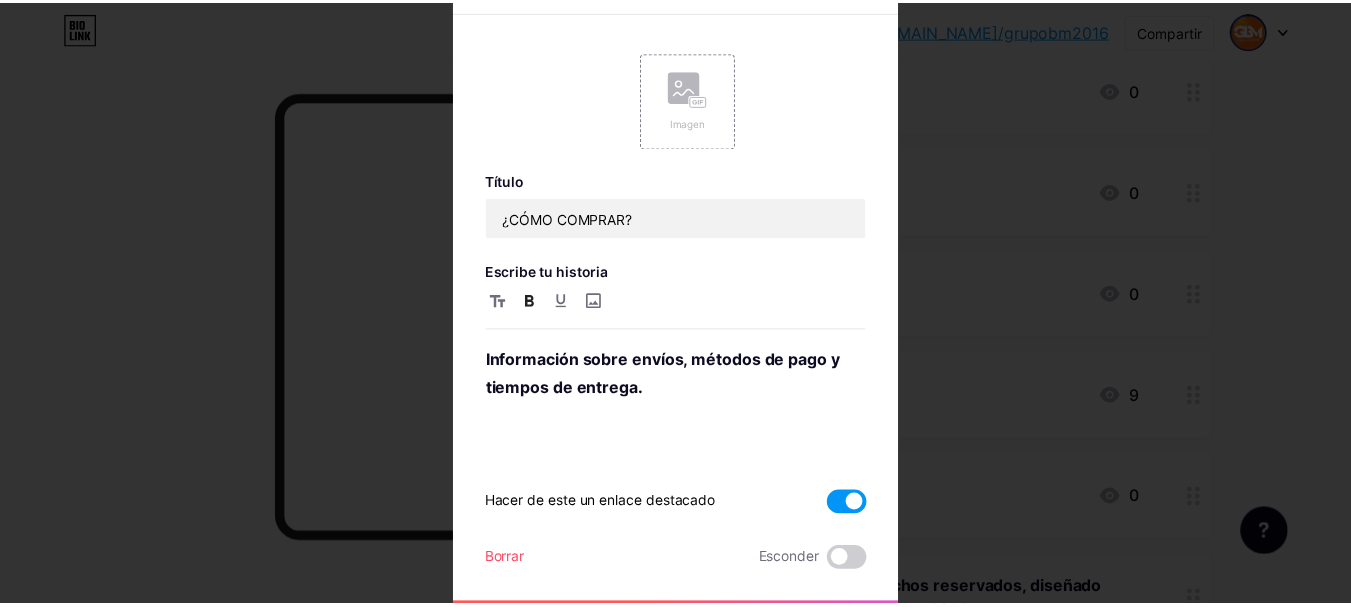scroll, scrollTop: 45, scrollLeft: 0, axis: vertical 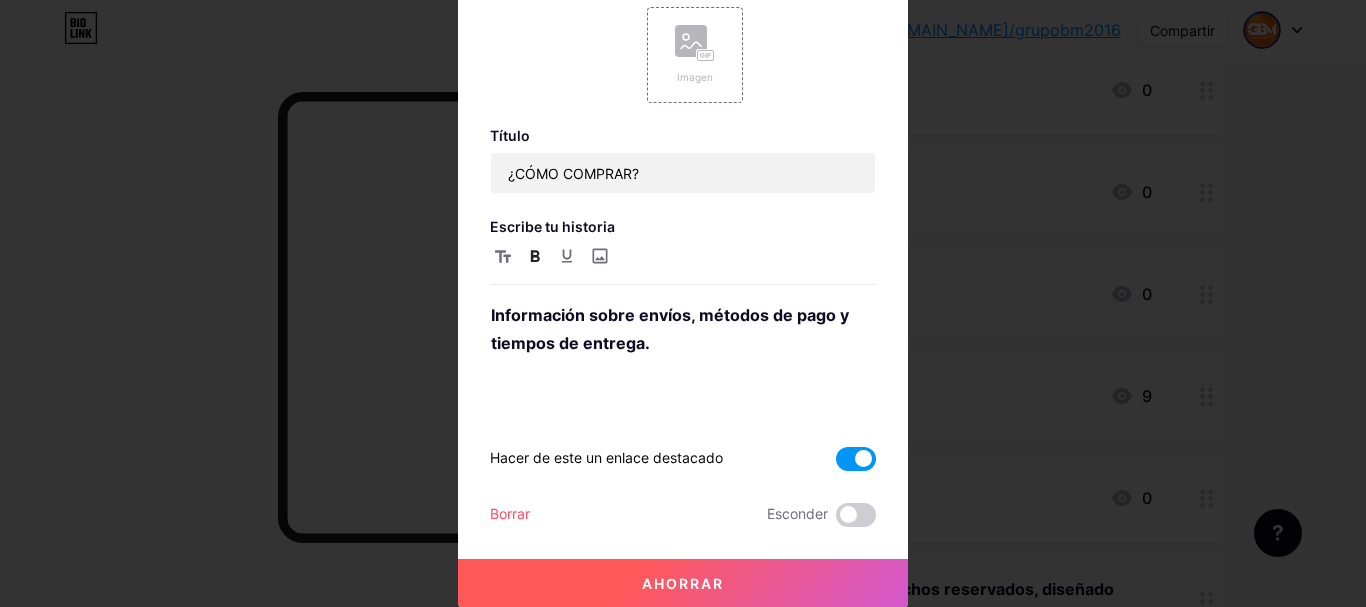 click at bounding box center (856, 459) 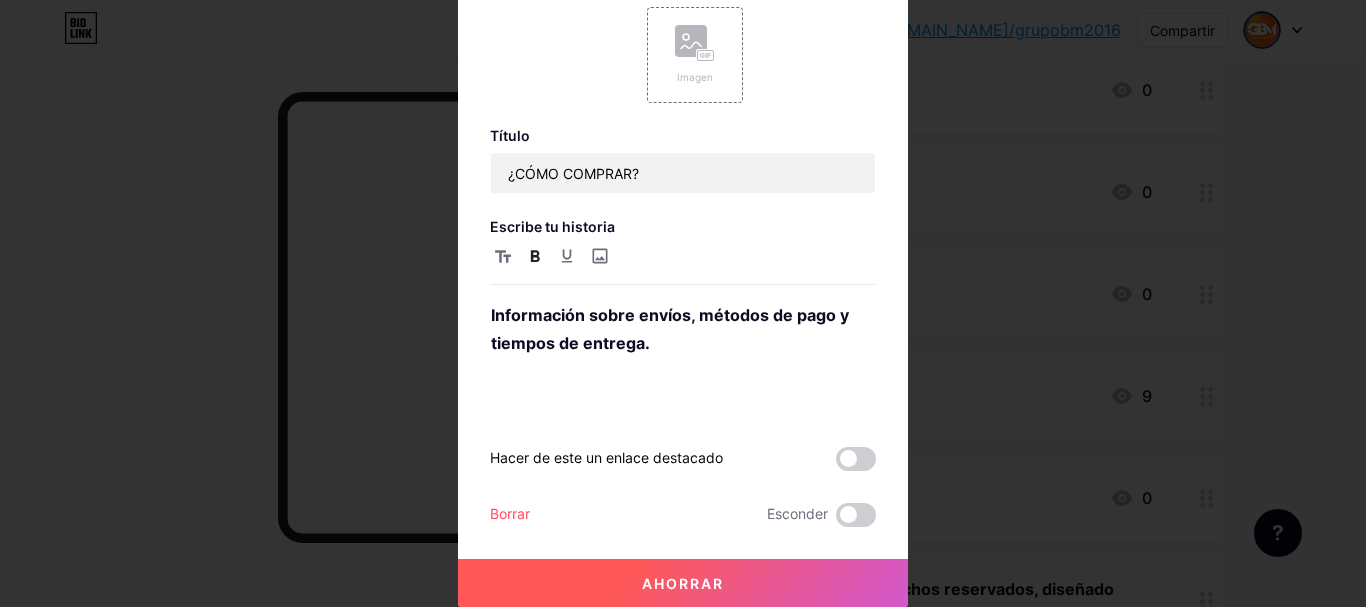 click on "Ahorrar" at bounding box center (683, 583) 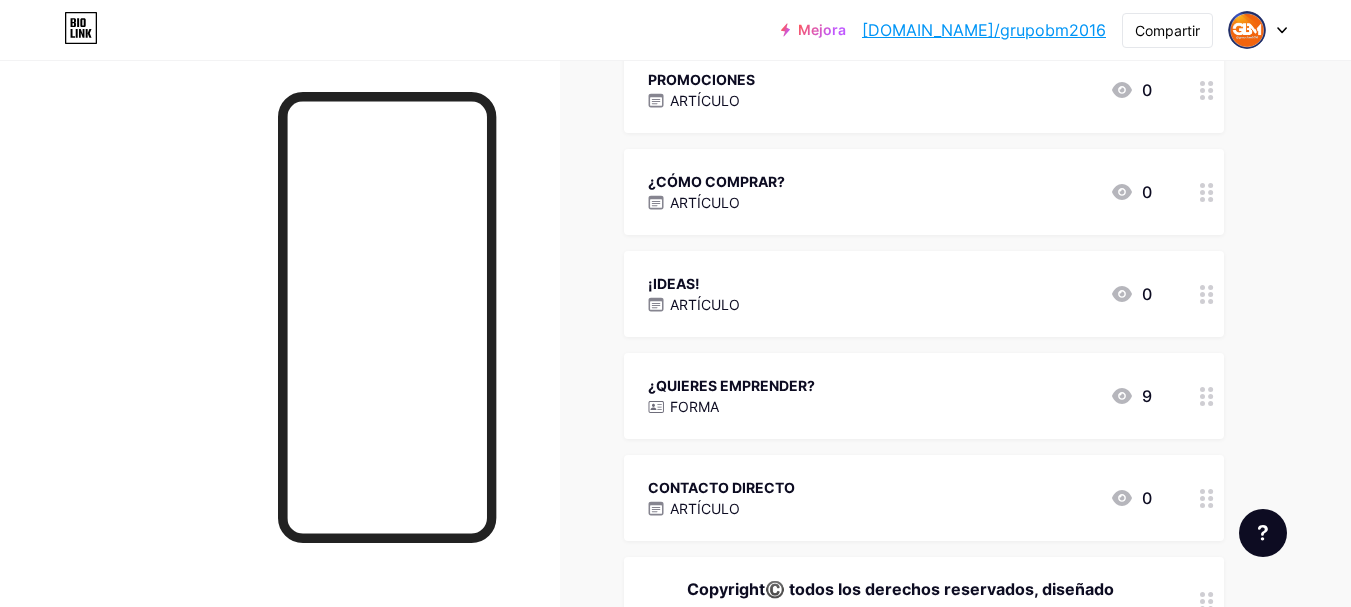 scroll, scrollTop: 300, scrollLeft: 0, axis: vertical 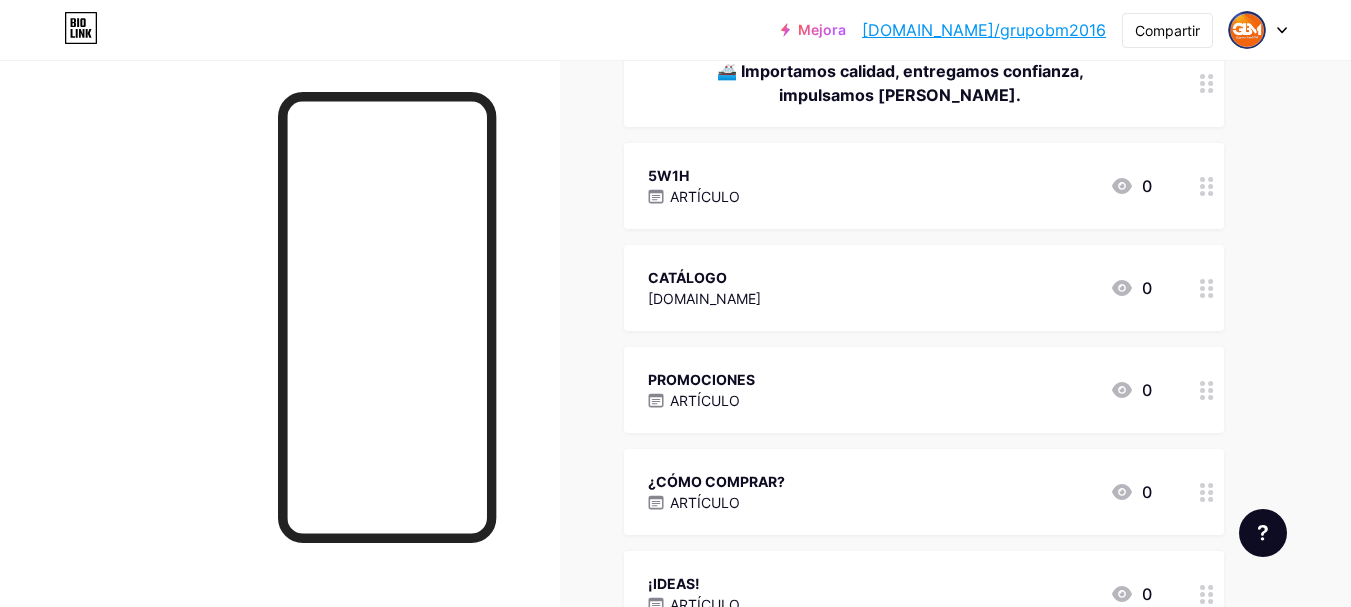 click at bounding box center [1207, 288] 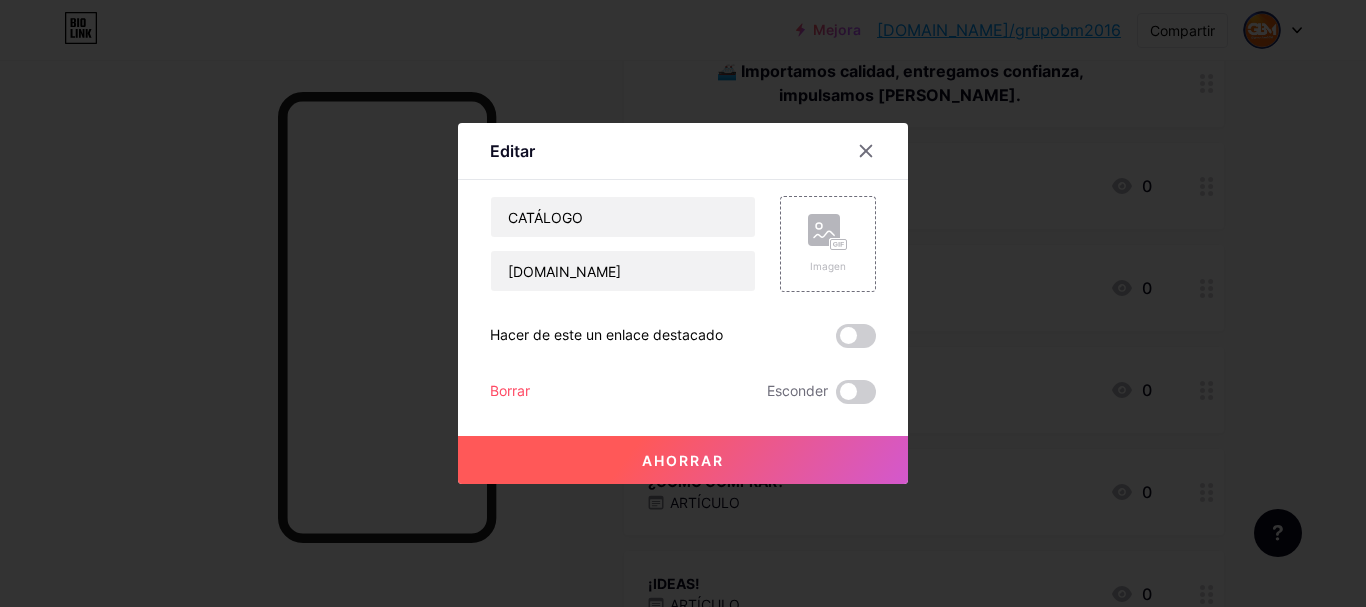 click at bounding box center (856, 336) 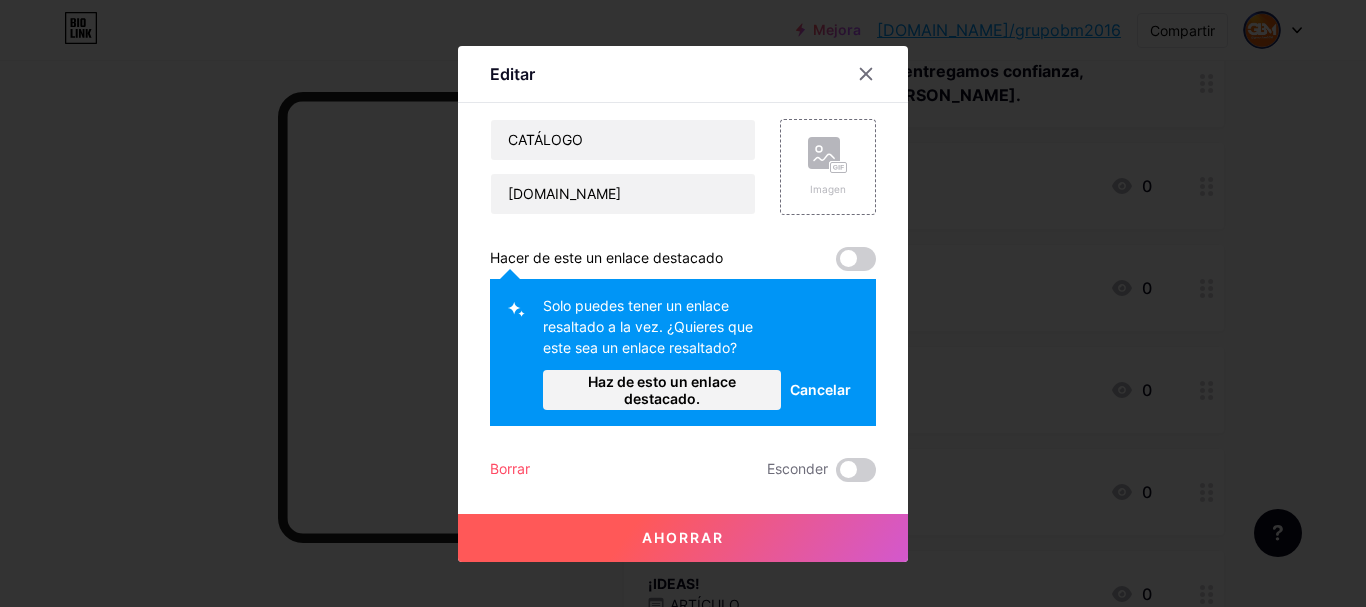 click on "Ahorrar" at bounding box center (683, 538) 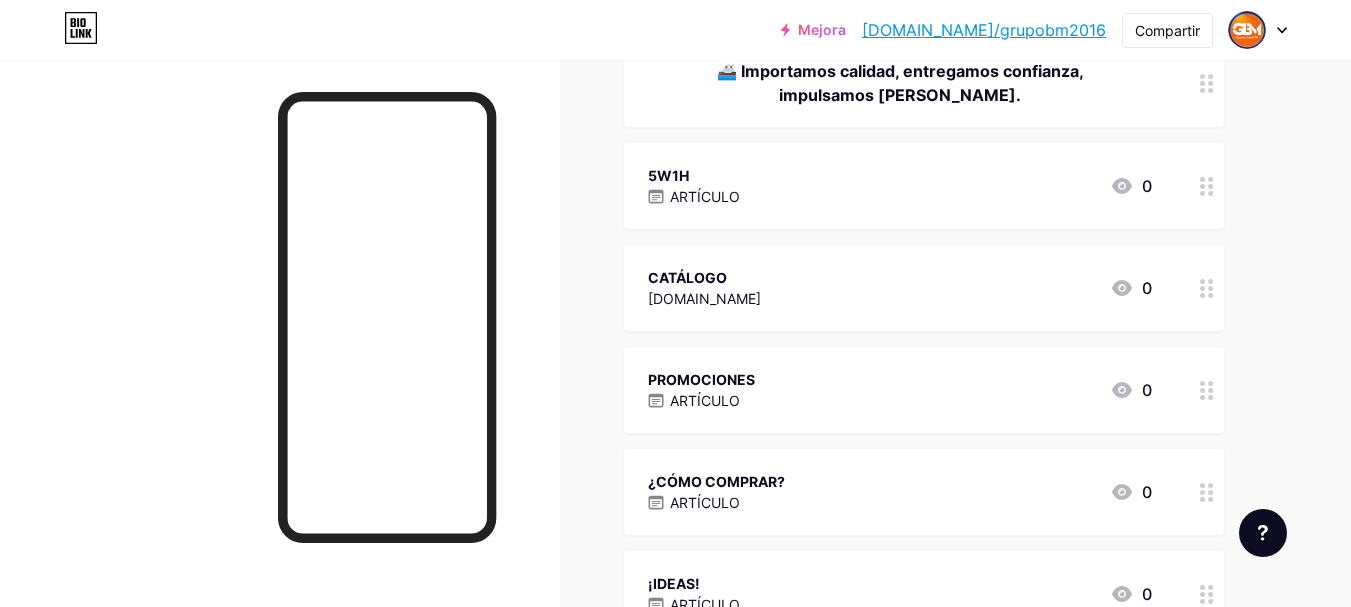 click on "[DOMAIN_NAME]/grupobm2016" at bounding box center (984, 30) 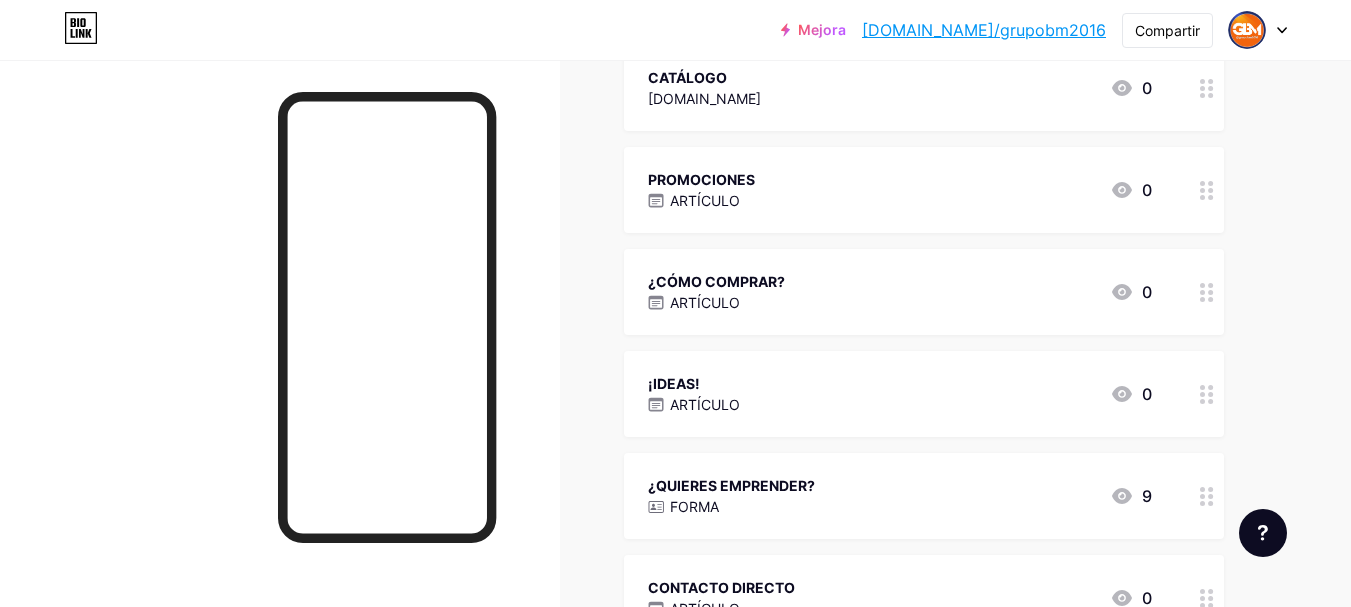 scroll, scrollTop: 400, scrollLeft: 0, axis: vertical 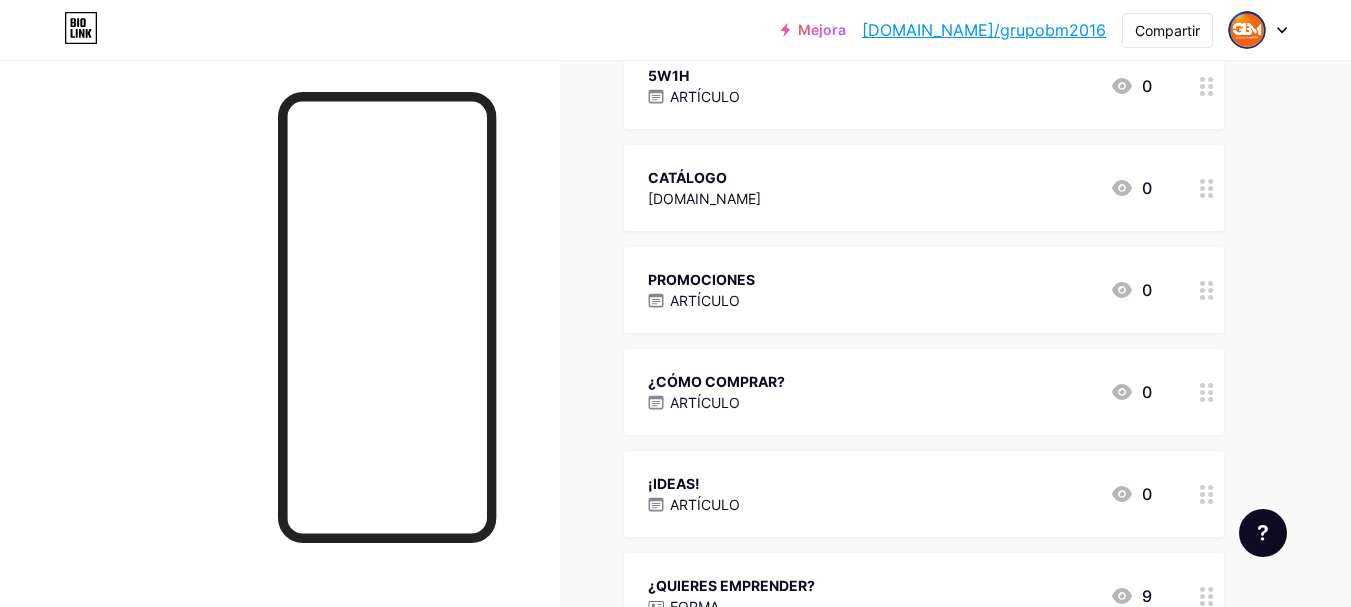 click 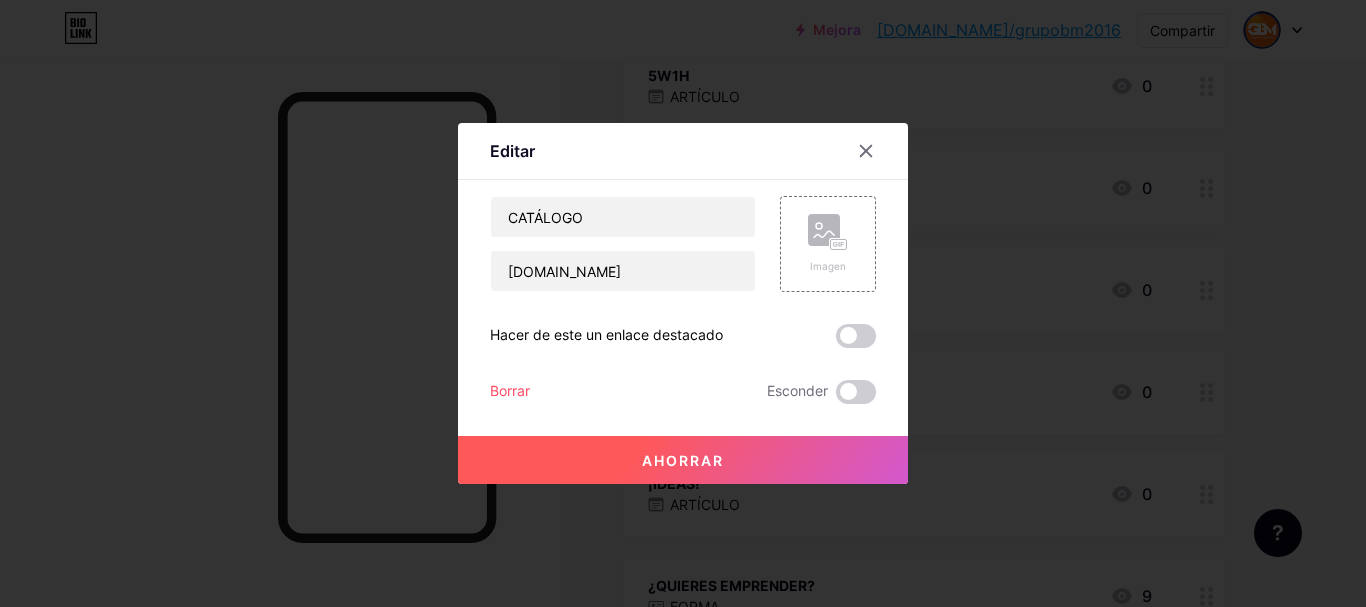 click at bounding box center [683, 303] 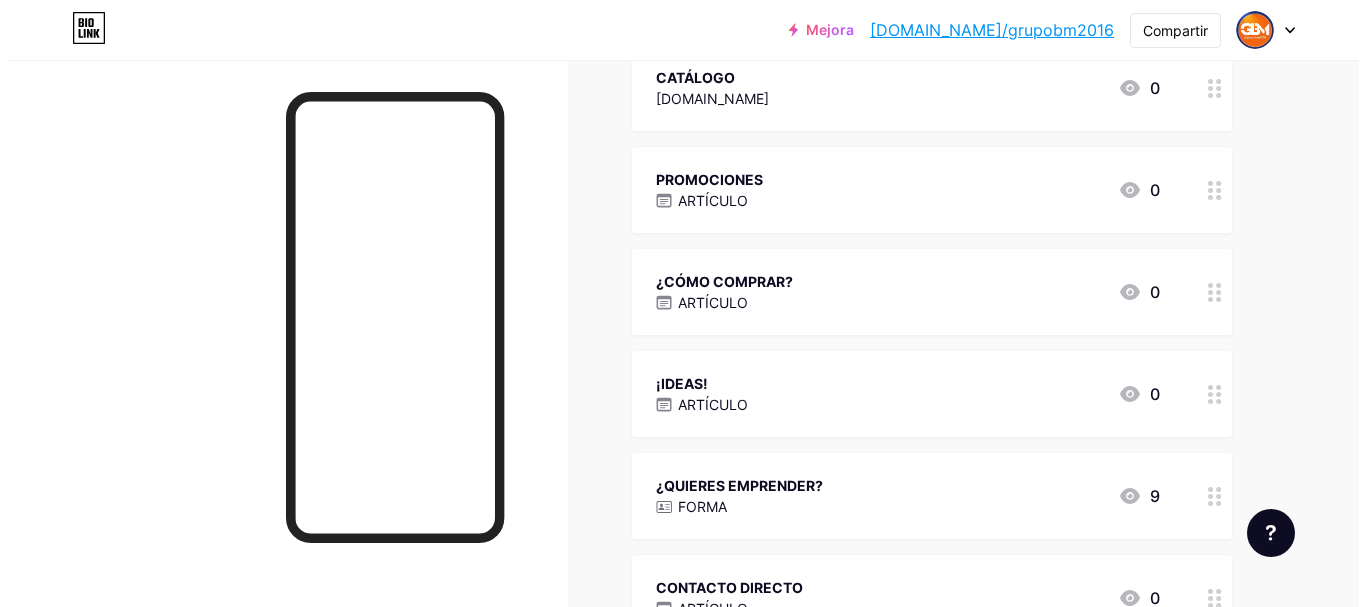 scroll, scrollTop: 600, scrollLeft: 0, axis: vertical 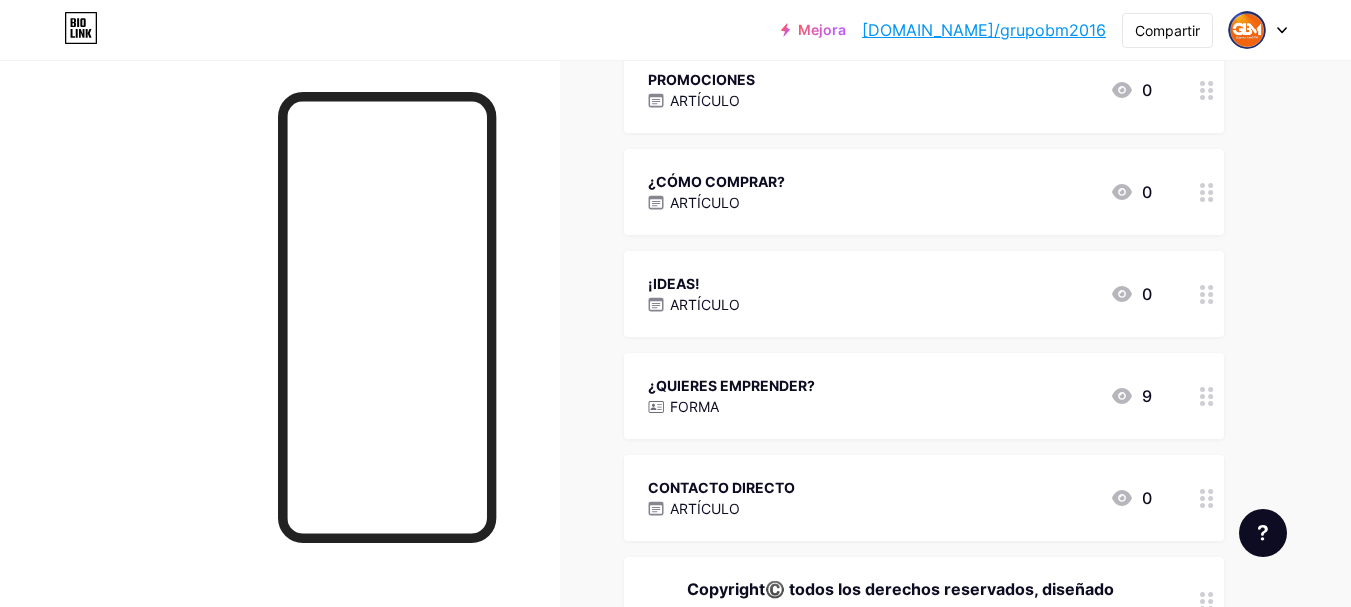 click 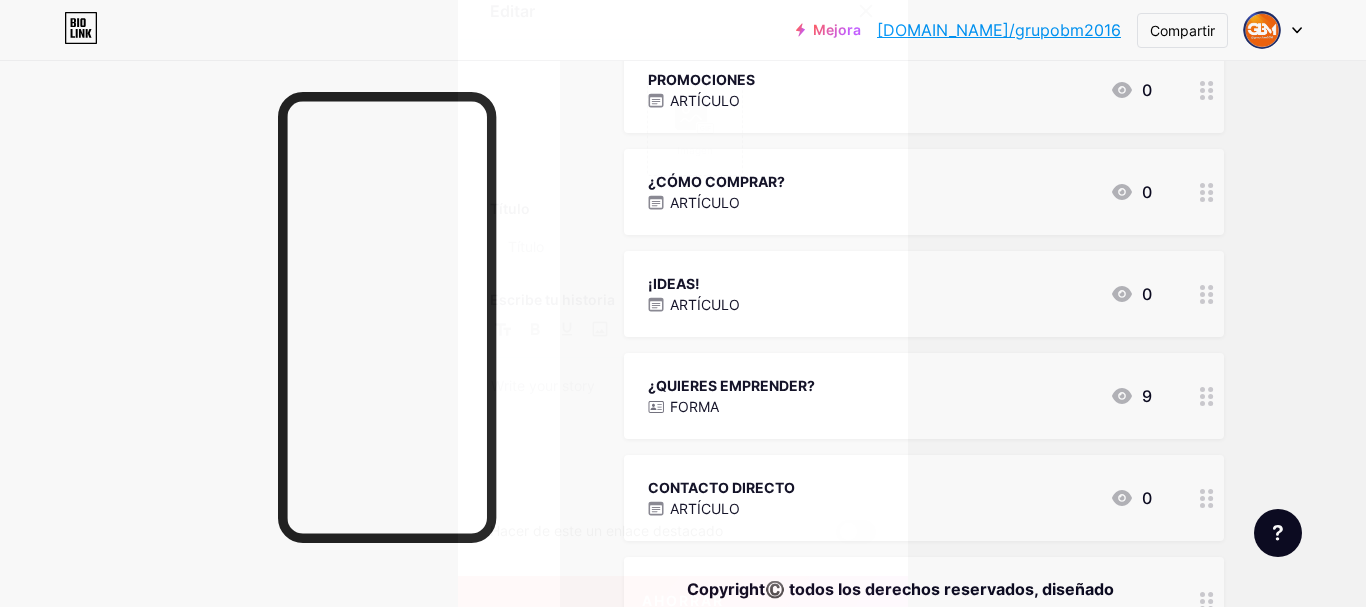 type on "¿CÓMO COMPRAR?" 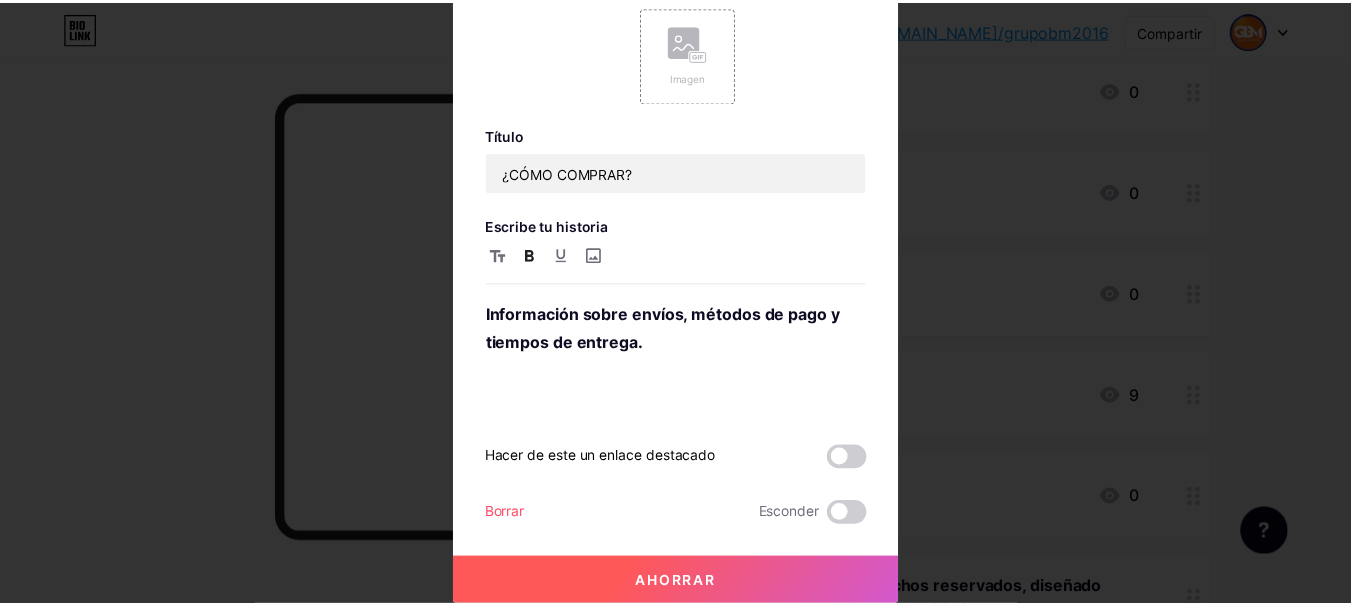 scroll, scrollTop: 0, scrollLeft: 0, axis: both 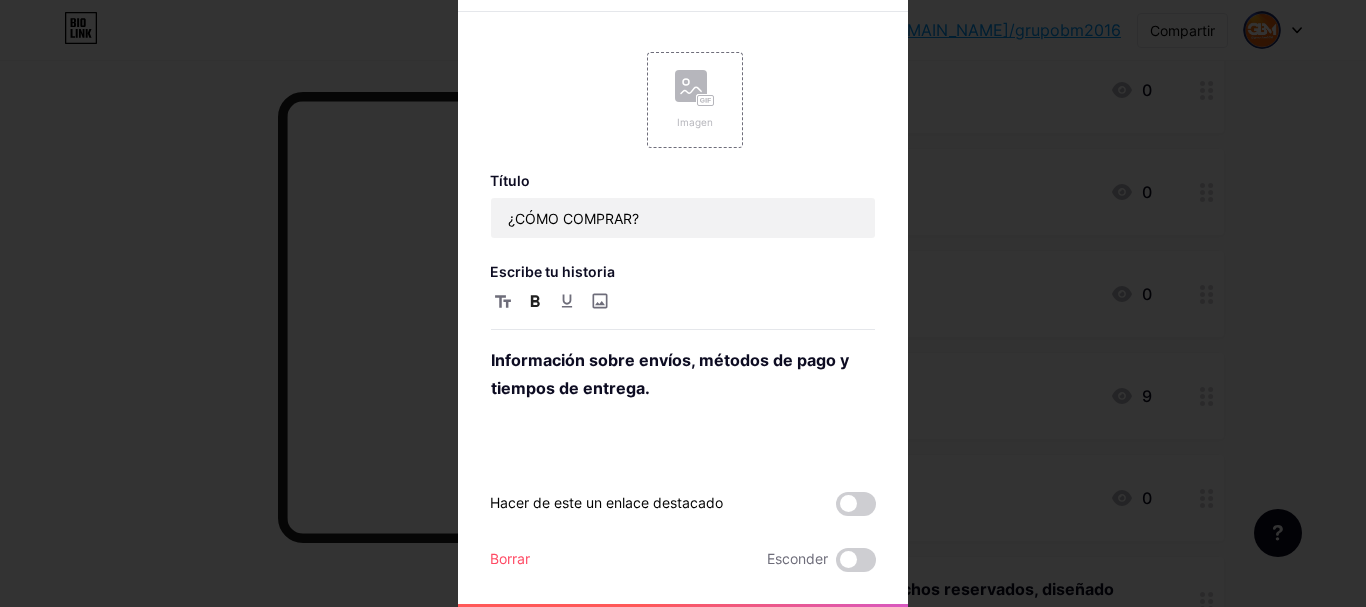 click at bounding box center [683, 303] 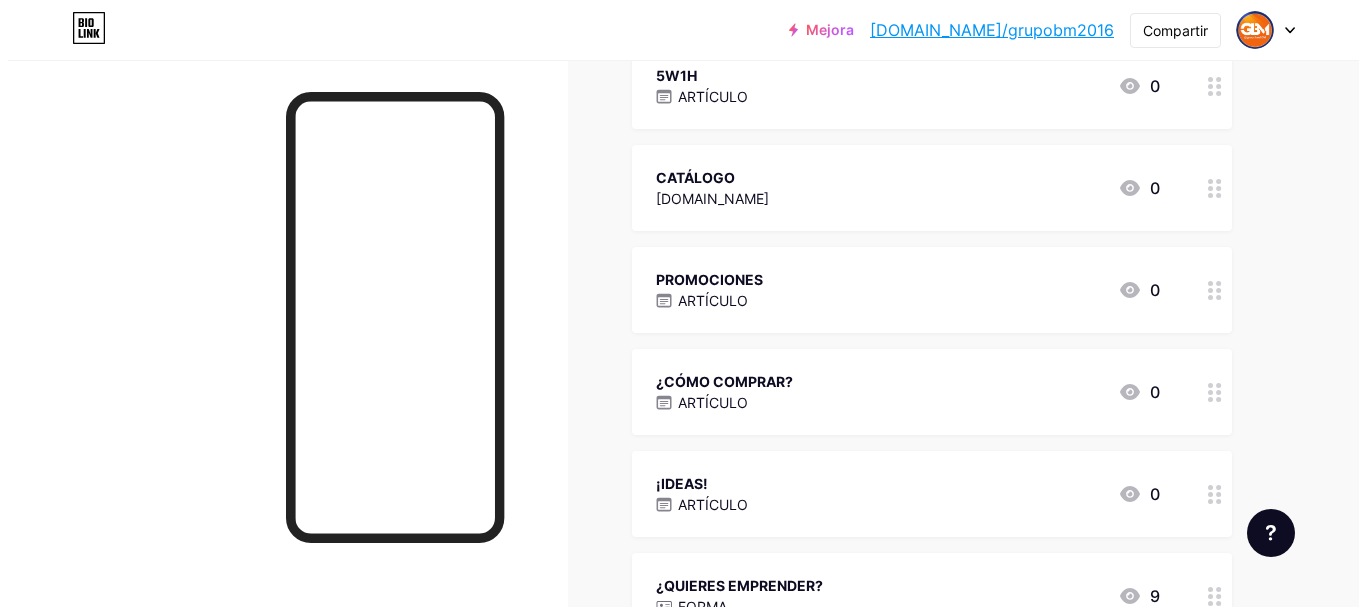 scroll, scrollTop: 300, scrollLeft: 0, axis: vertical 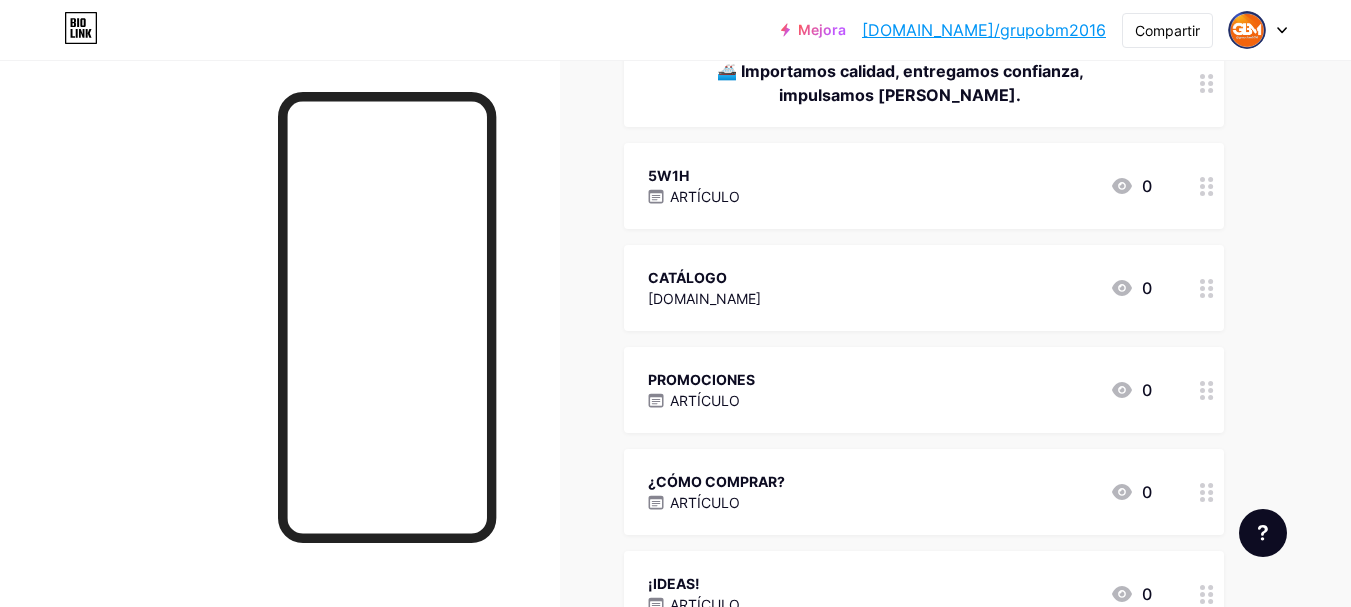 click 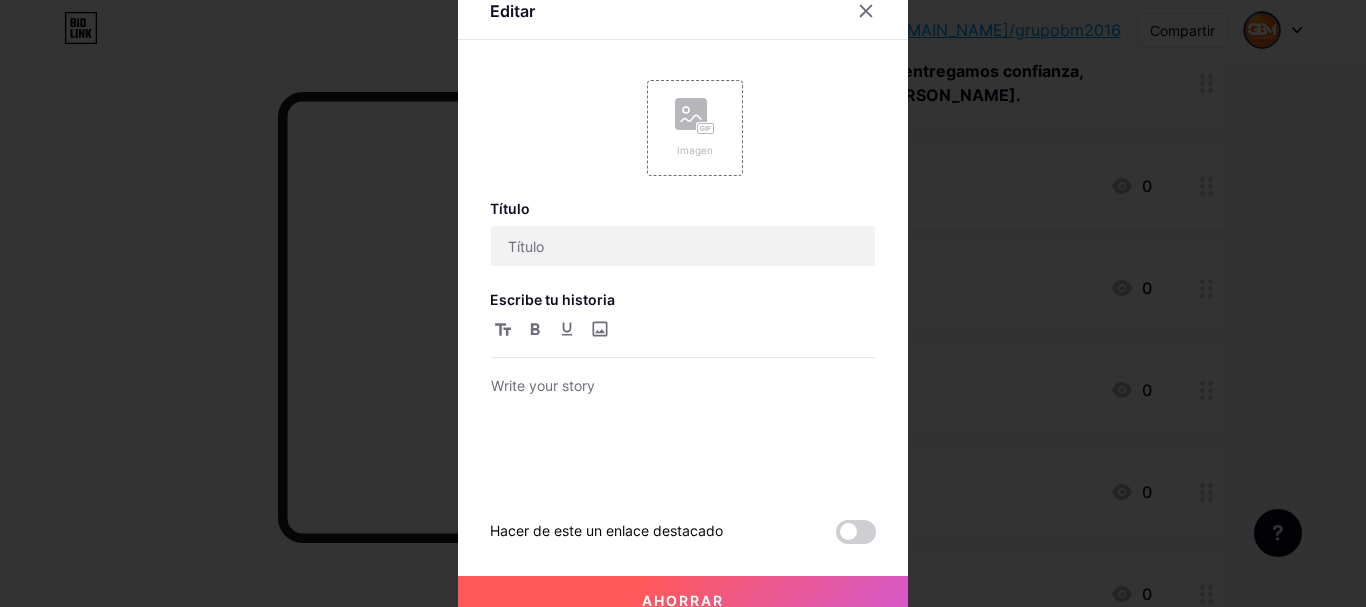 type on "5W1H" 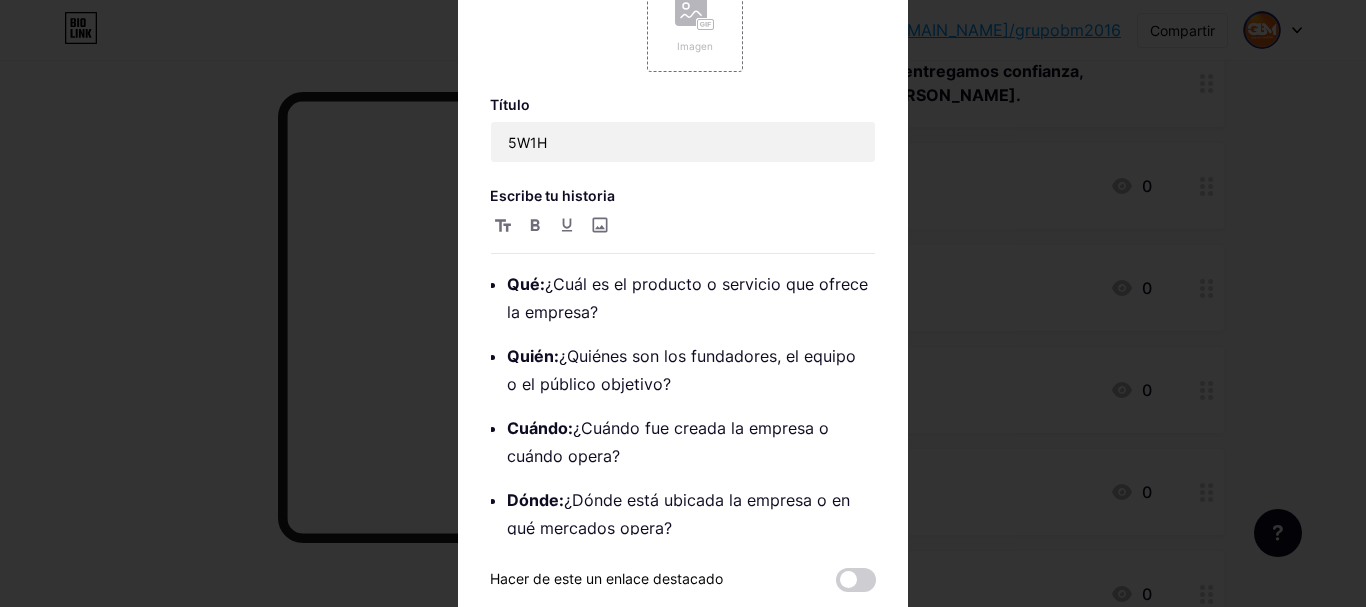 scroll, scrollTop: 167, scrollLeft: 0, axis: vertical 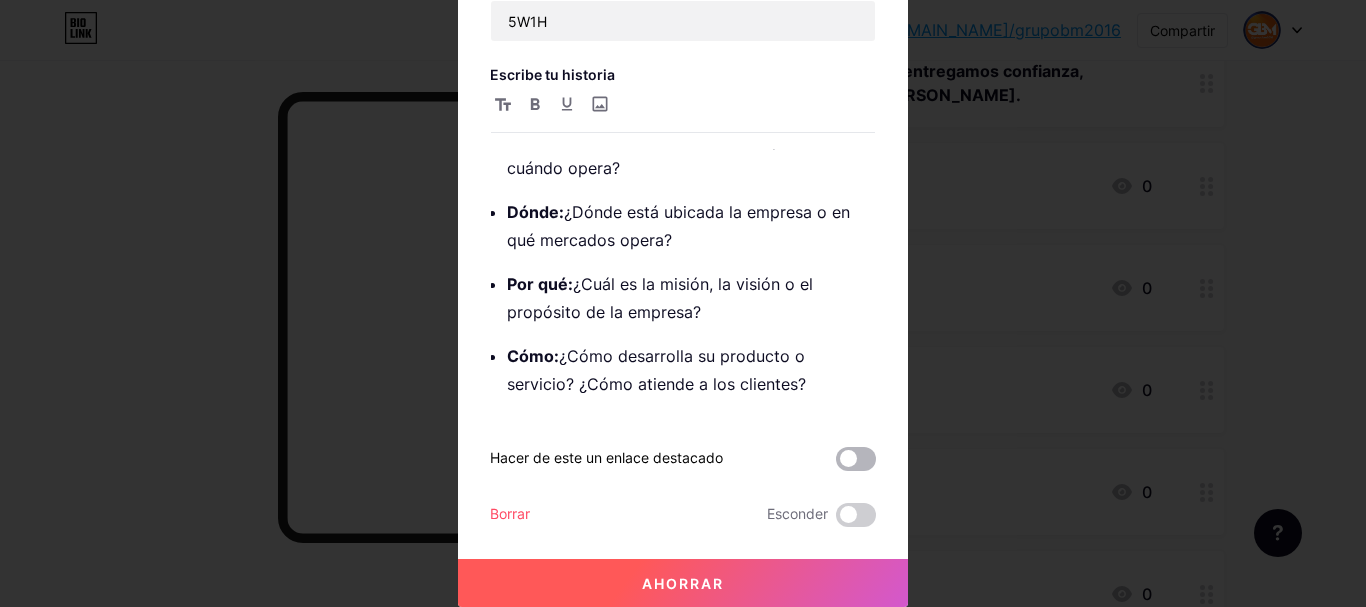 click at bounding box center (856, 459) 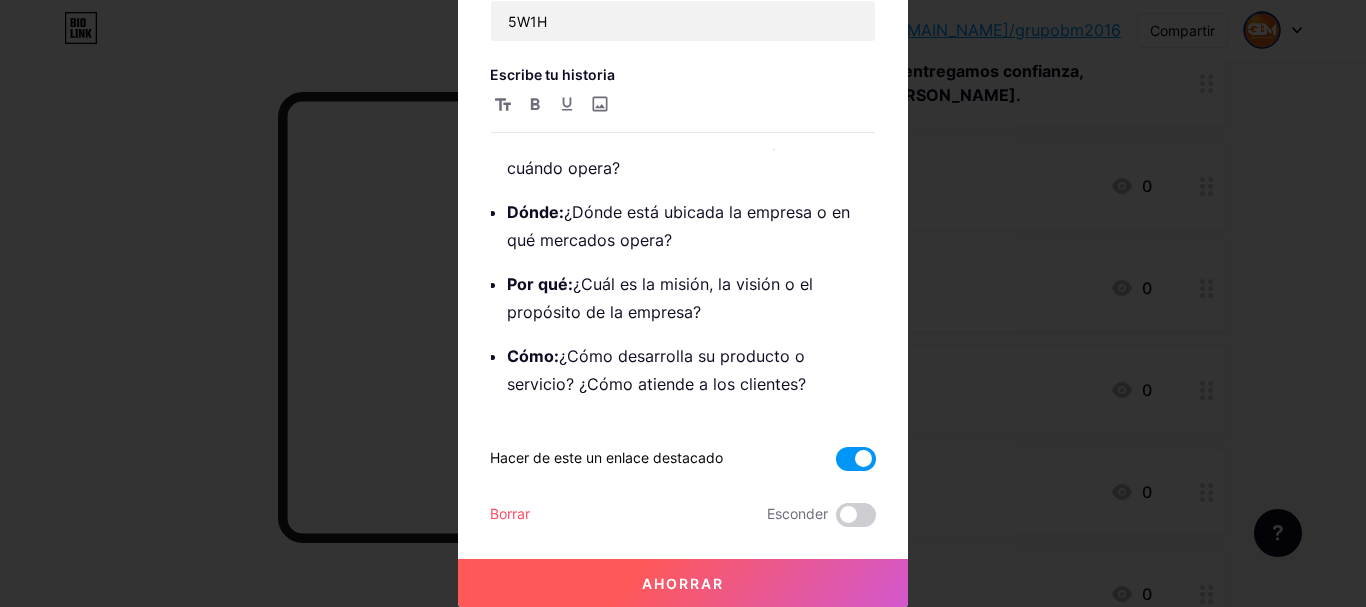 click on "Ahorrar" at bounding box center (683, 583) 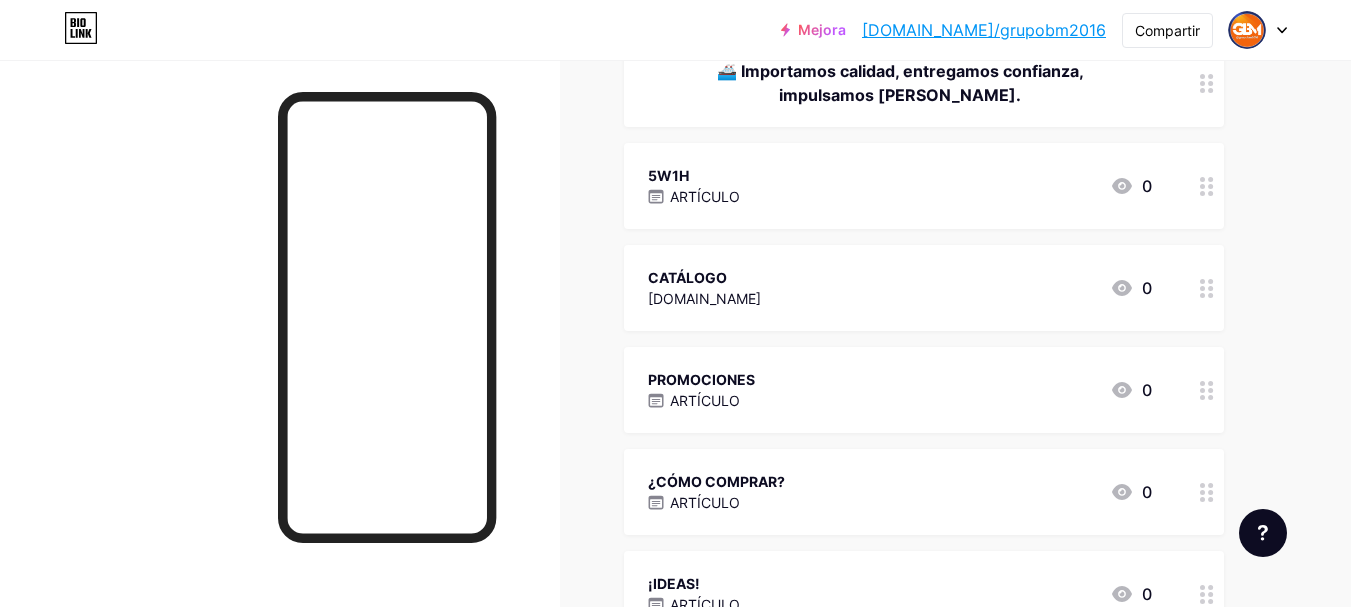 click at bounding box center [1207, 186] 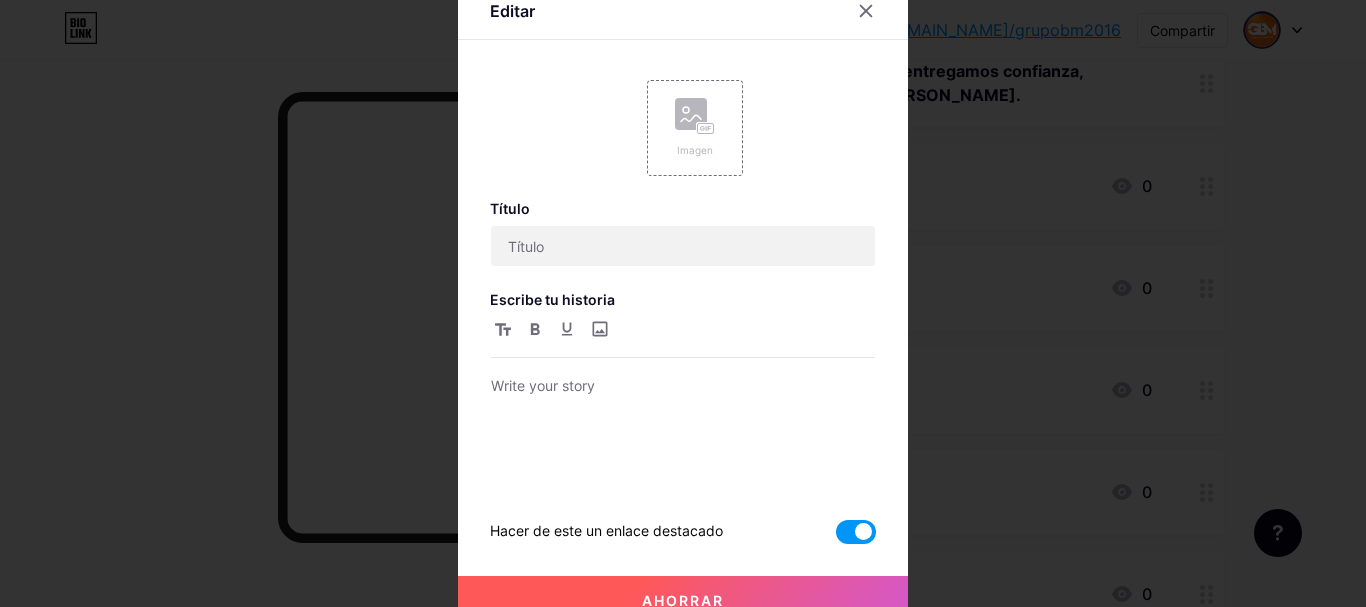type on "5W1H" 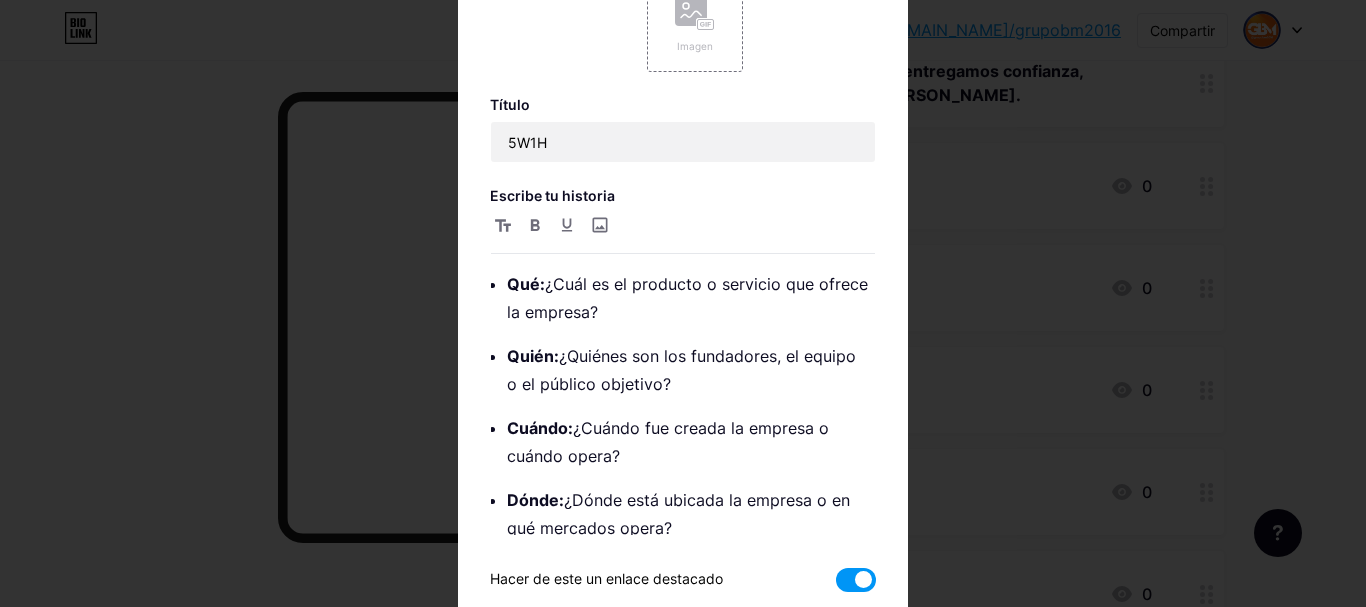 click at bounding box center (856, 580) 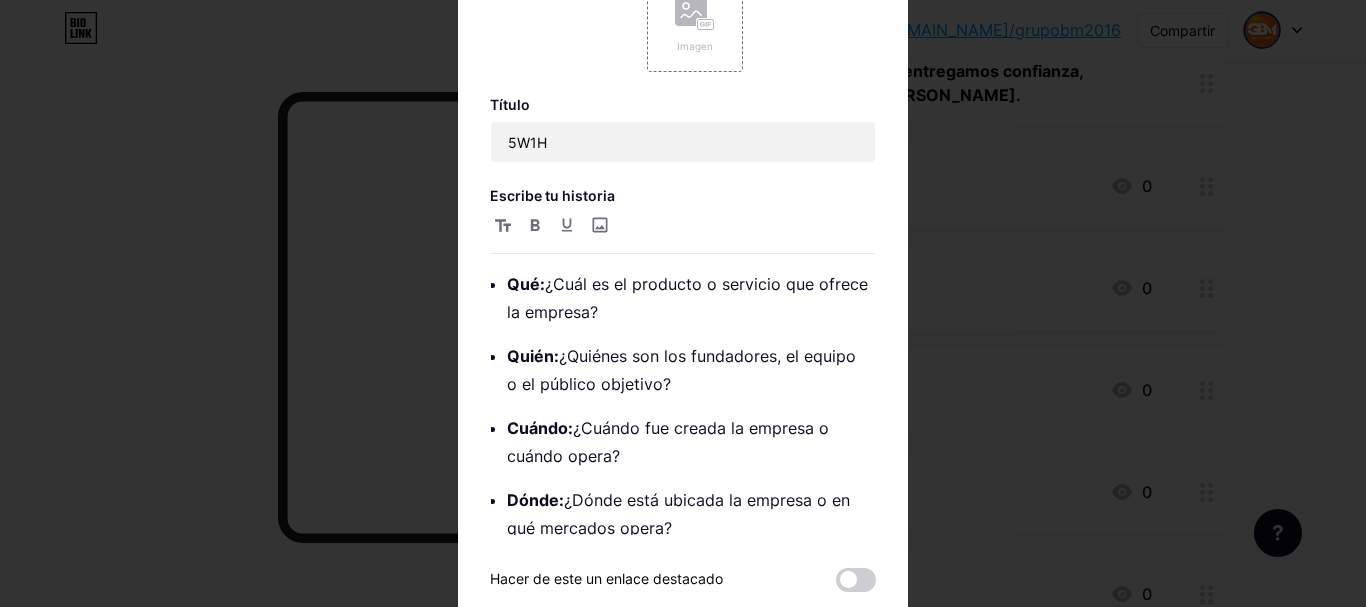 scroll, scrollTop: 167, scrollLeft: 0, axis: vertical 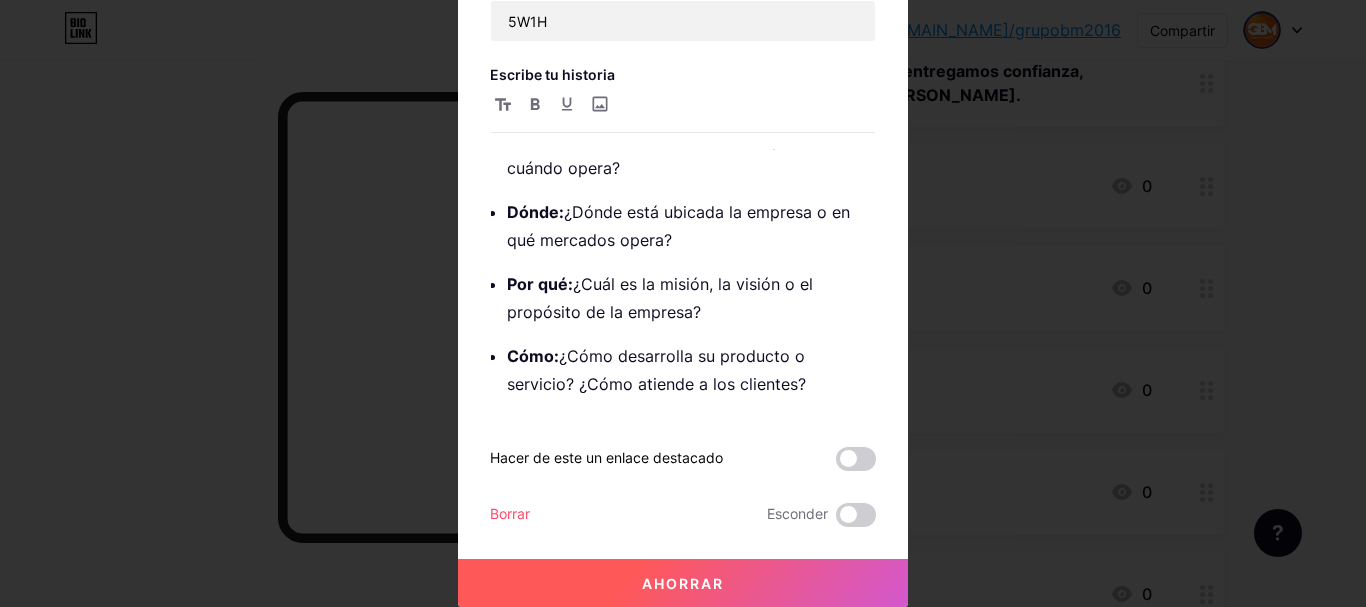 click on "Ahorrar" at bounding box center (683, 583) 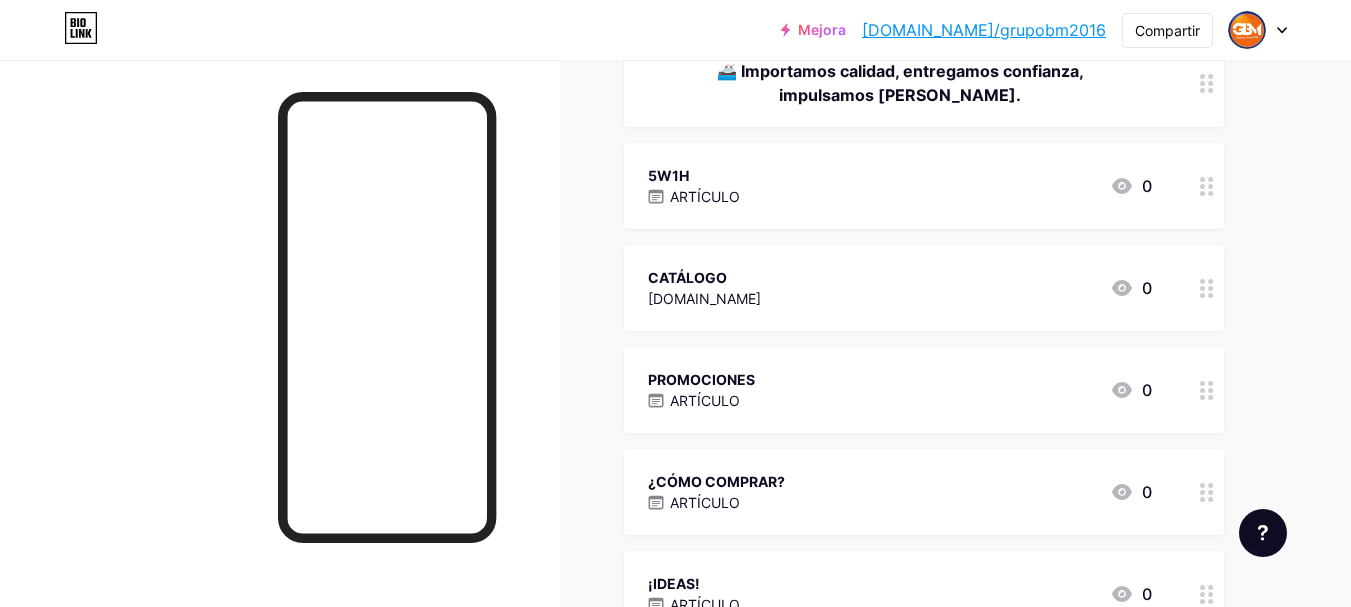 click 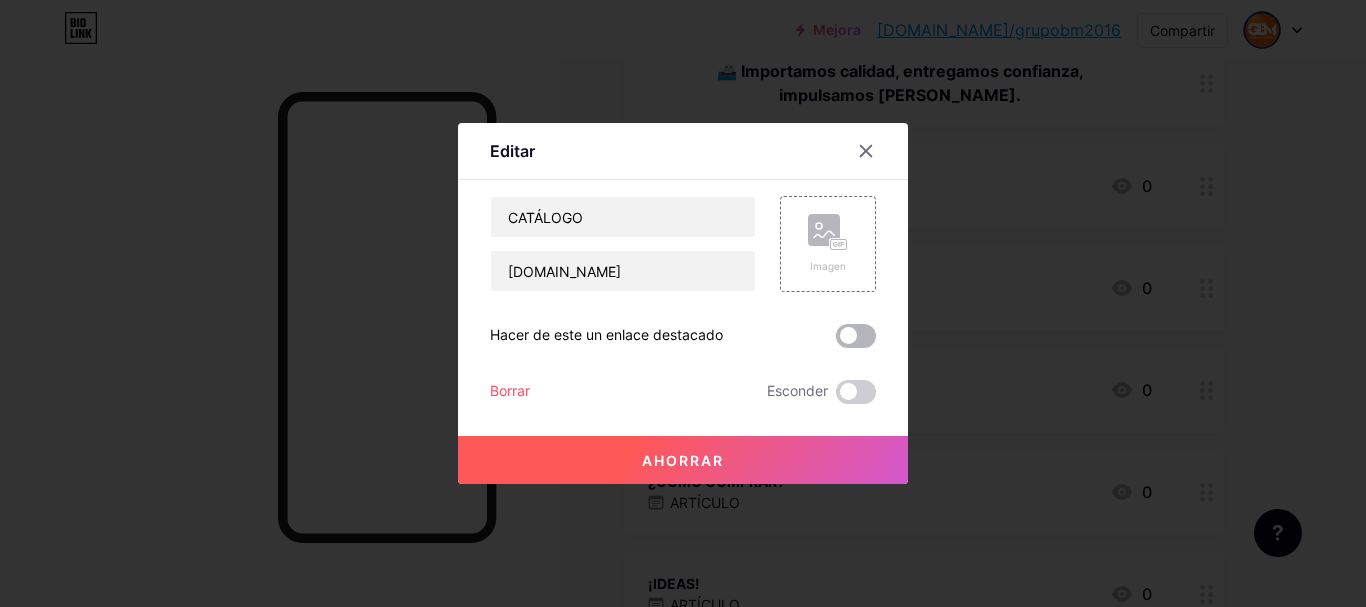 click at bounding box center (856, 336) 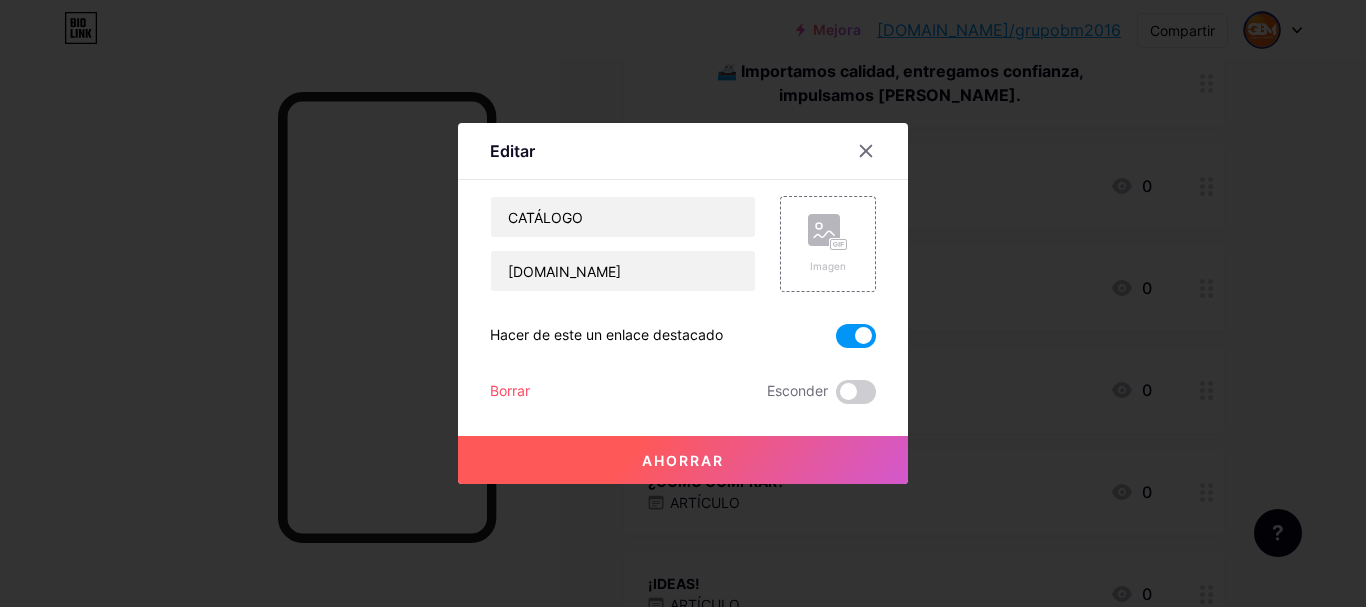 click on "Ahorrar" at bounding box center (683, 460) 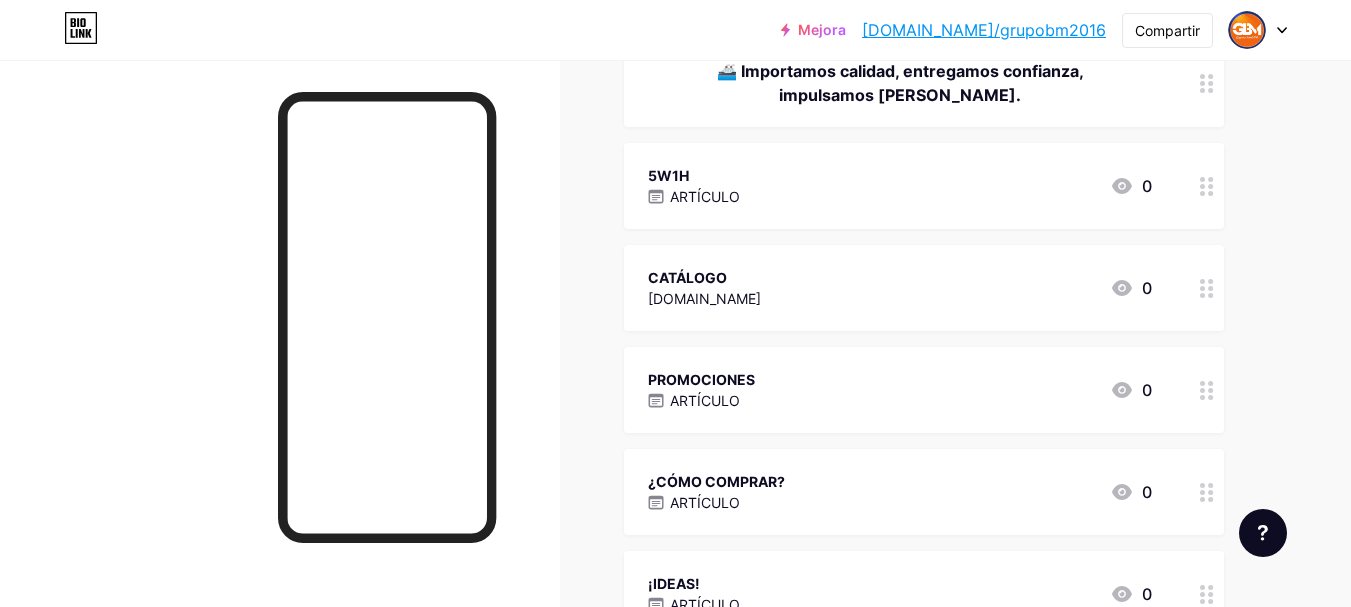 click 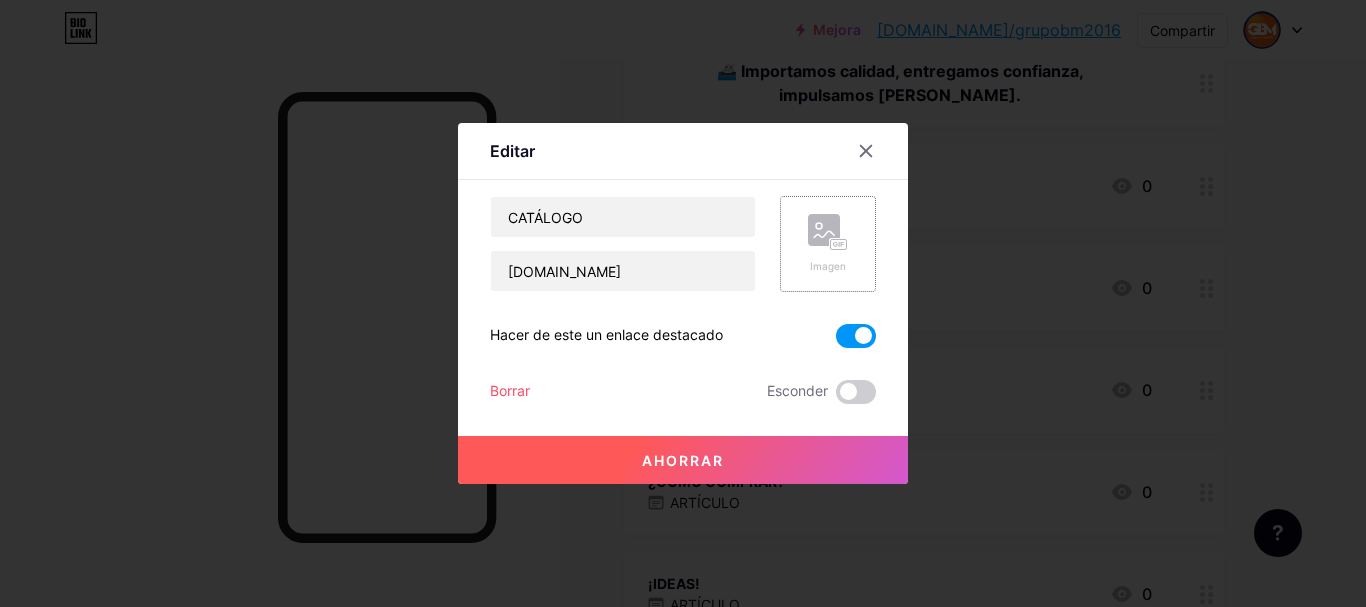 click 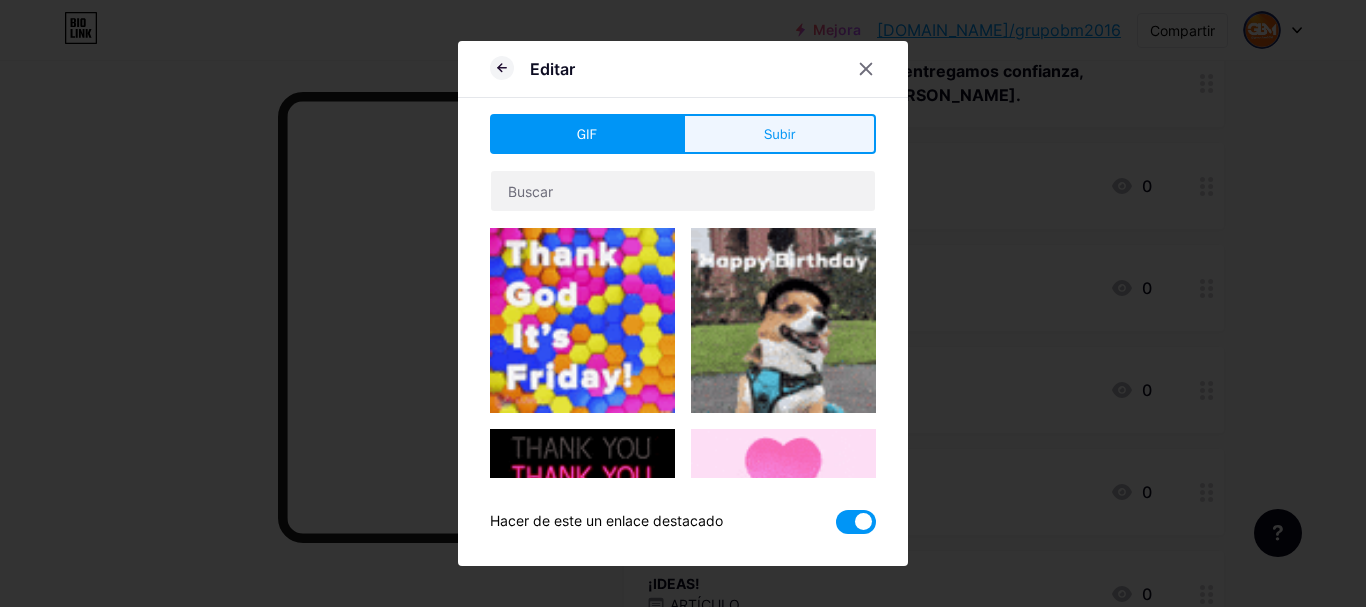 click on "Subir" at bounding box center (780, 134) 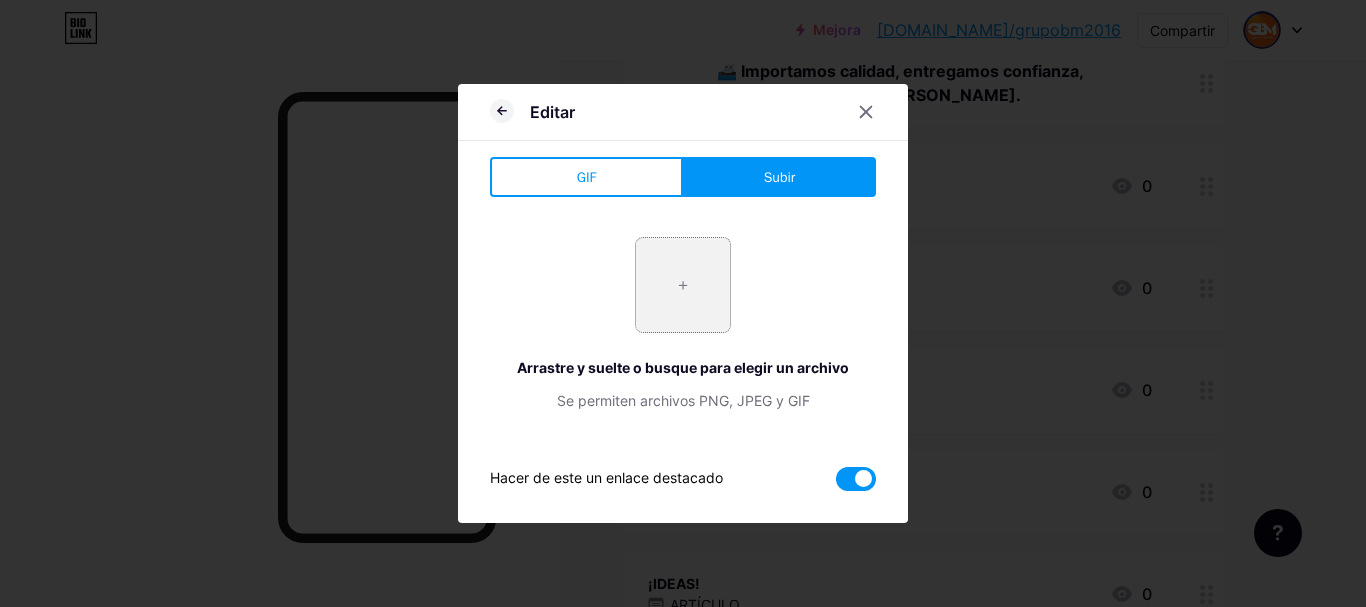 click at bounding box center (683, 285) 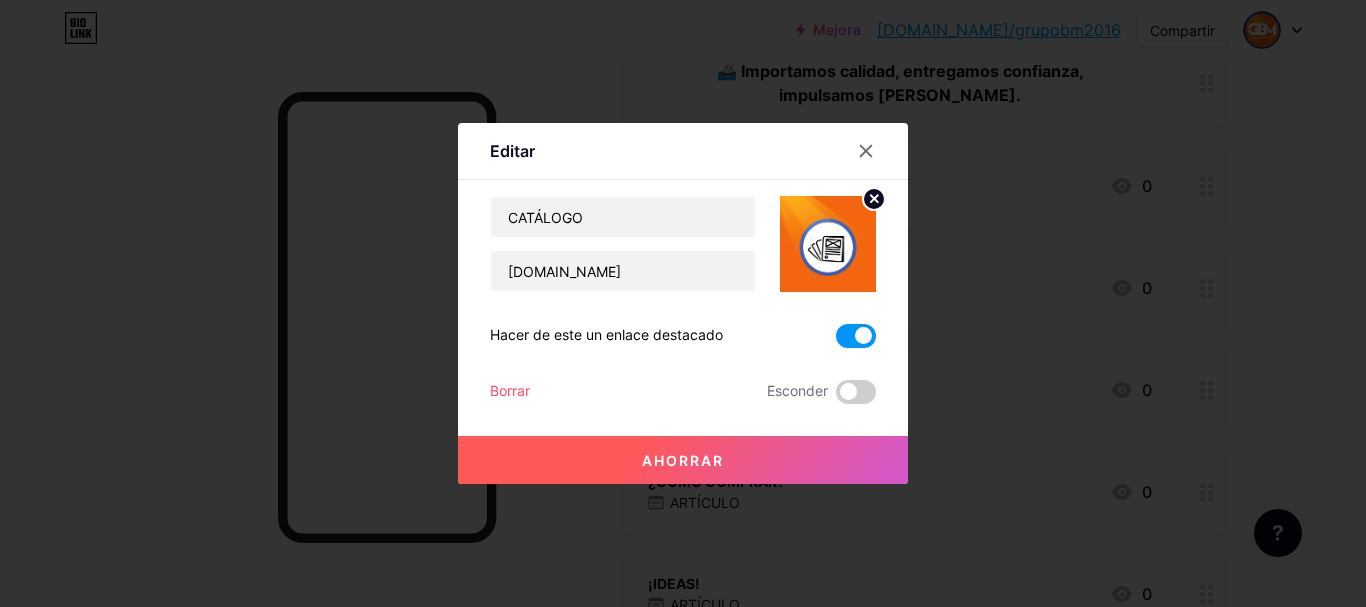 click on "Ahorrar" at bounding box center [683, 460] 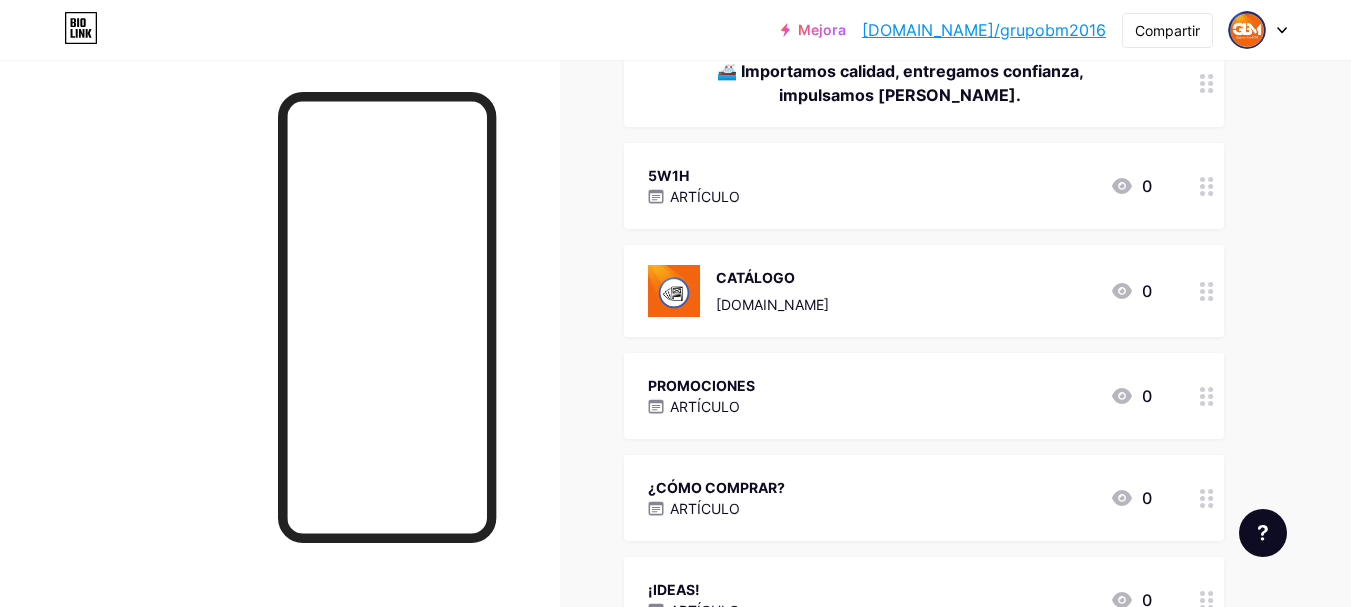 click 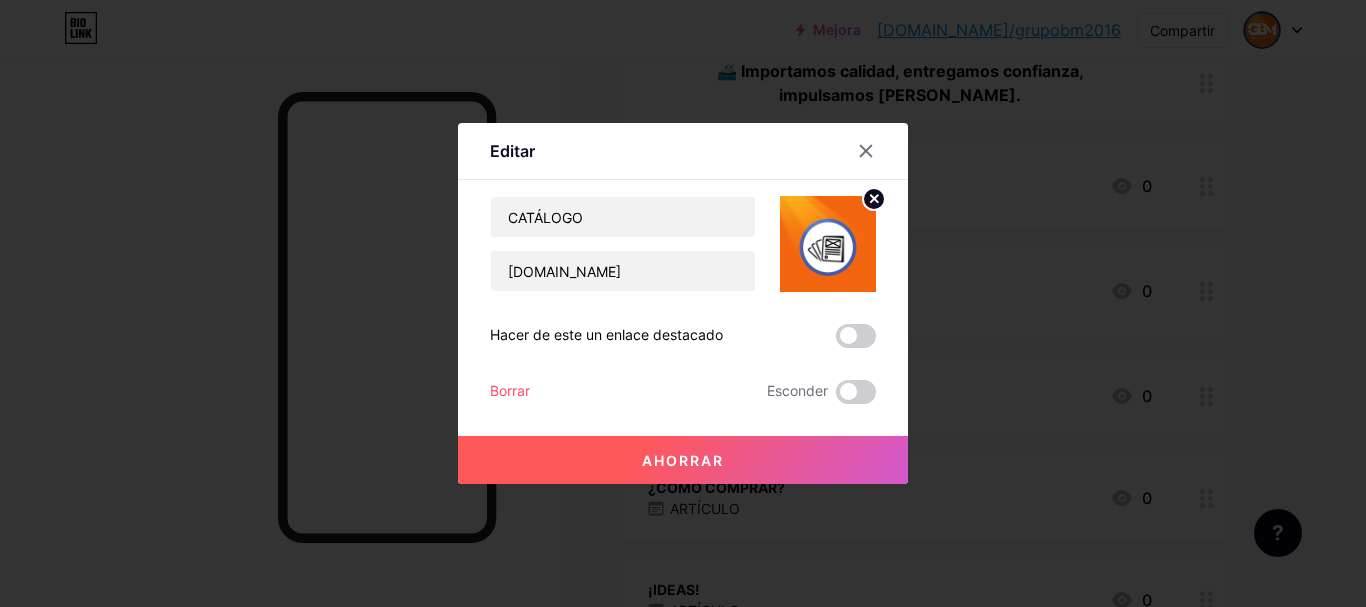 click 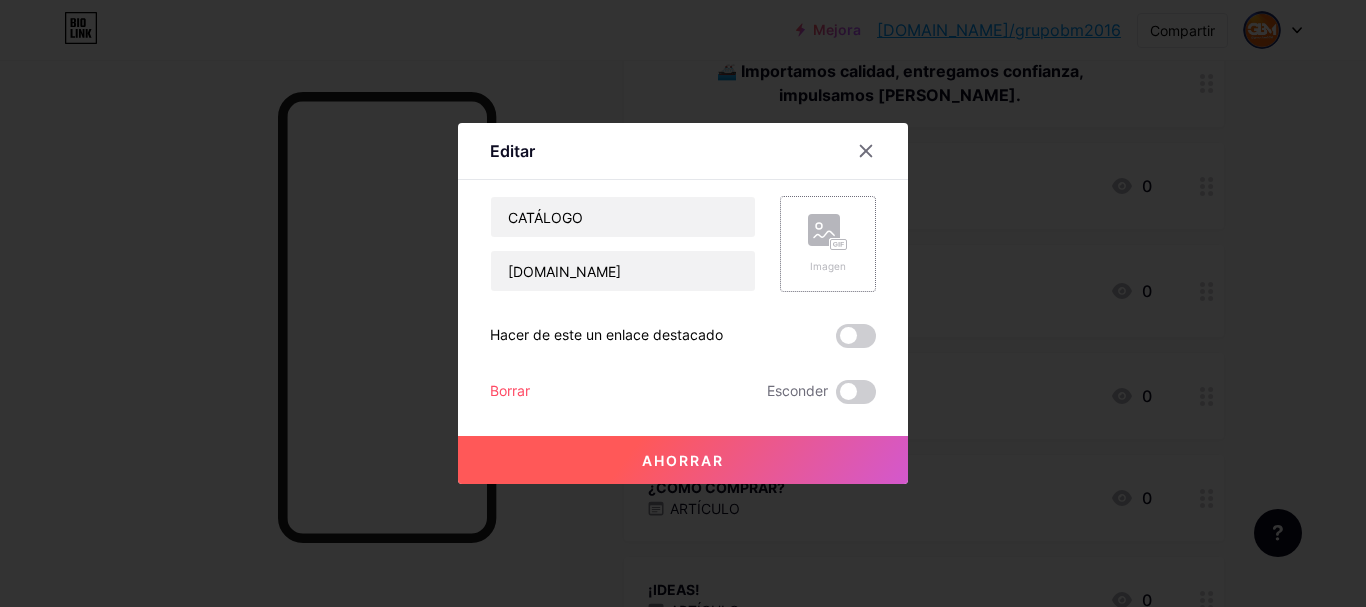 click 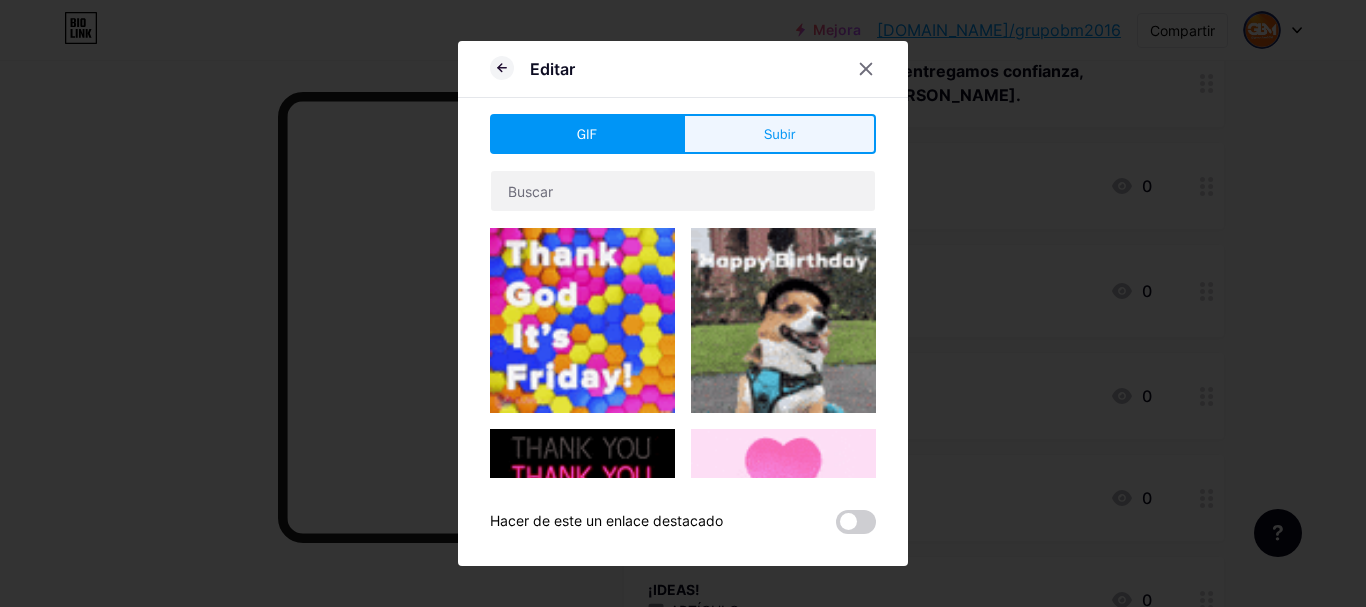 click on "Subir" at bounding box center (779, 134) 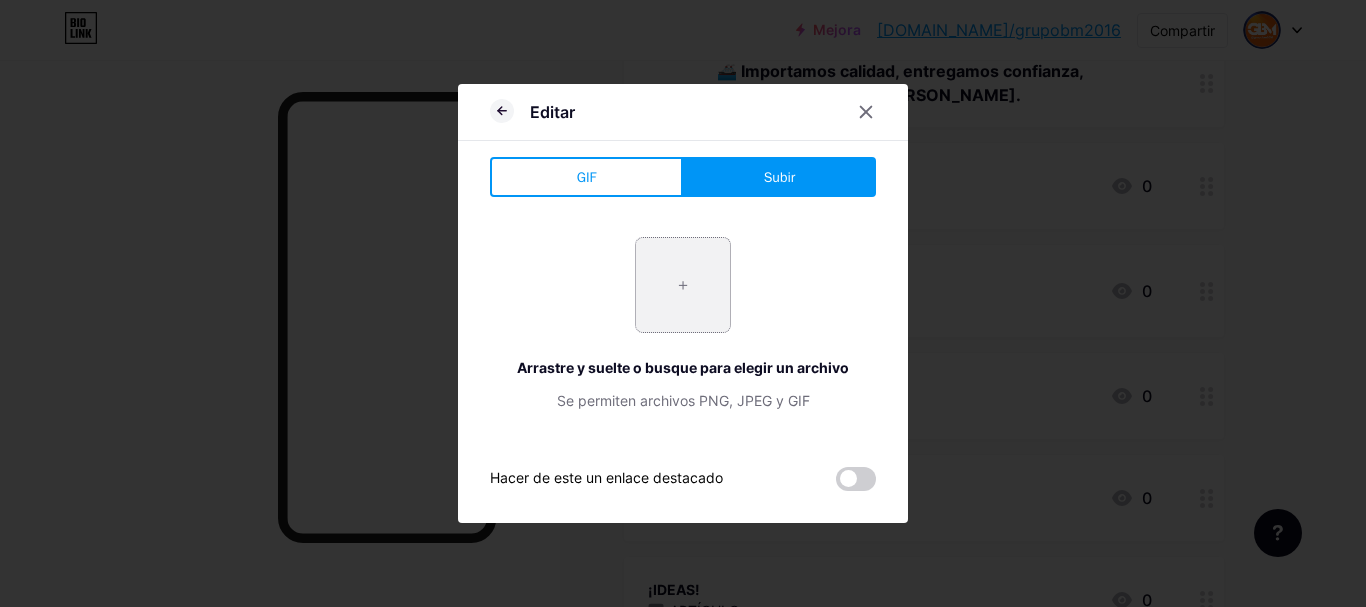 click at bounding box center [683, 285] 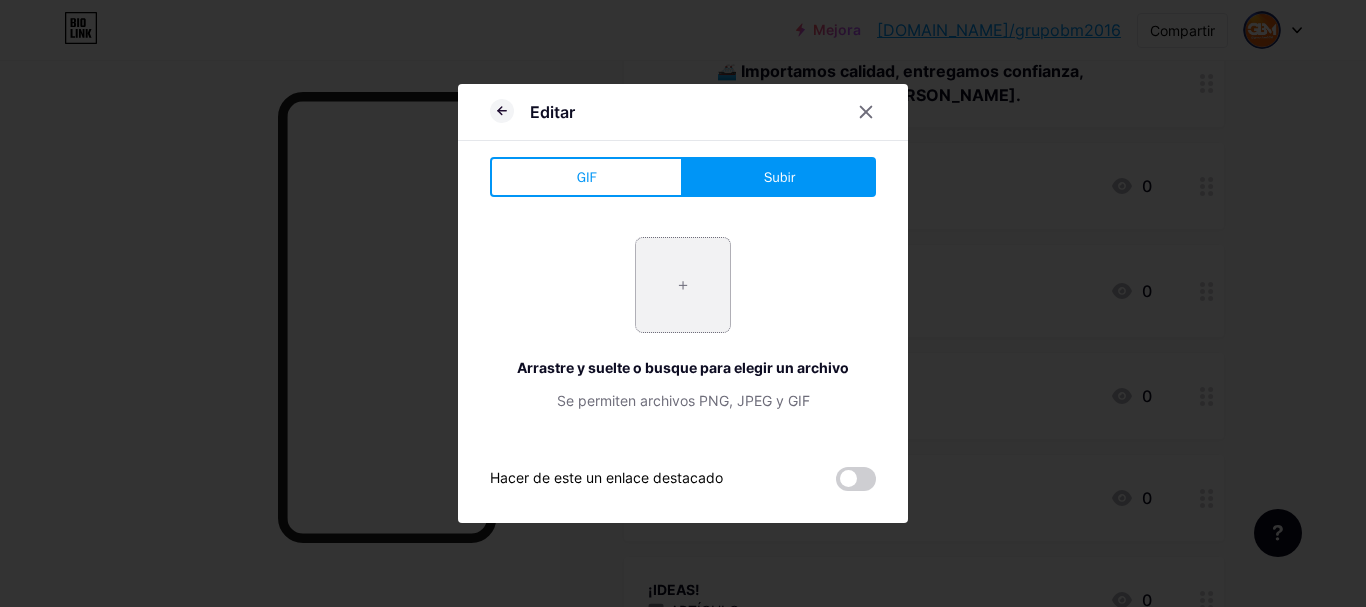 type on "C:\fakepath\HISTORIAS DESTACADAS.jpg" 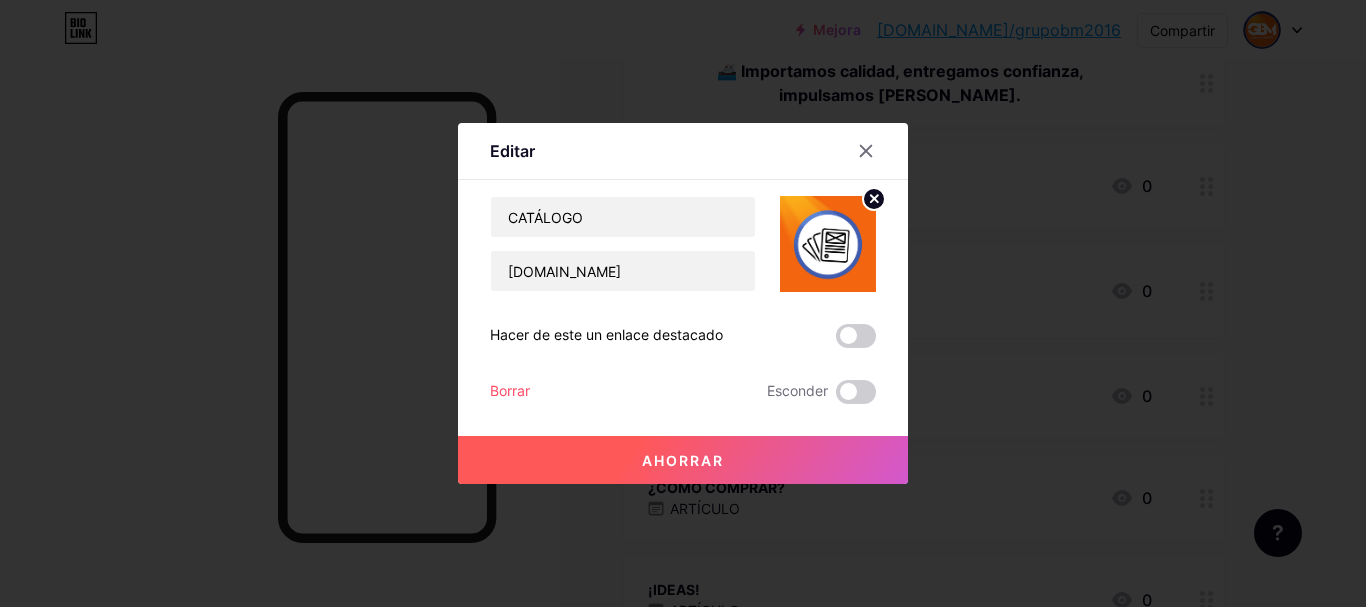 click on "Ahorrar" at bounding box center (683, 460) 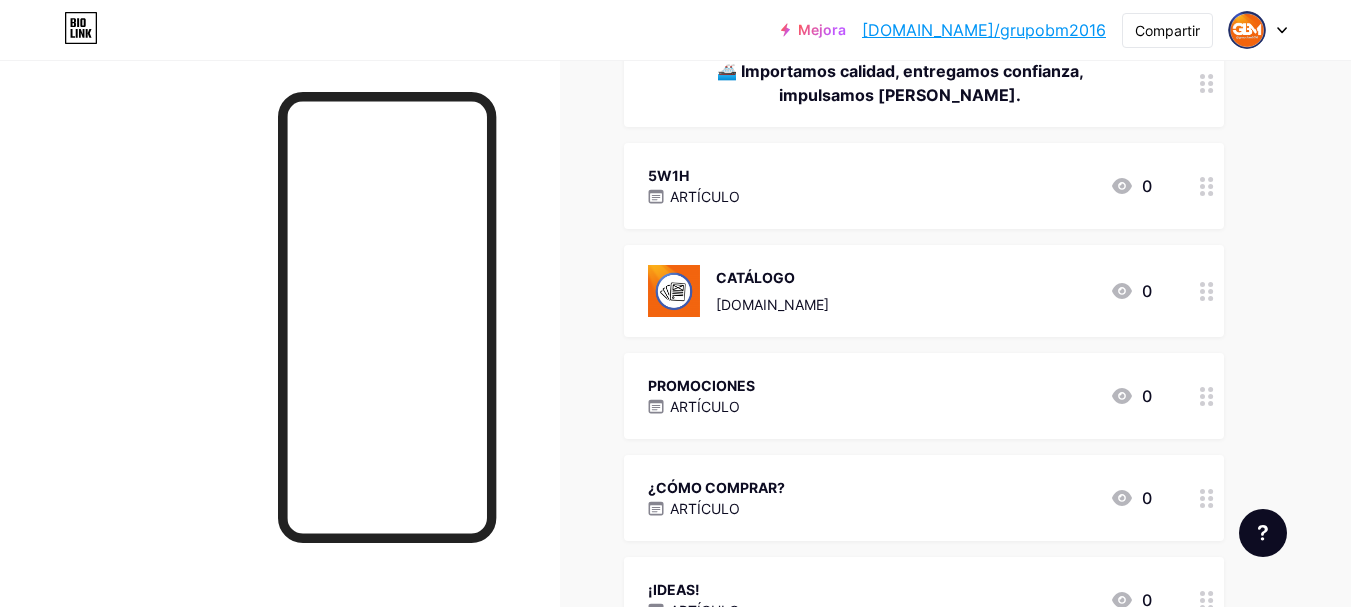 click 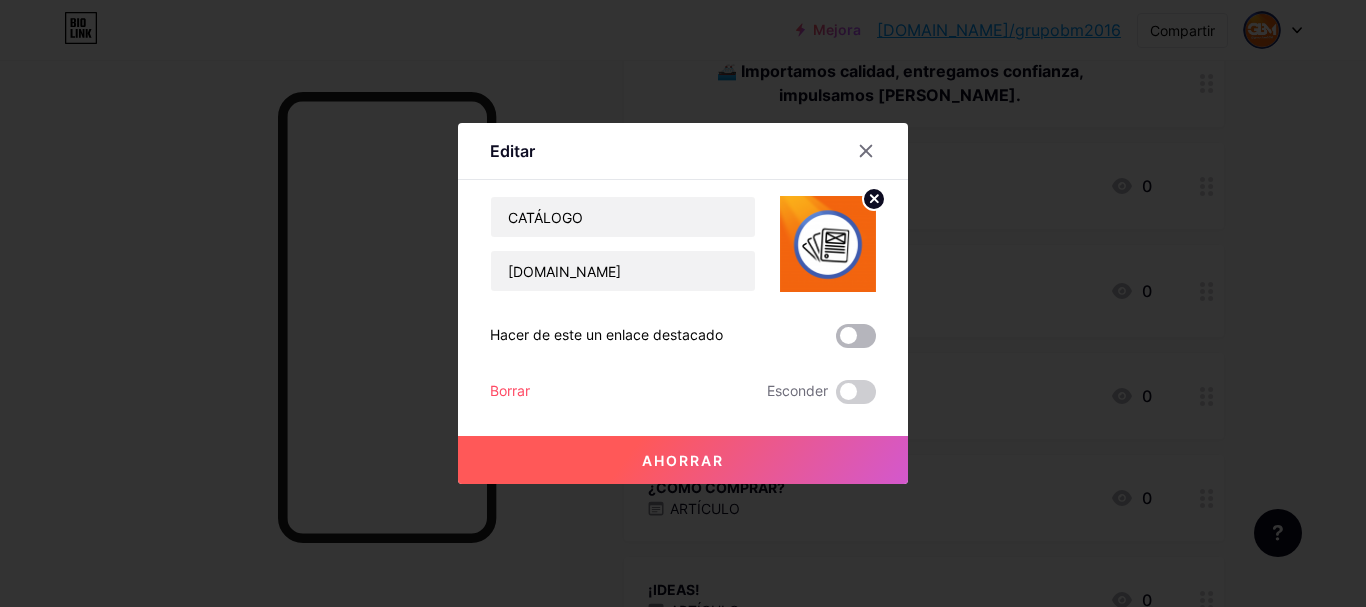 click at bounding box center (856, 336) 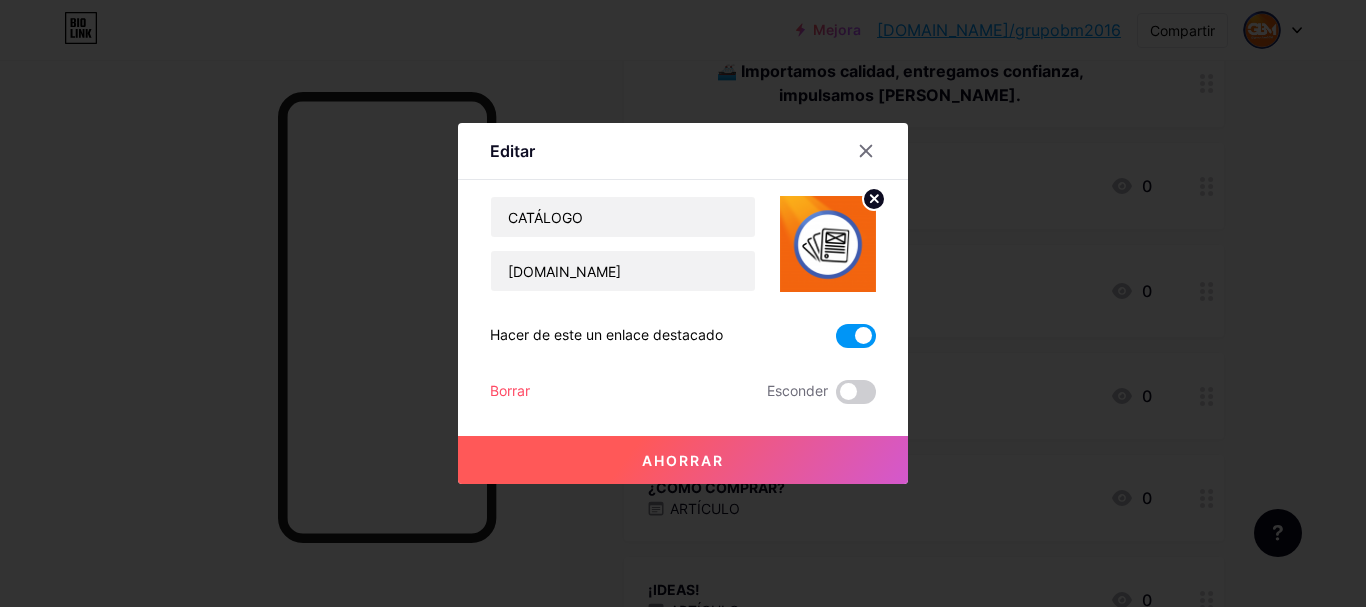 click on "Ahorrar" at bounding box center [683, 460] 